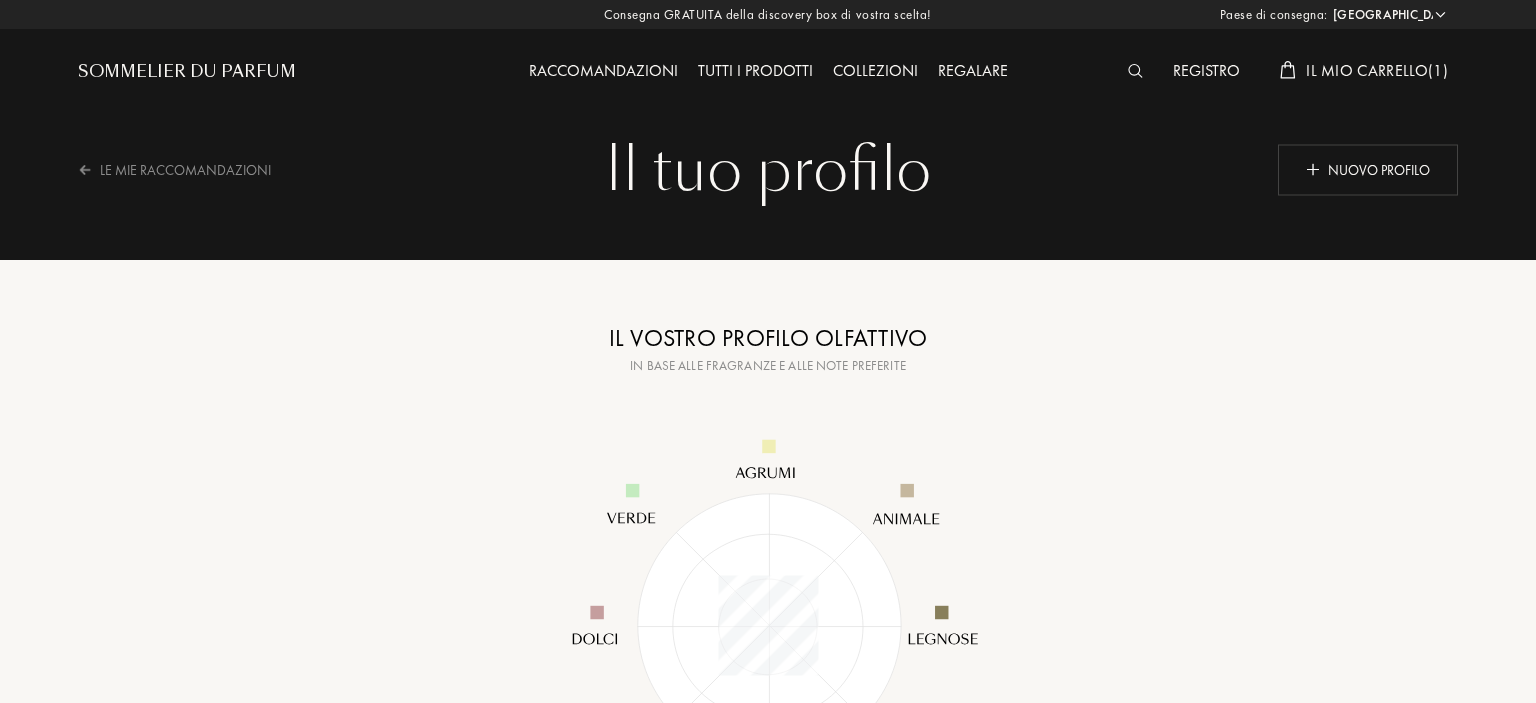 select on "IT" 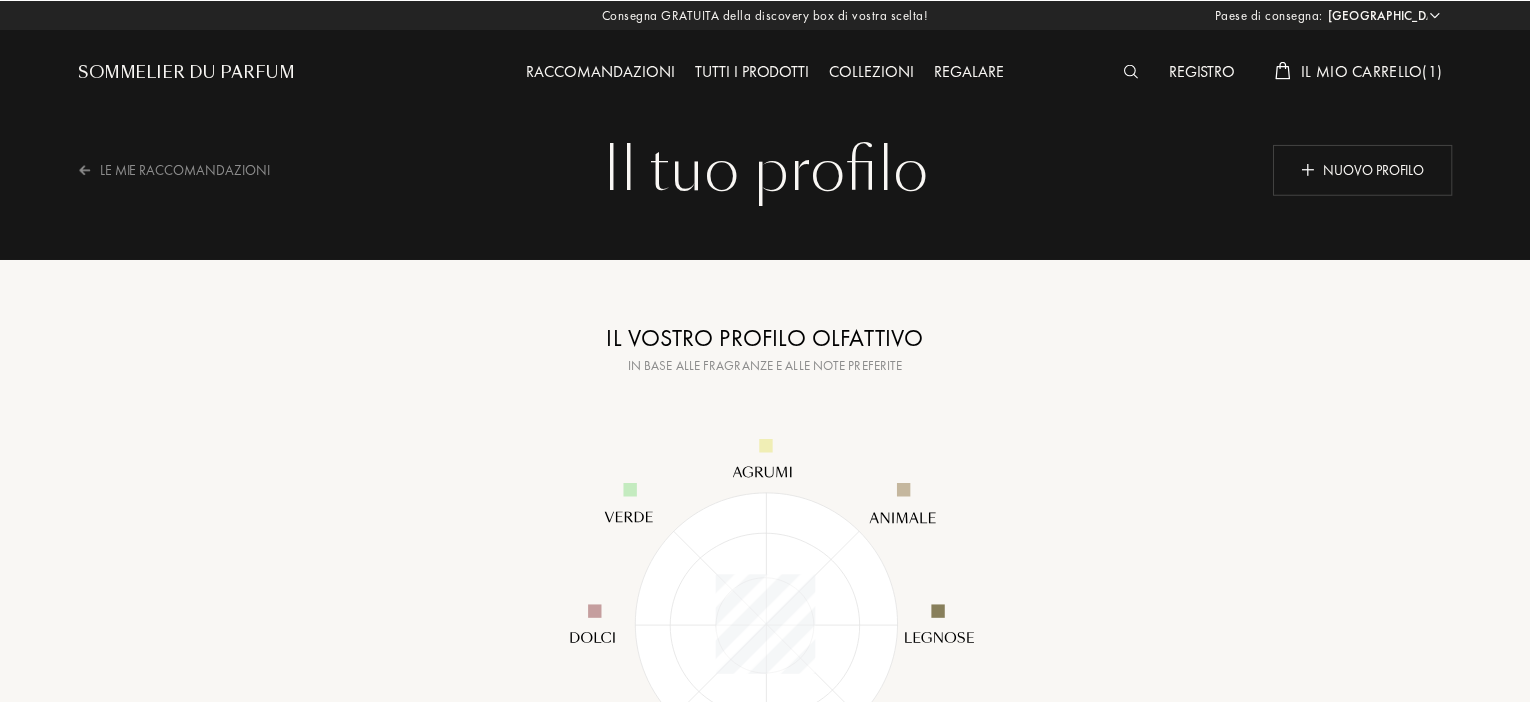 scroll, scrollTop: 0, scrollLeft: 0, axis: both 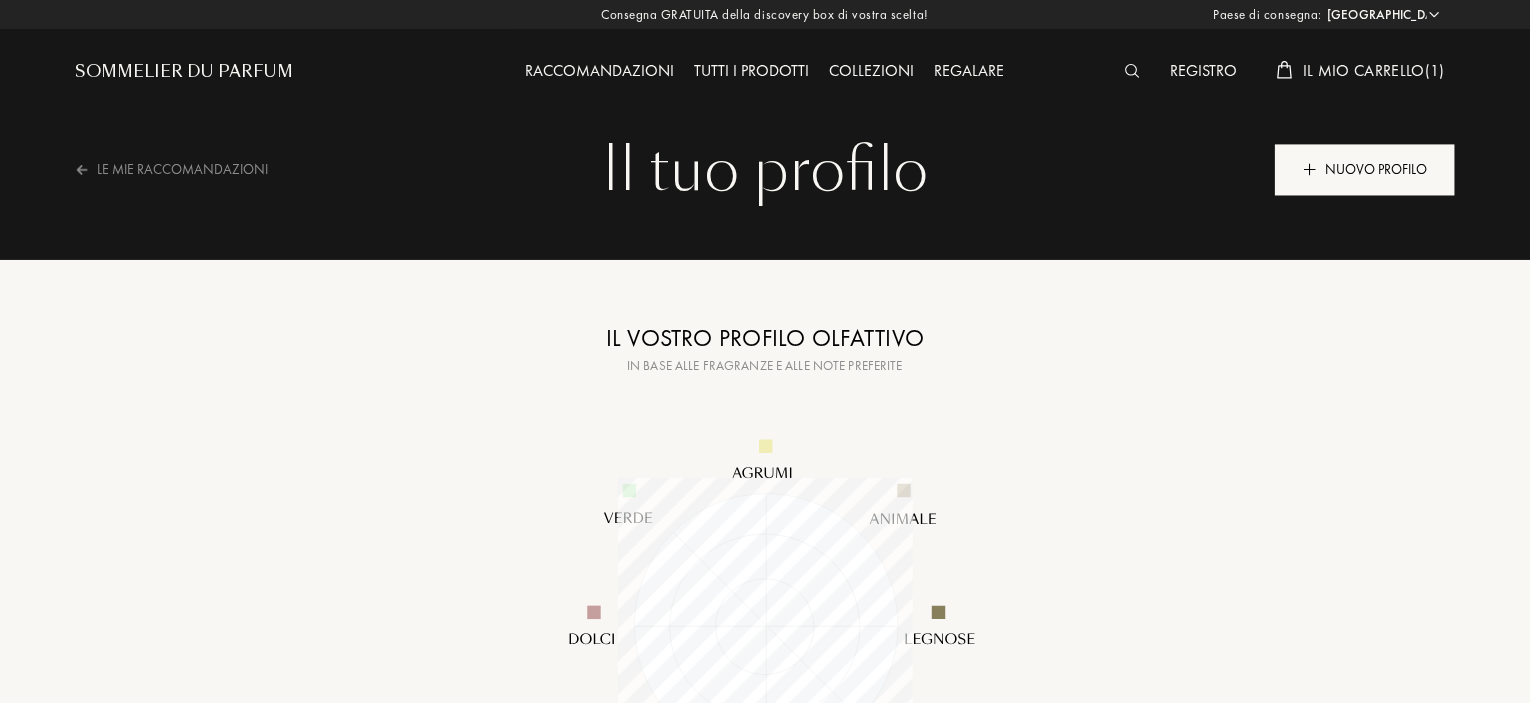 click on "Nuovo profilo" at bounding box center [1365, 169] 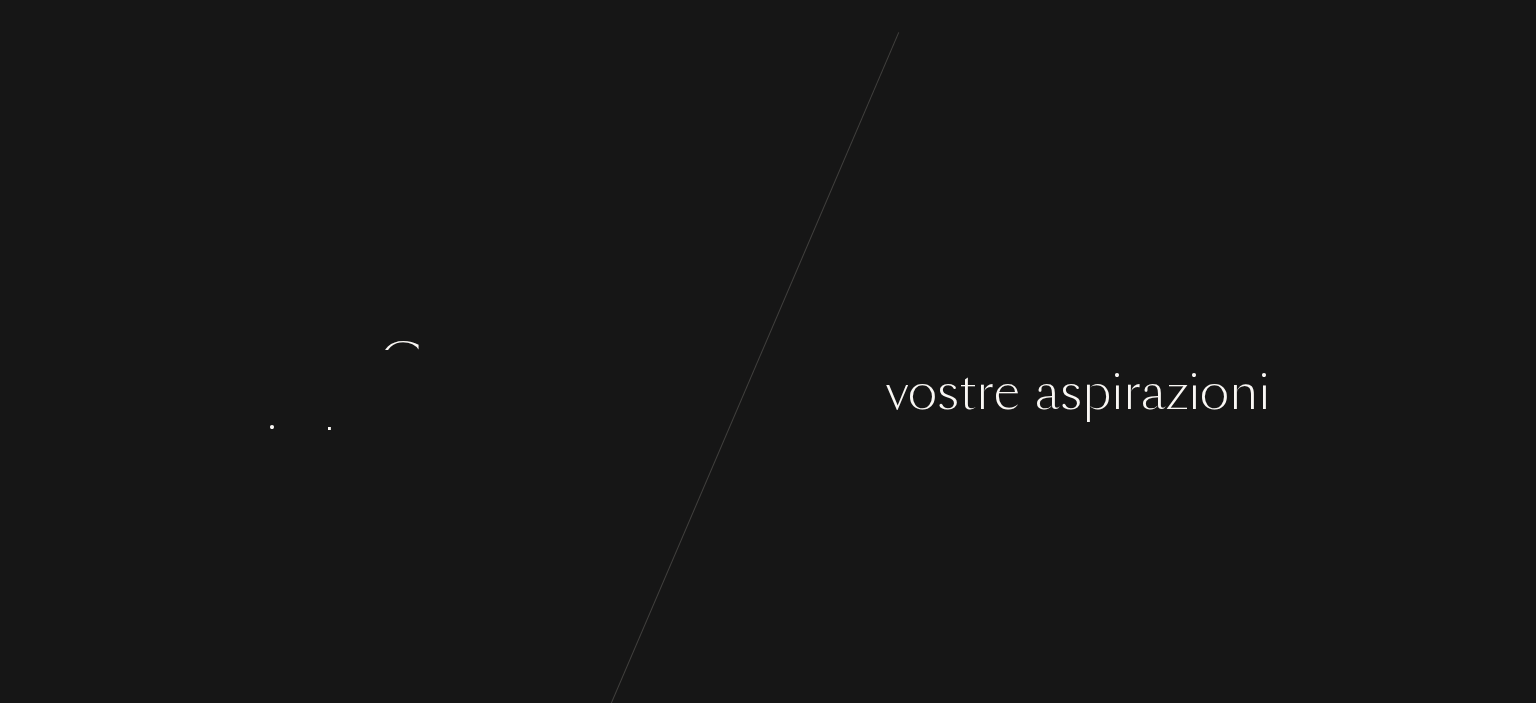 scroll, scrollTop: 0, scrollLeft: 0, axis: both 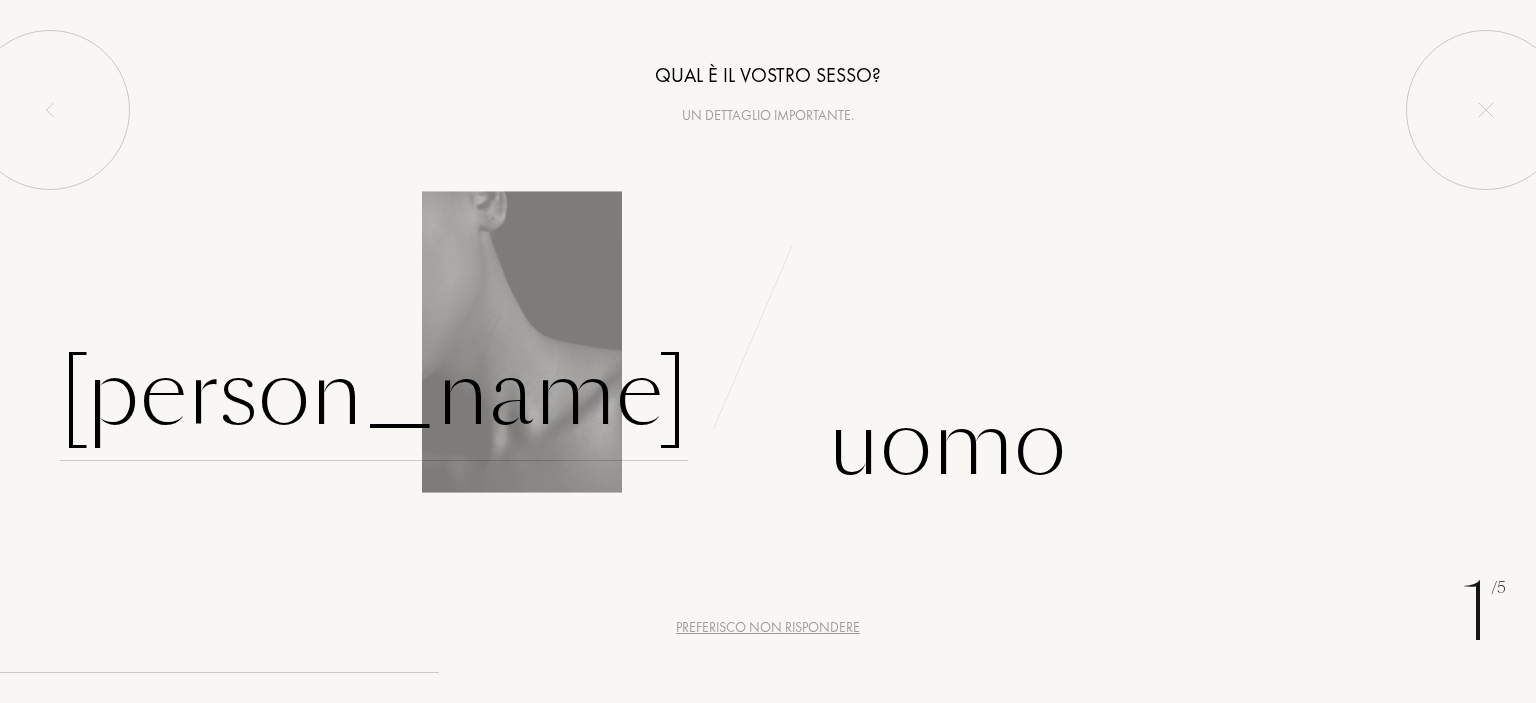 click on "Donna" at bounding box center (374, 393) 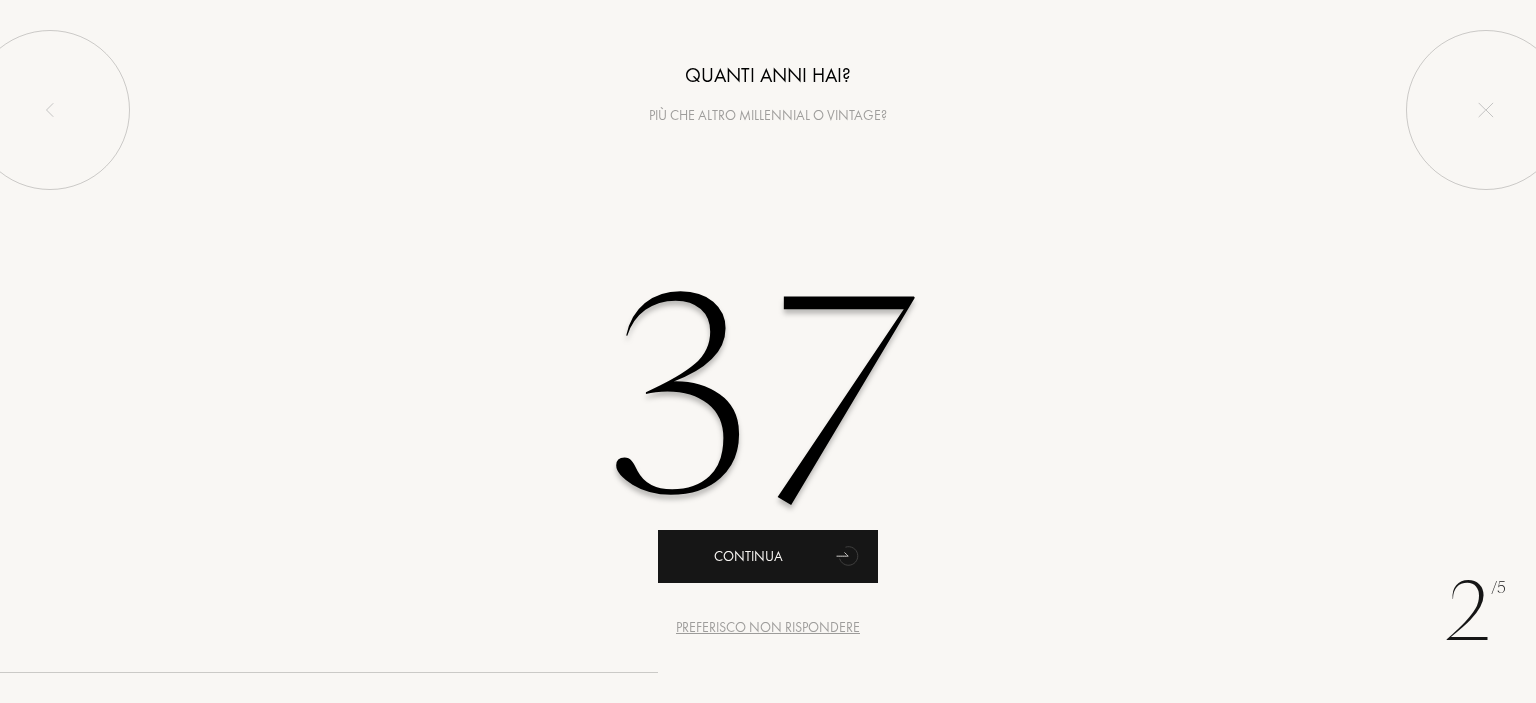 type on "37" 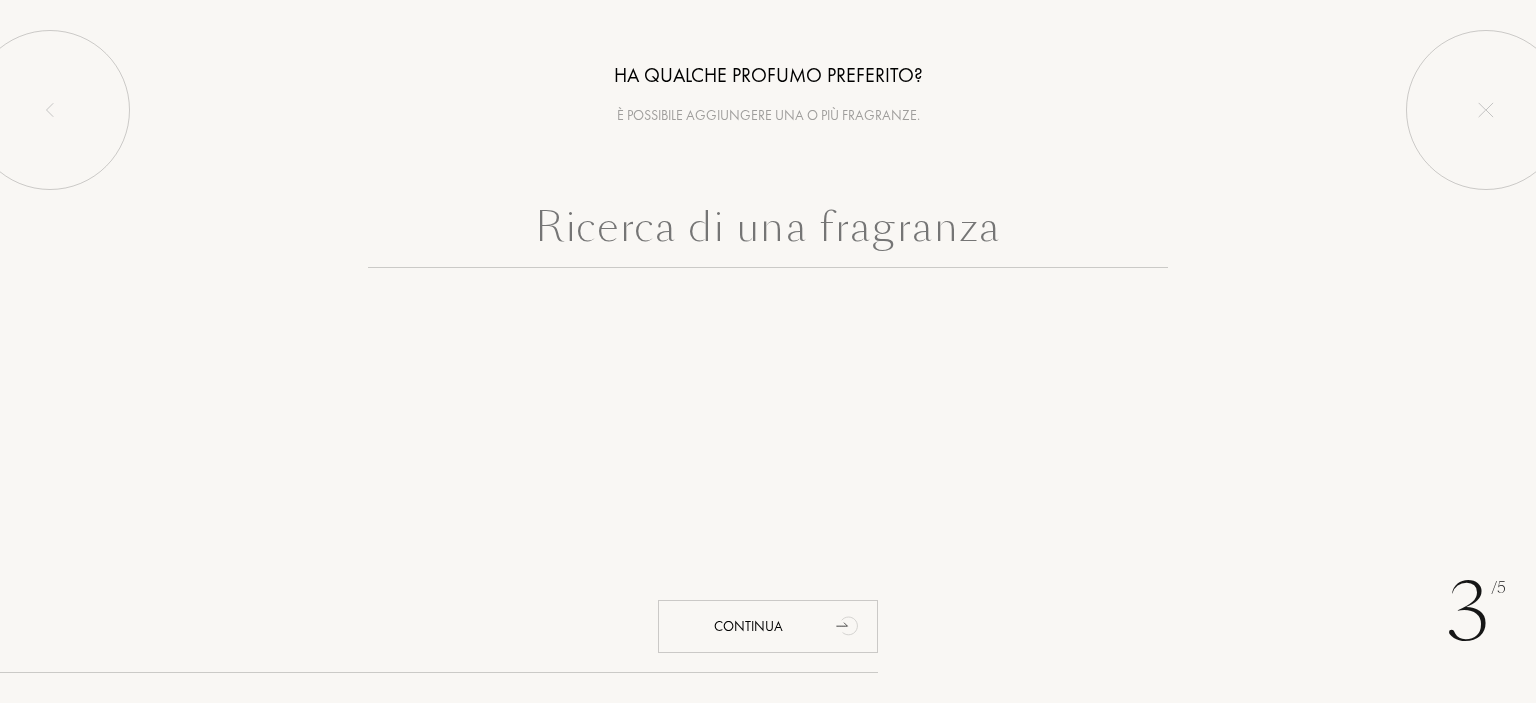 click at bounding box center [768, 232] 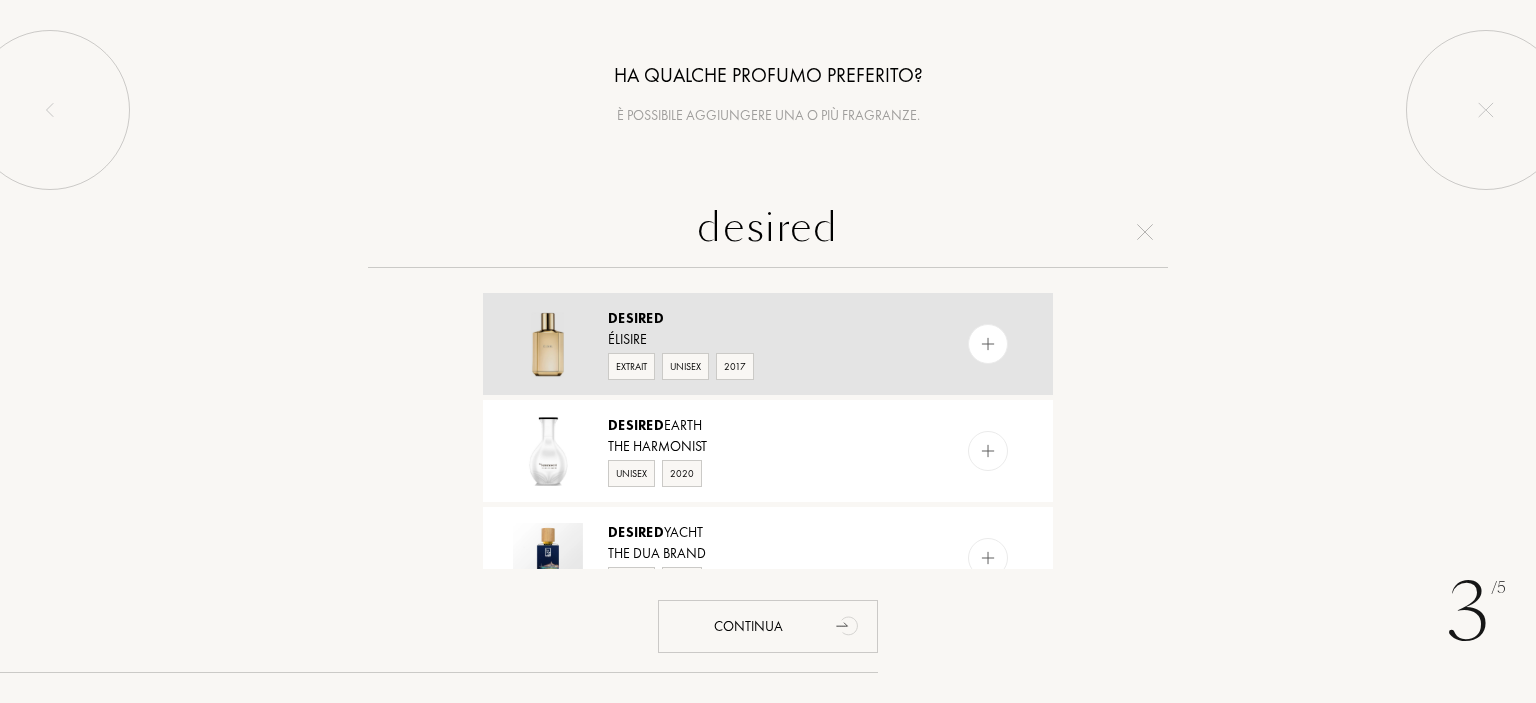 type on "desired" 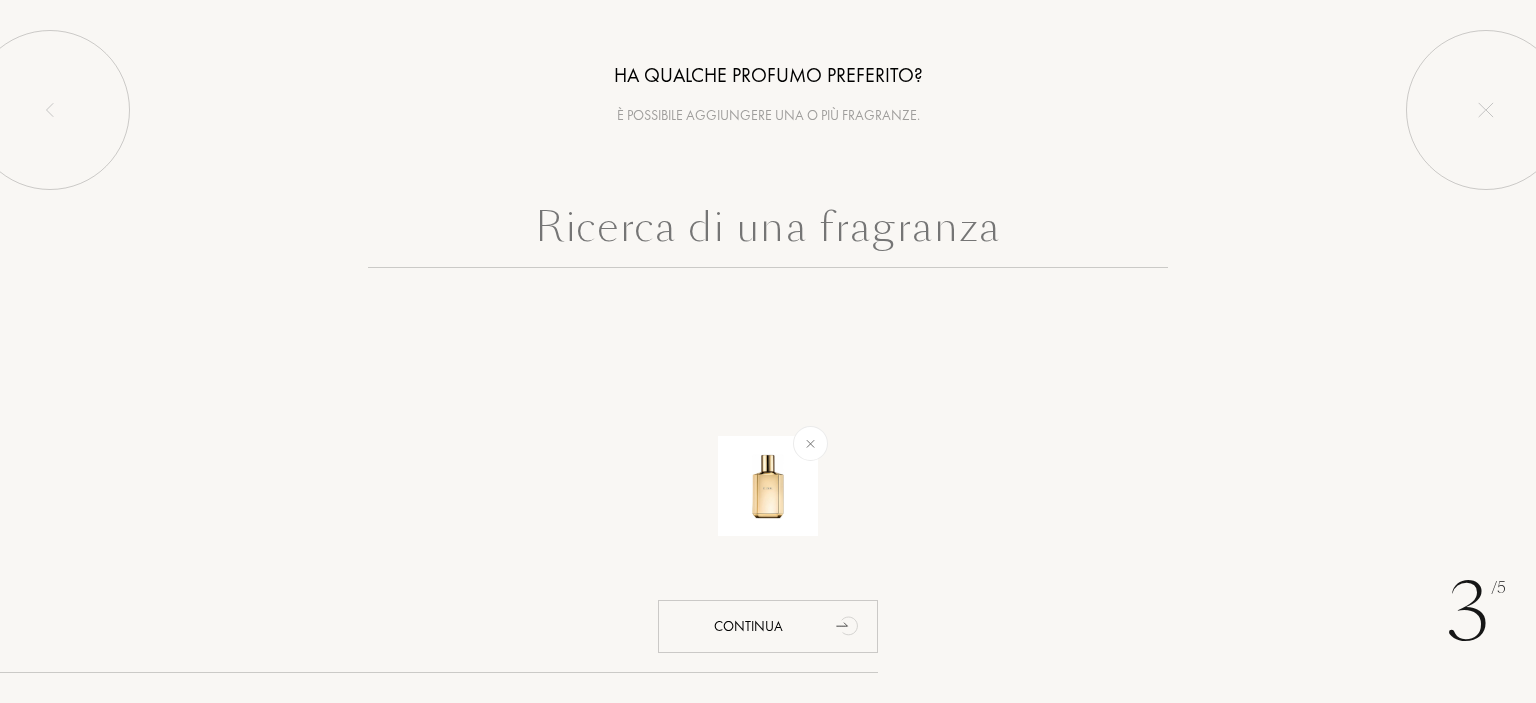 click at bounding box center (768, 232) 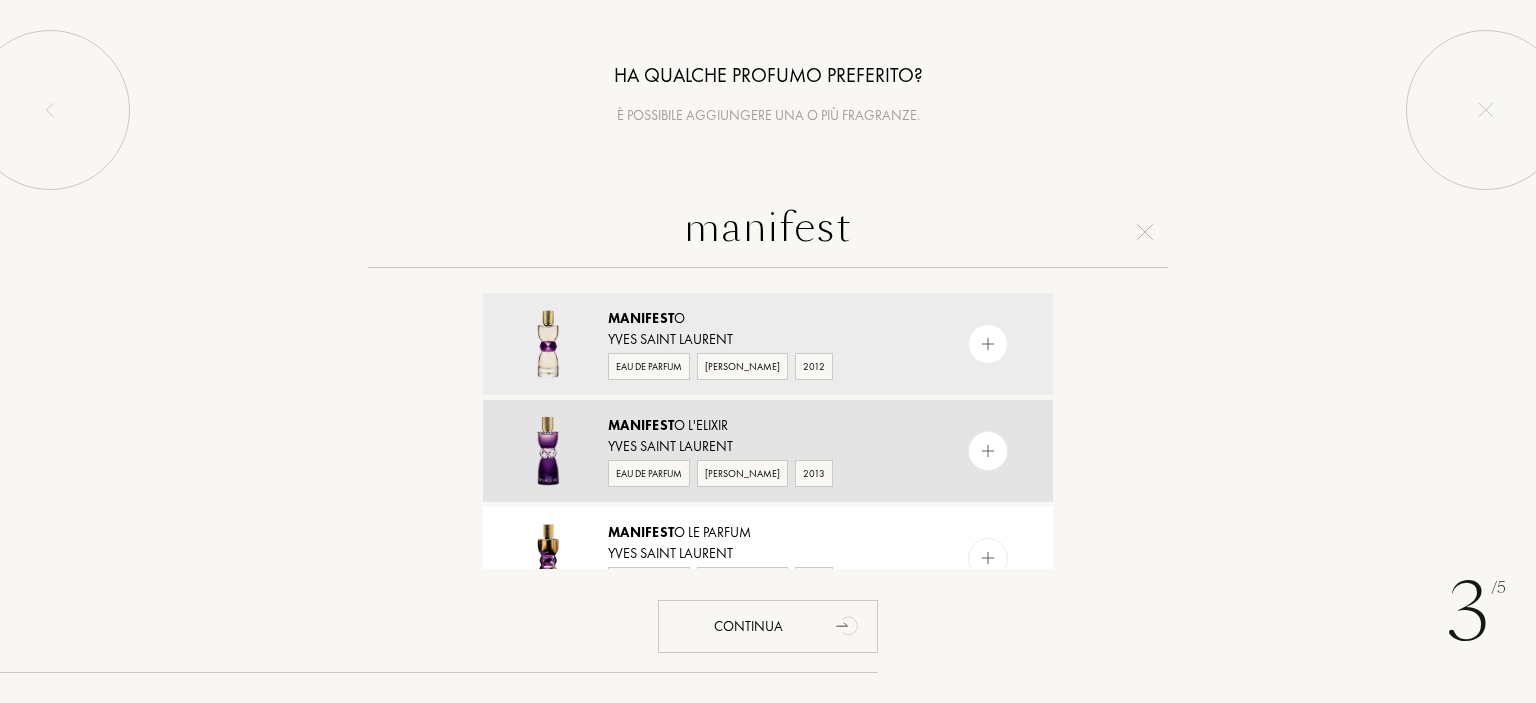 type on "manifest" 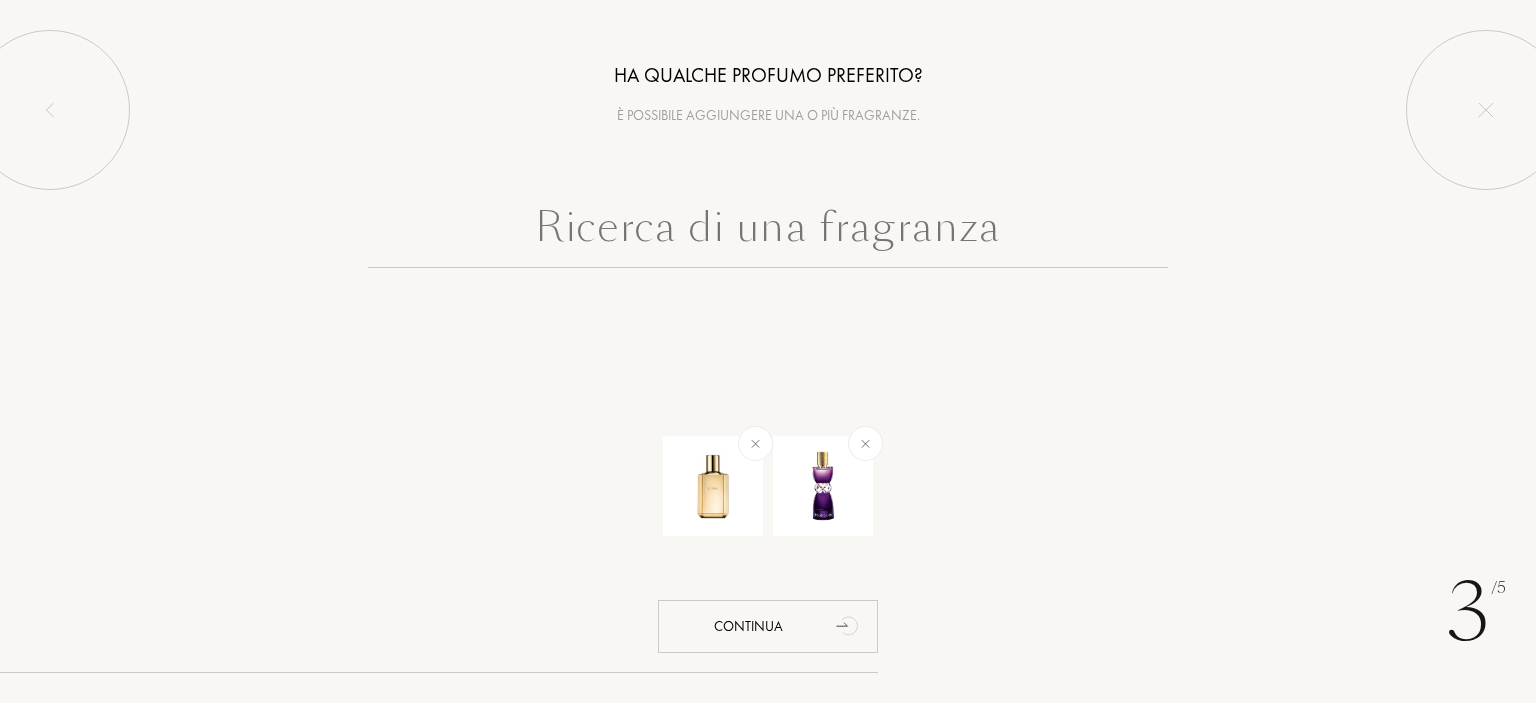 click at bounding box center [768, 232] 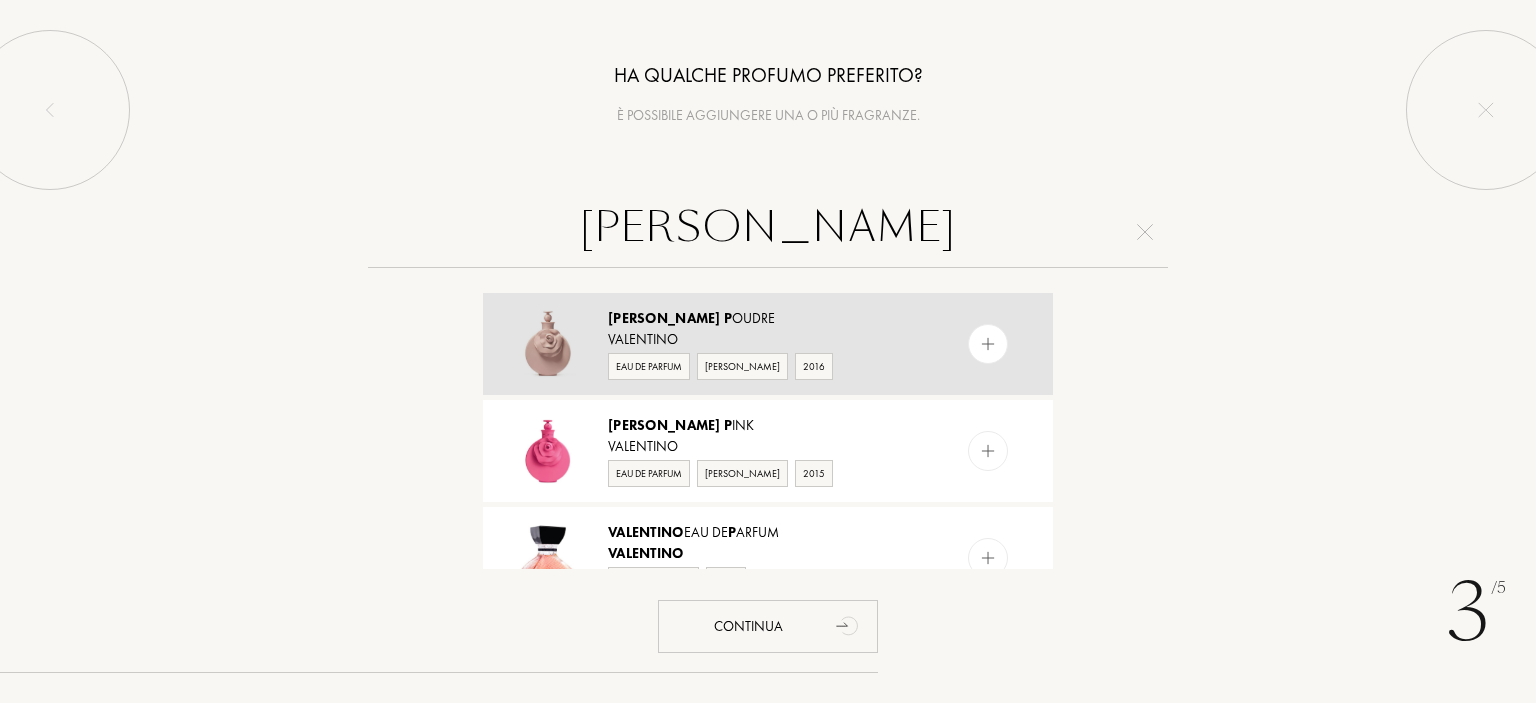 type on "valentina p" 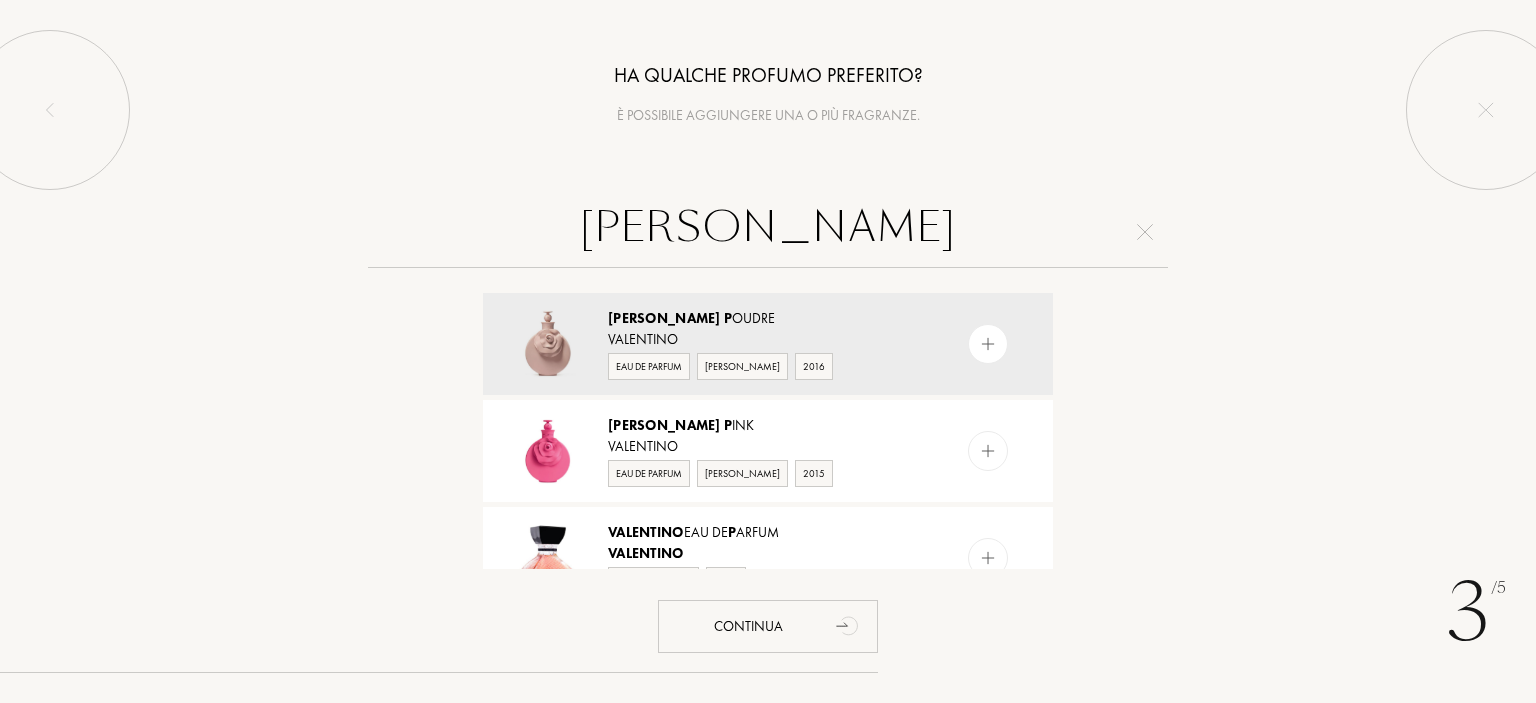 click on "Valentina   P oudre" at bounding box center [767, 318] 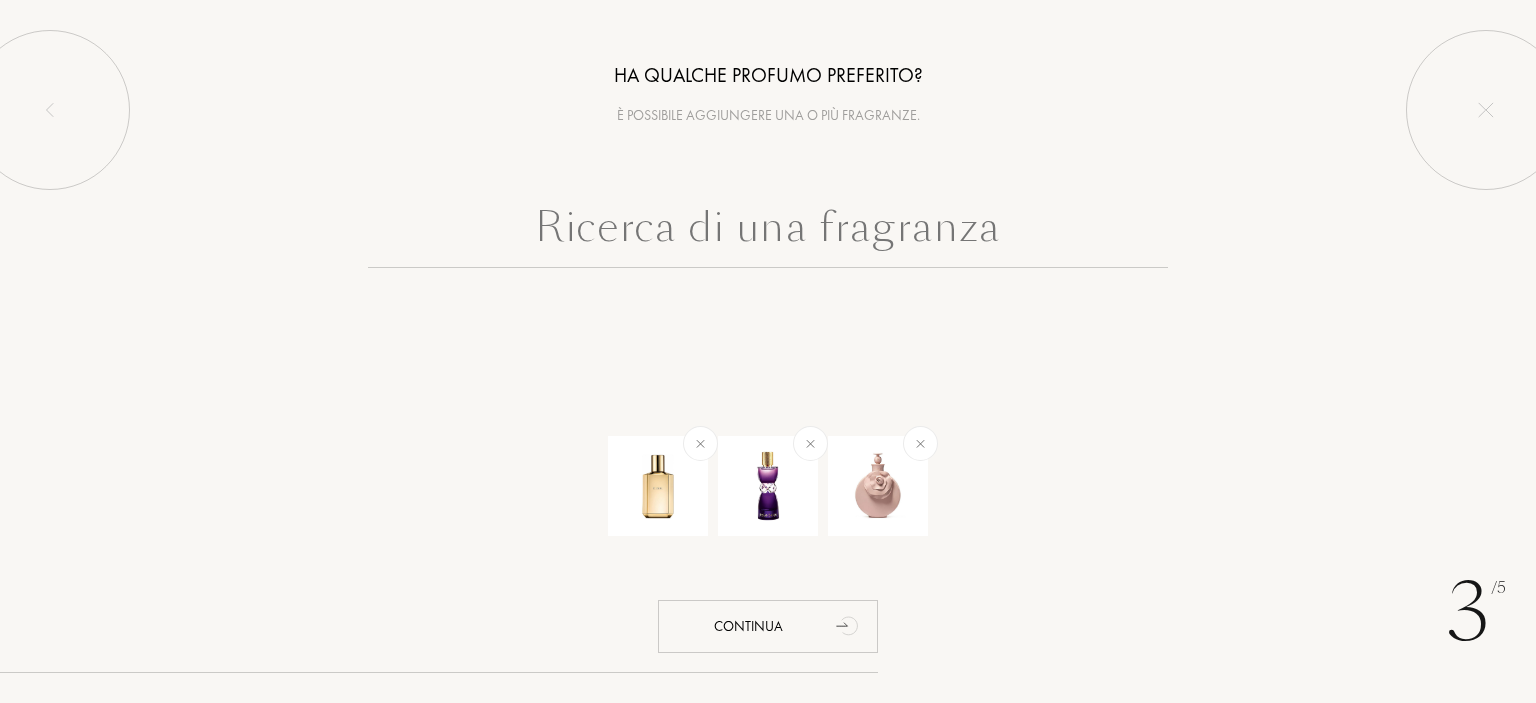click at bounding box center (768, 232) 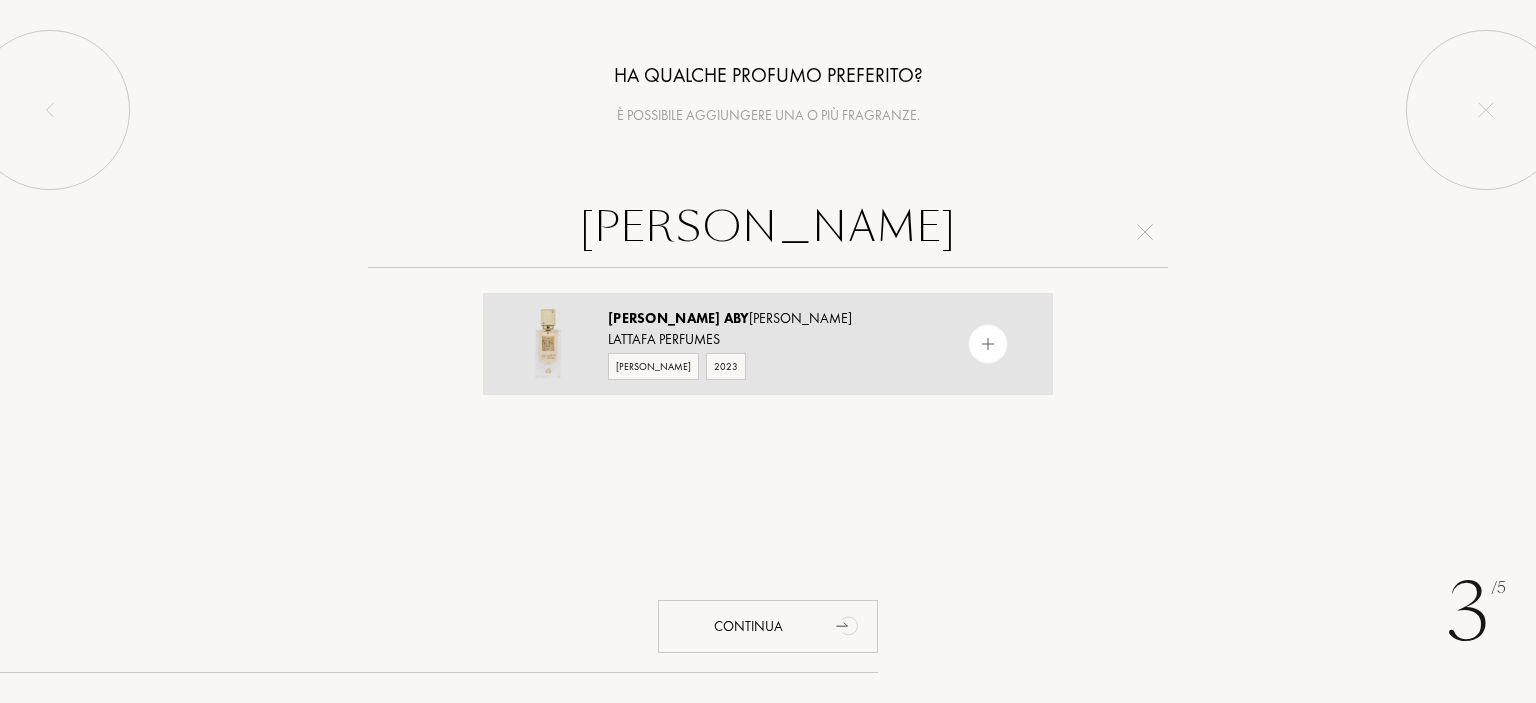 type on "ana aby" 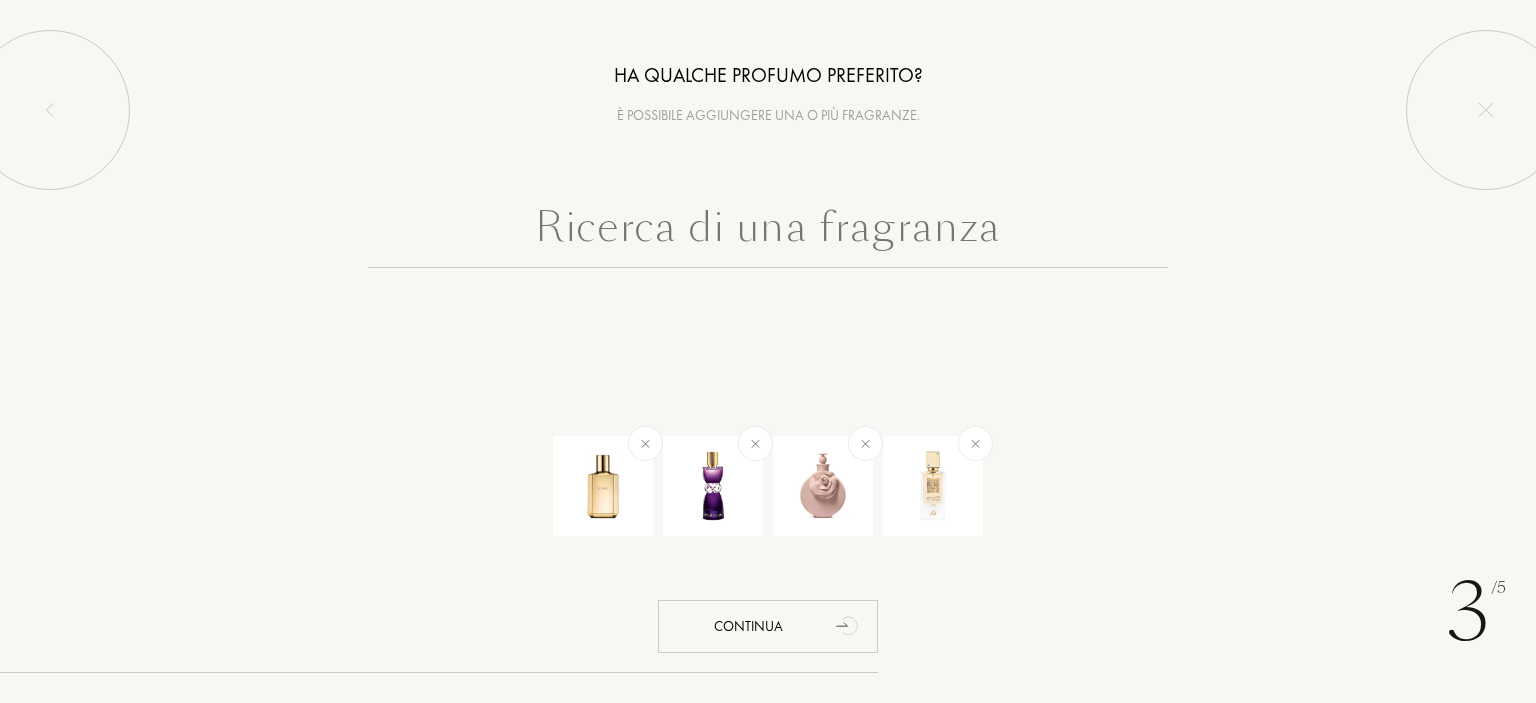 click at bounding box center (768, 232) 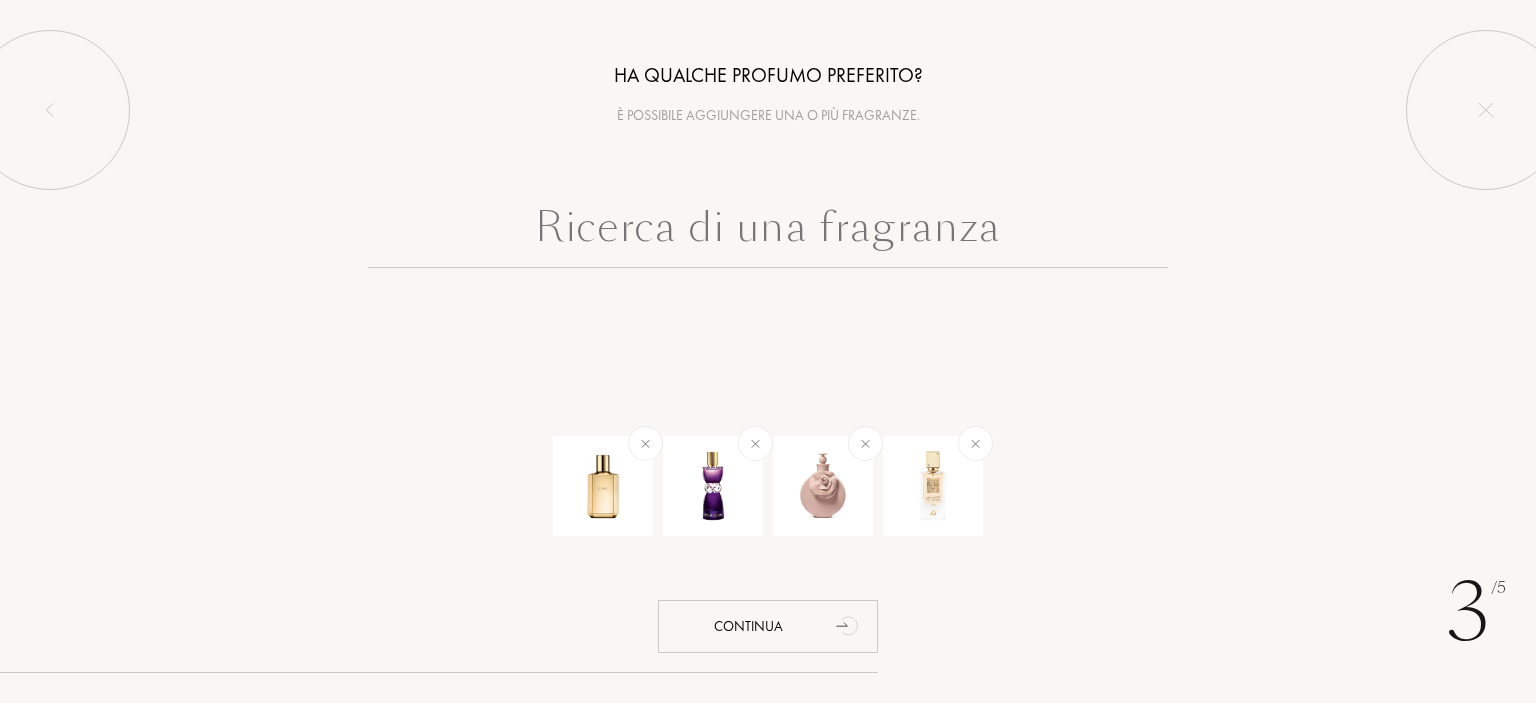 paste on "Shaghaf Oud" 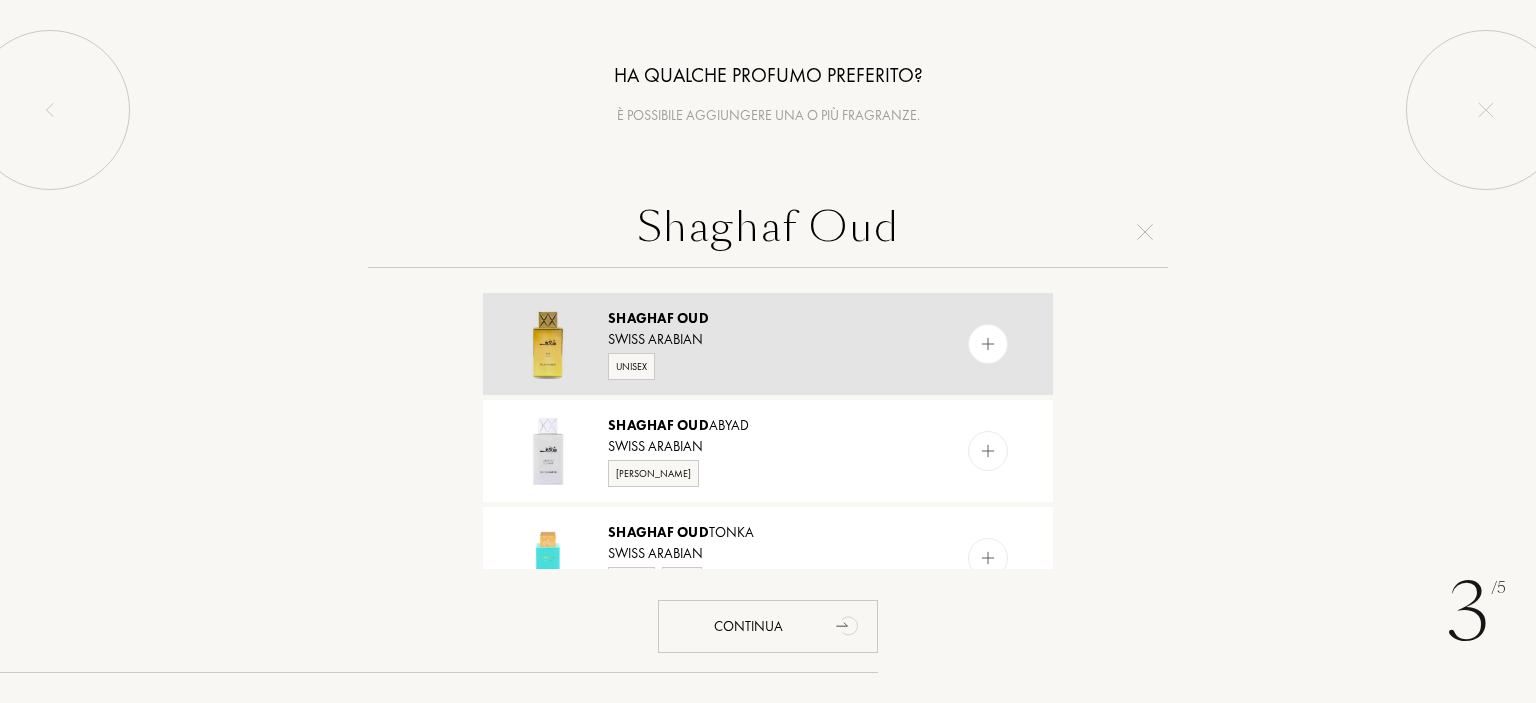 type on "Shaghaf Oud" 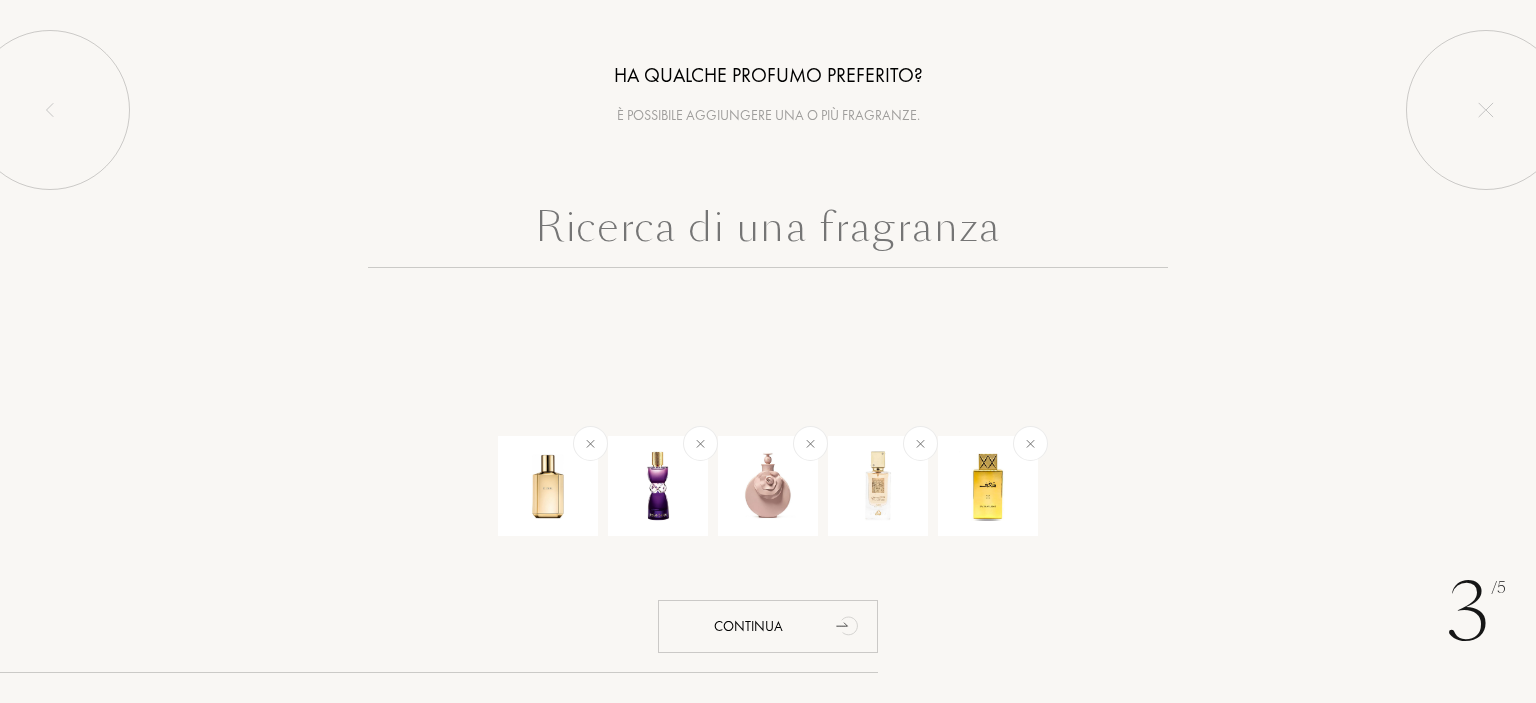 click at bounding box center [768, 232] 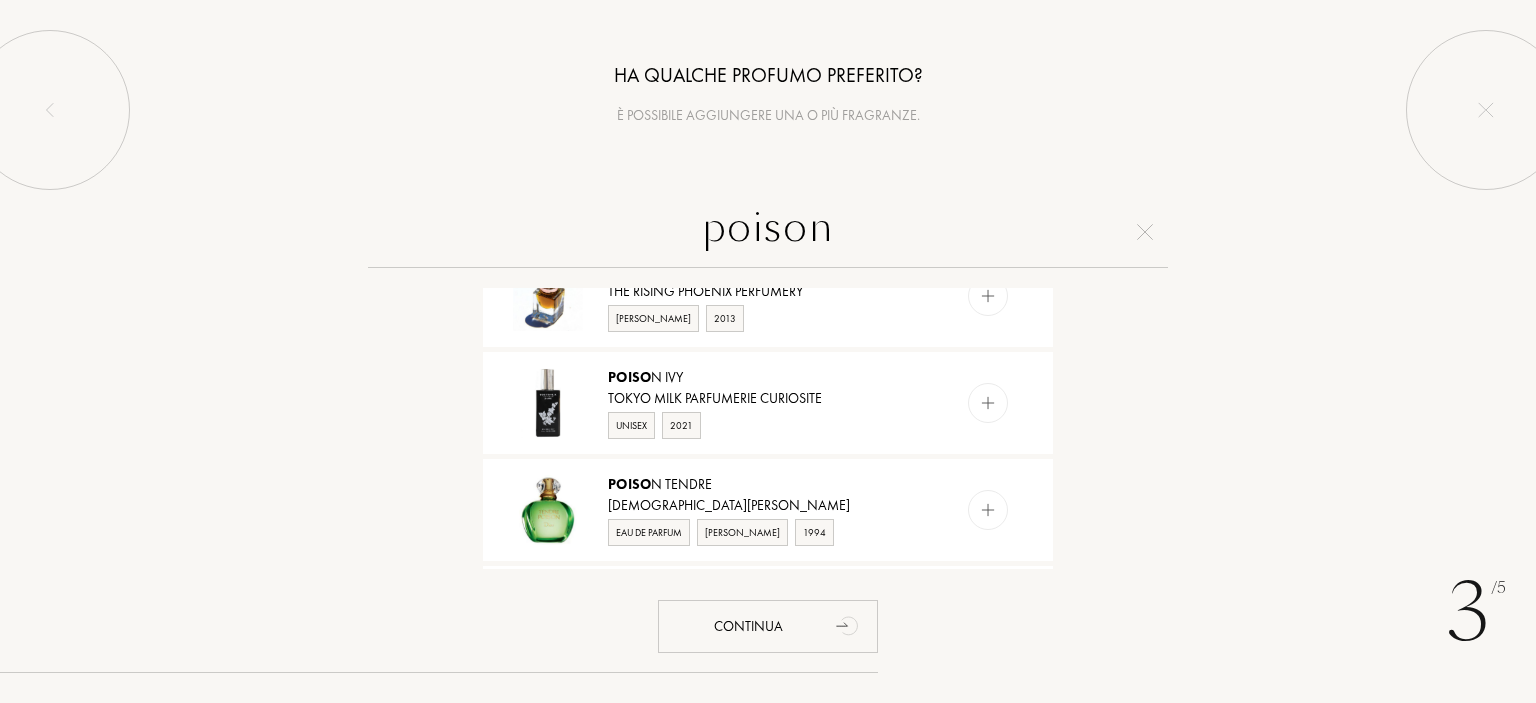 scroll, scrollTop: 800, scrollLeft: 0, axis: vertical 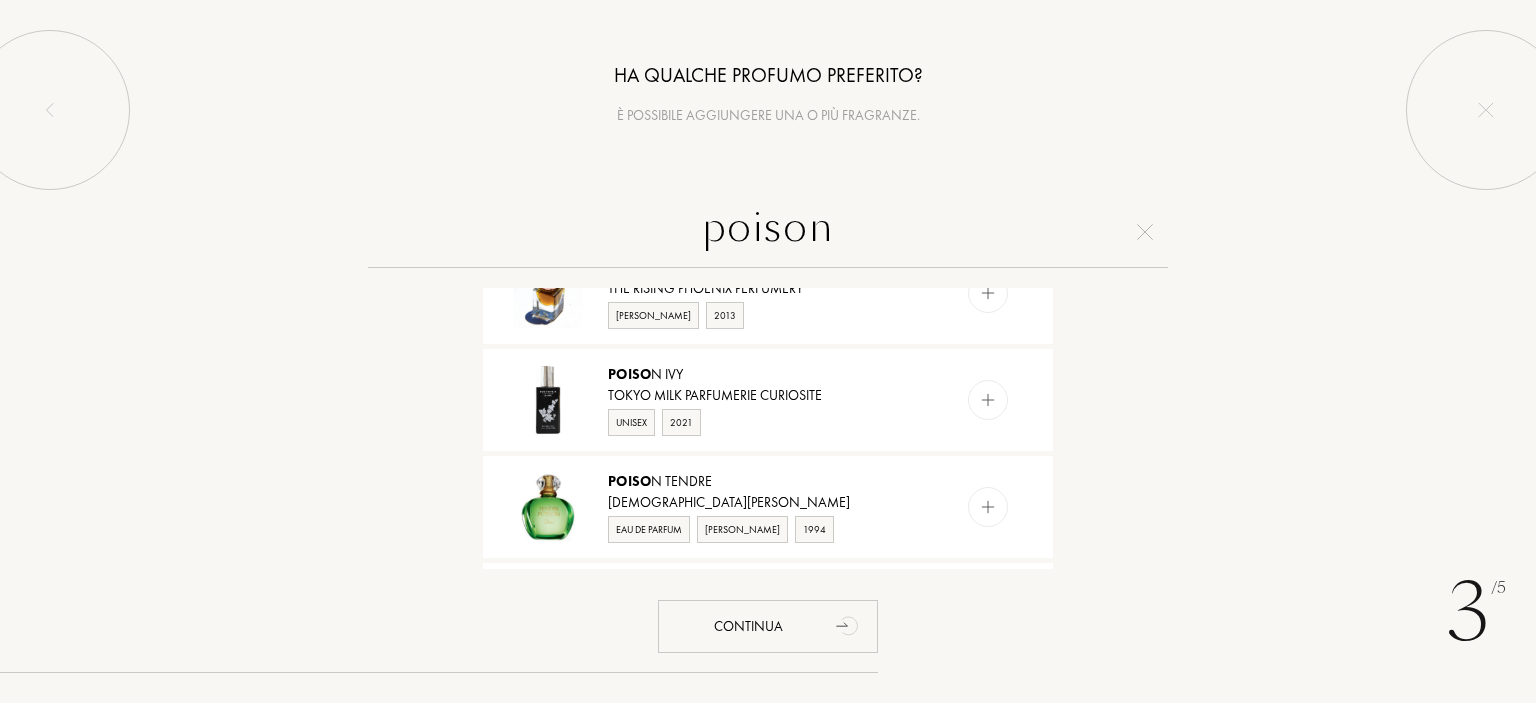 click on "poison" at bounding box center [768, 232] 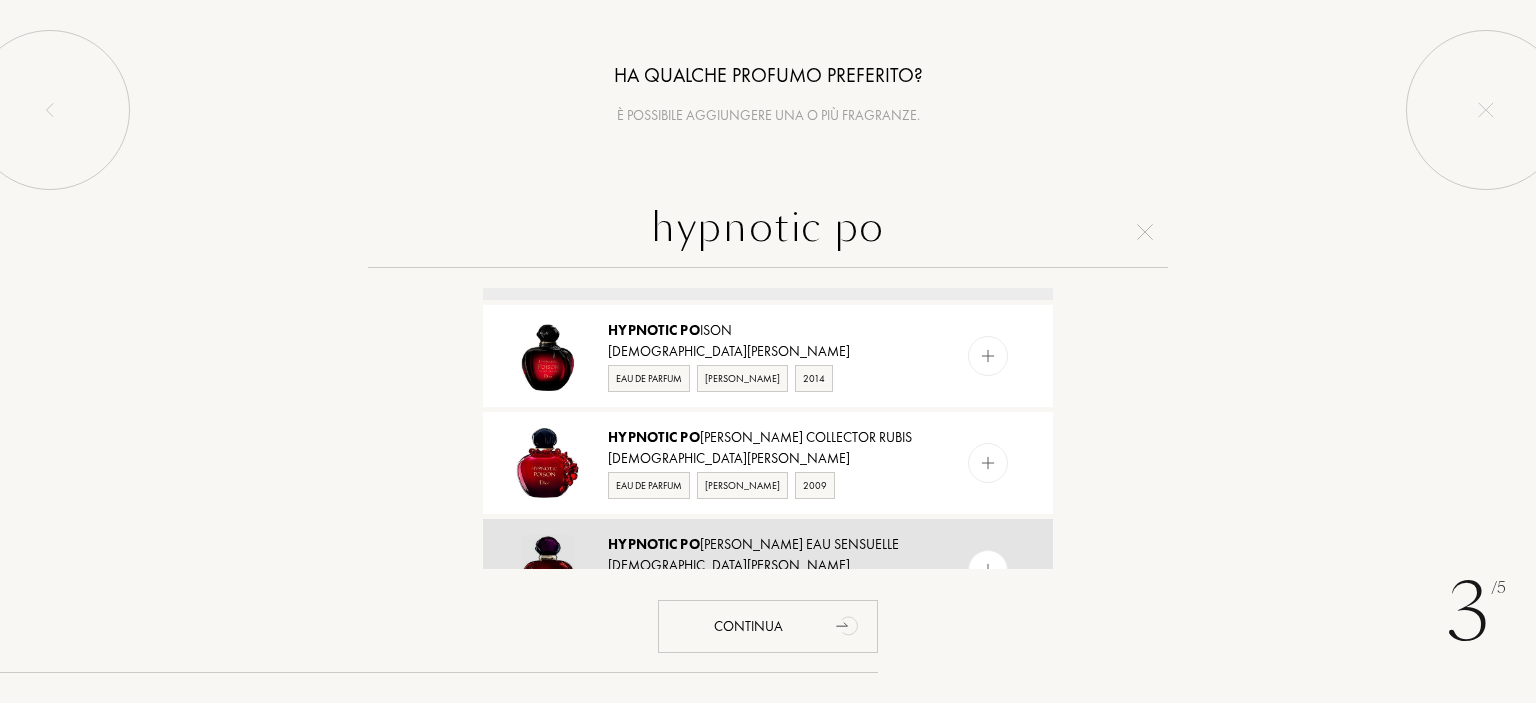 scroll, scrollTop: 0, scrollLeft: 0, axis: both 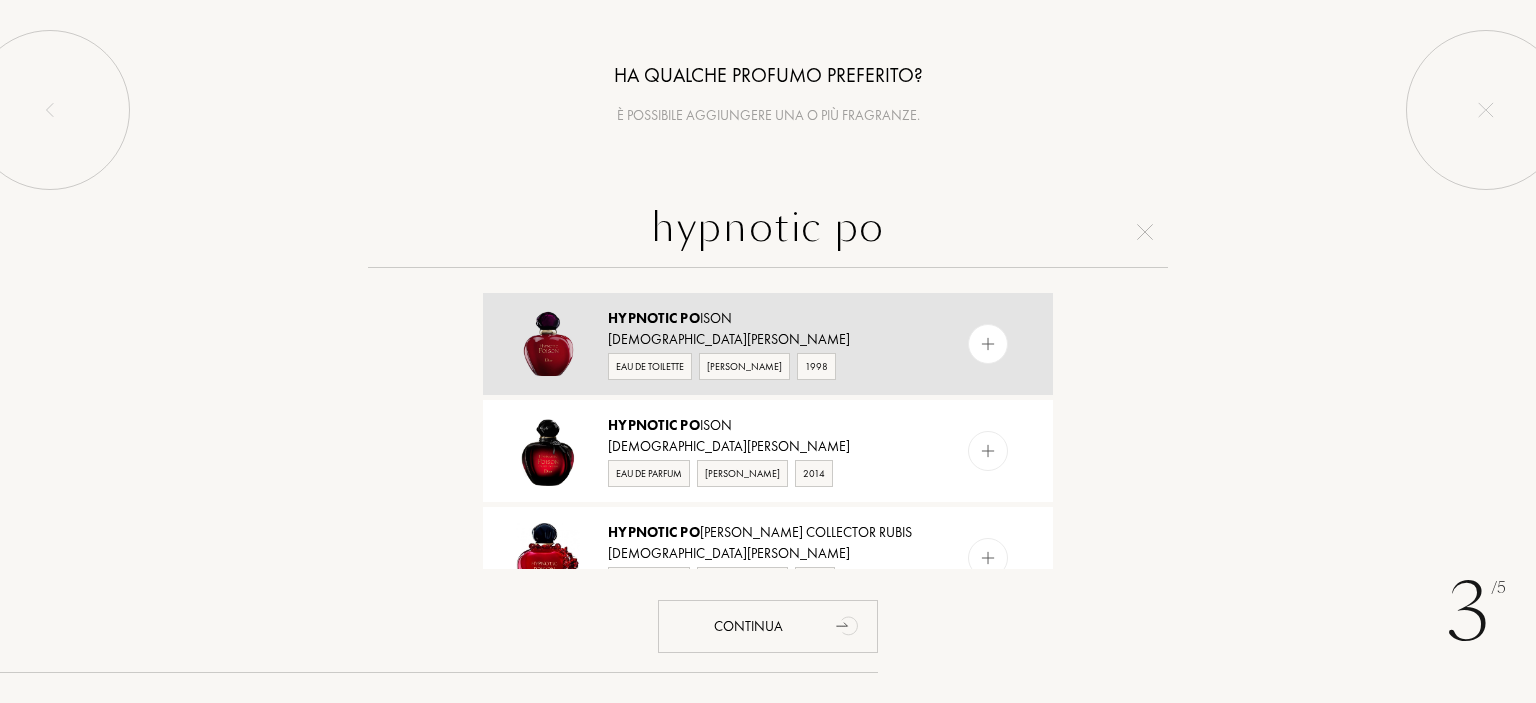 type on "hypnotic po" 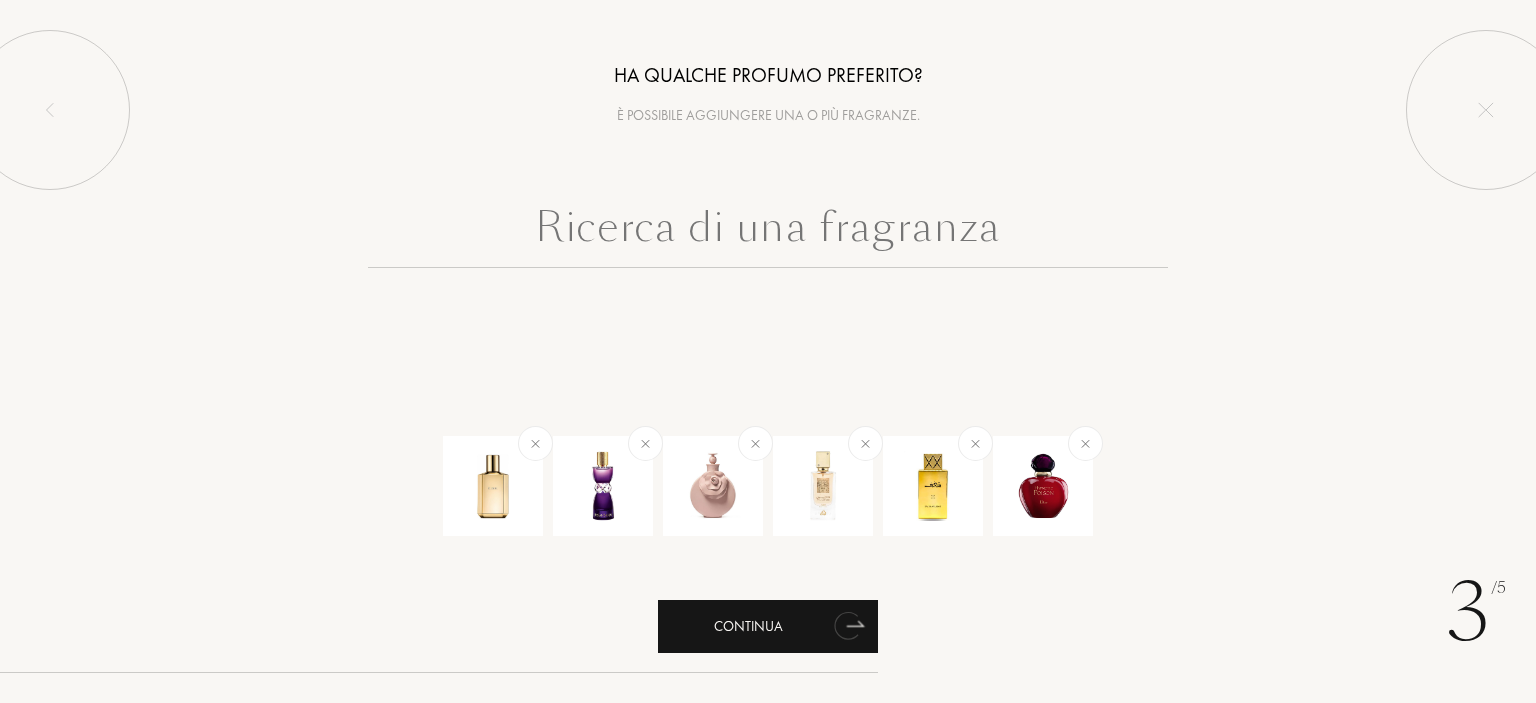 click on "Continua" at bounding box center [768, 626] 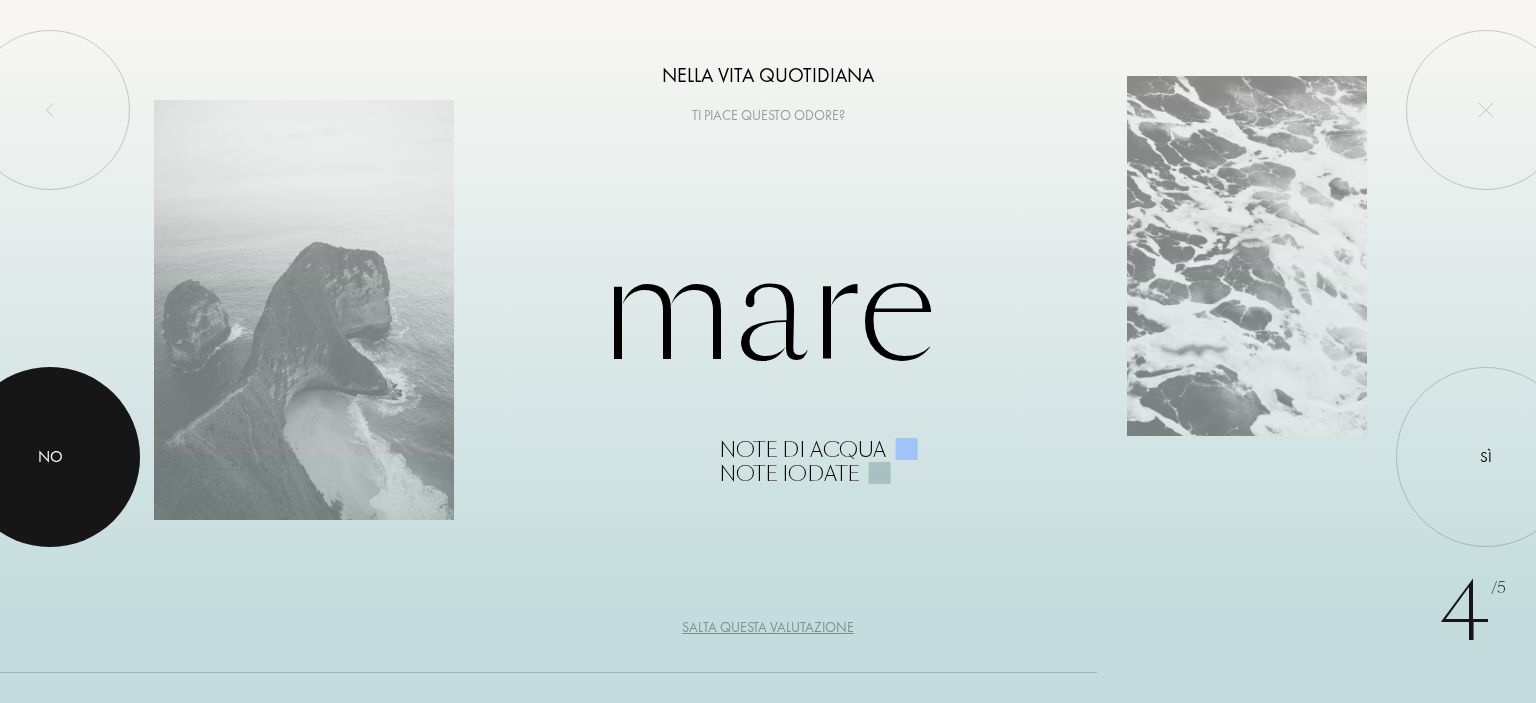 click at bounding box center [50, 457] 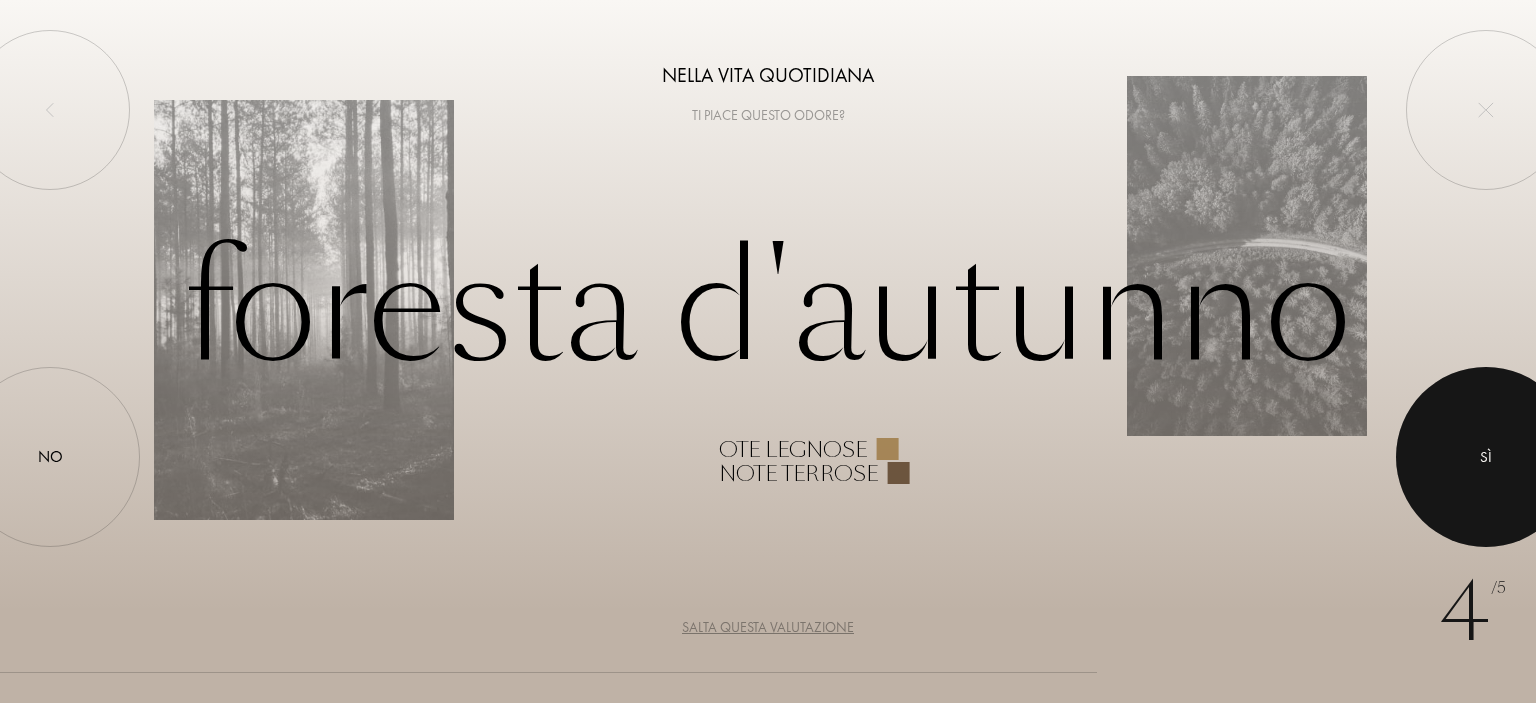 click at bounding box center (1486, 457) 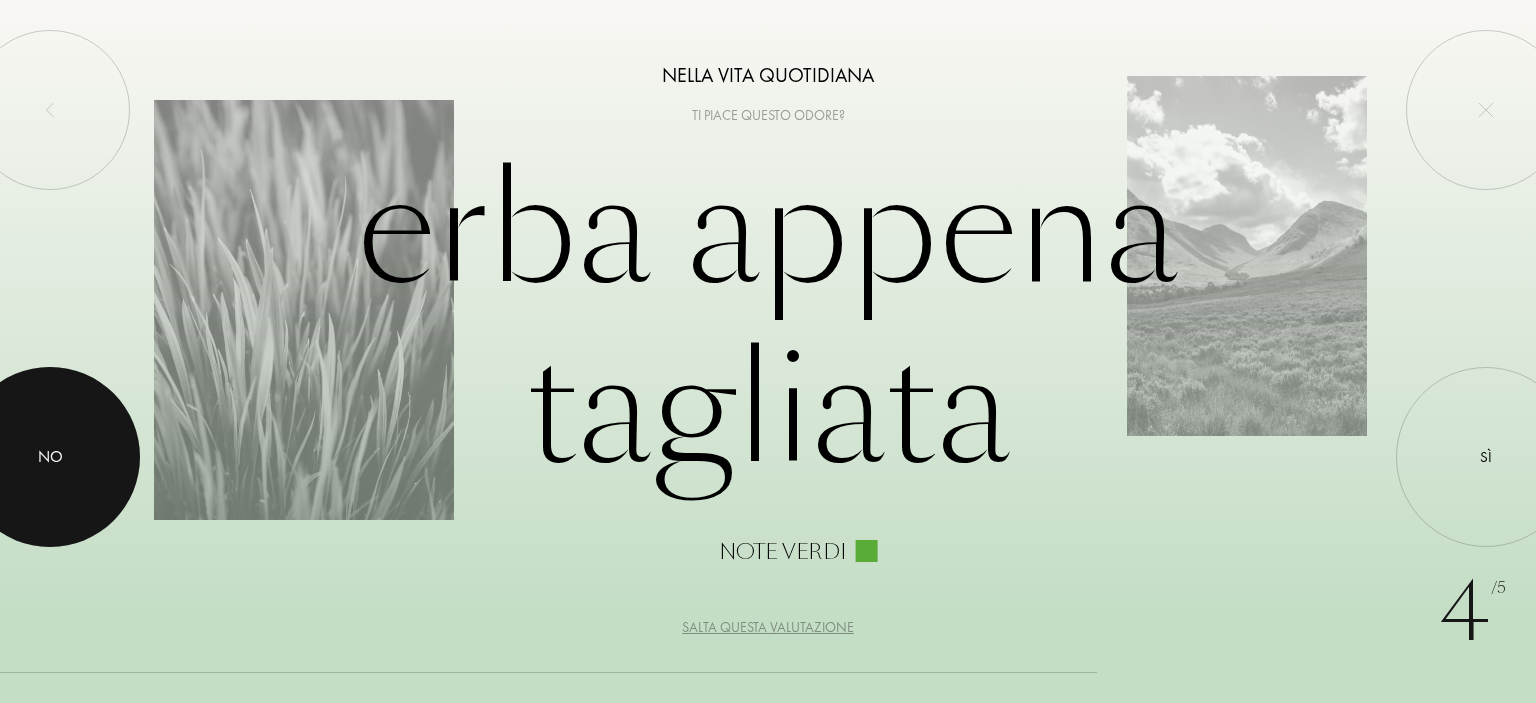 click on "No" at bounding box center [50, 457] 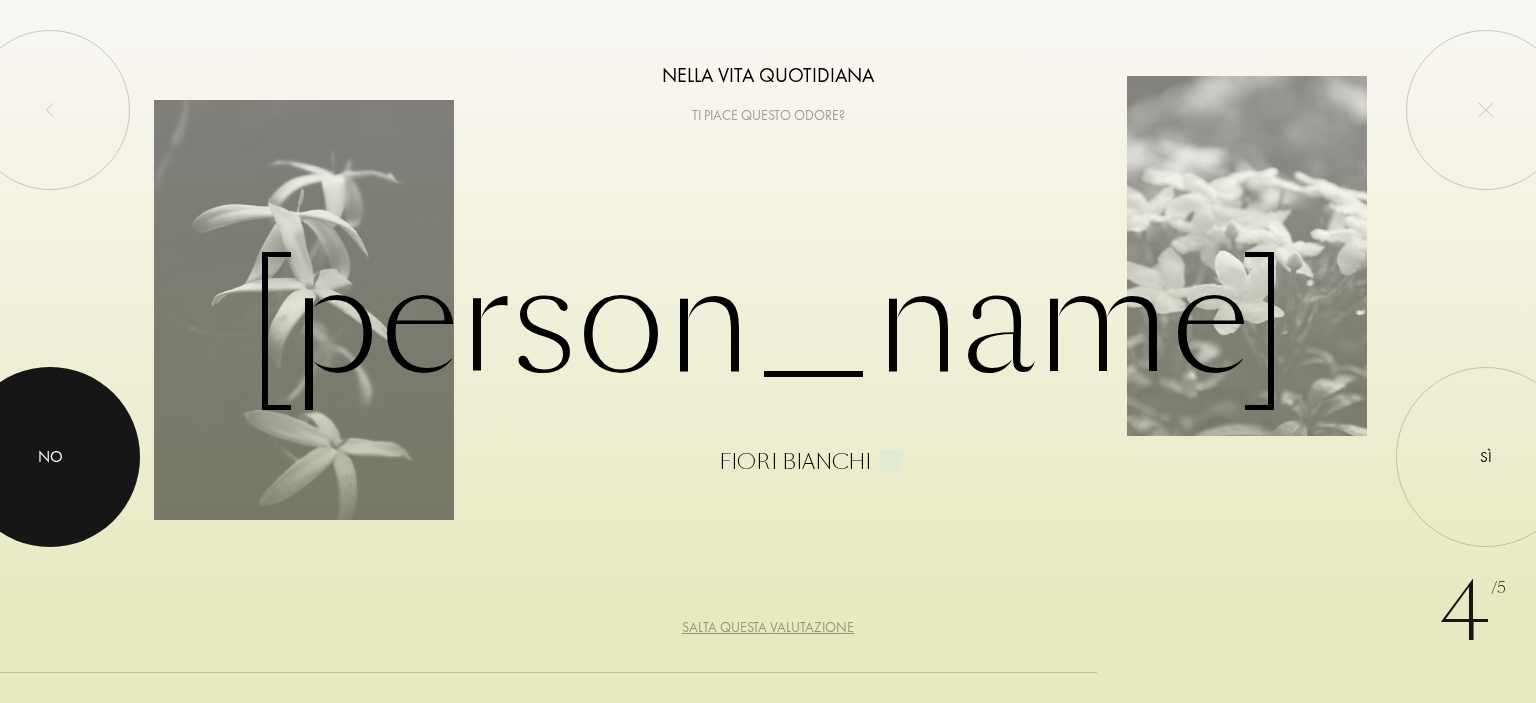 click at bounding box center (50, 457) 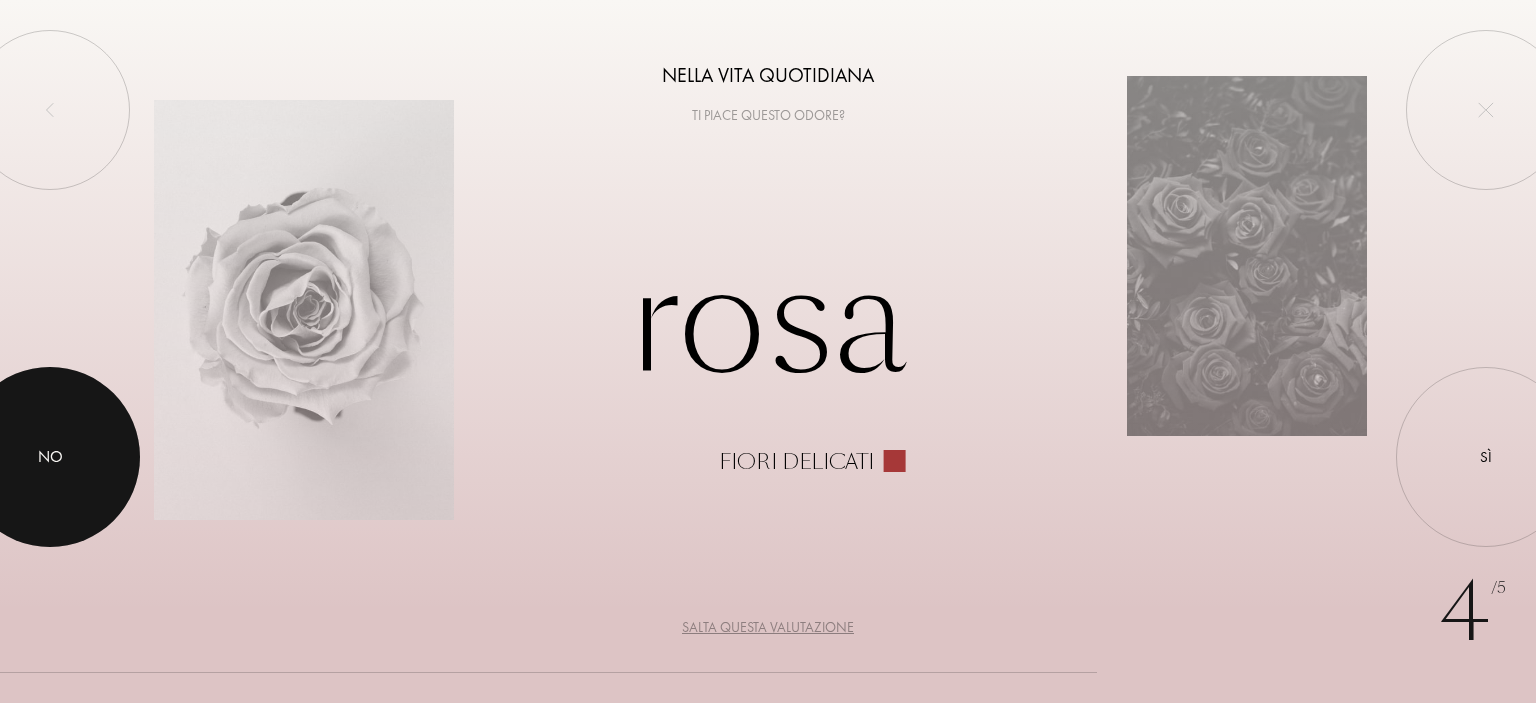 click at bounding box center (50, 457) 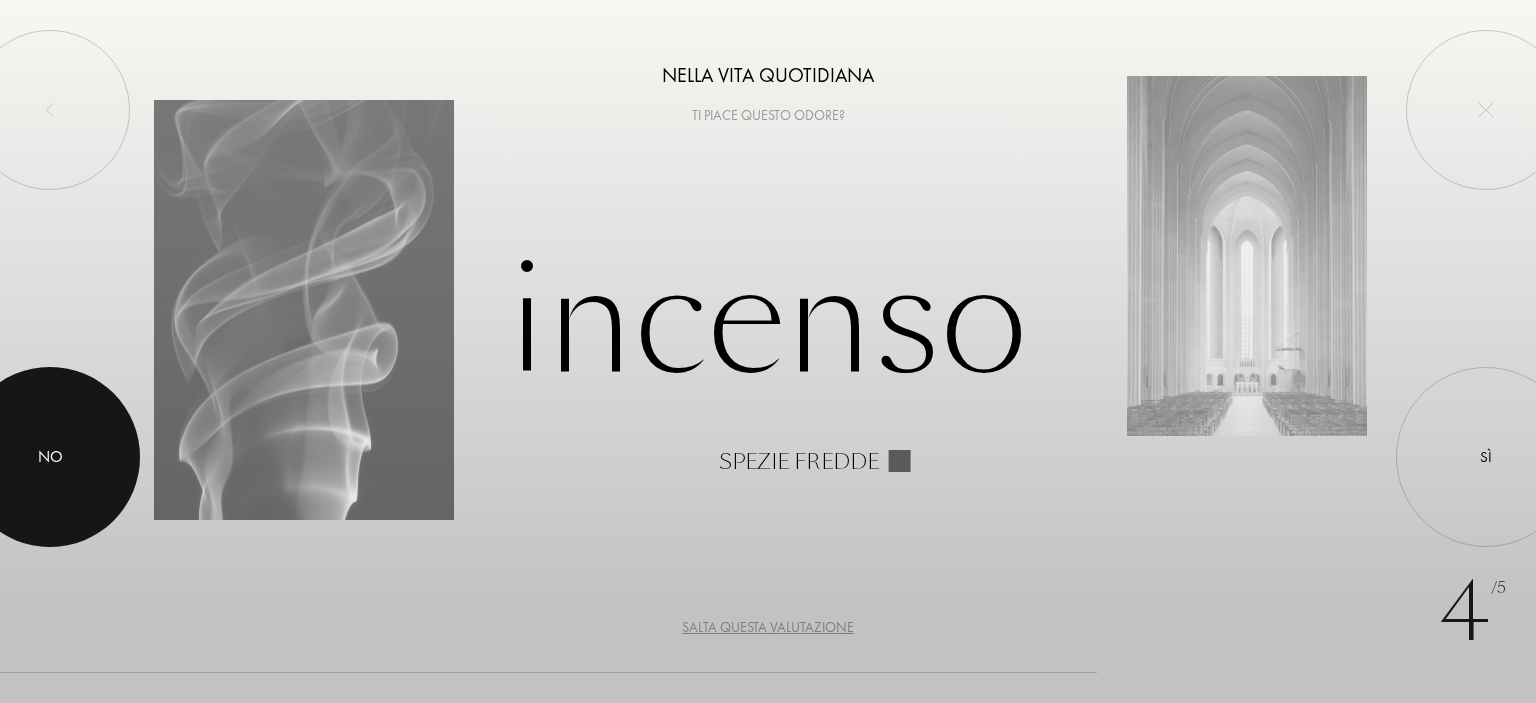 click at bounding box center [50, 457] 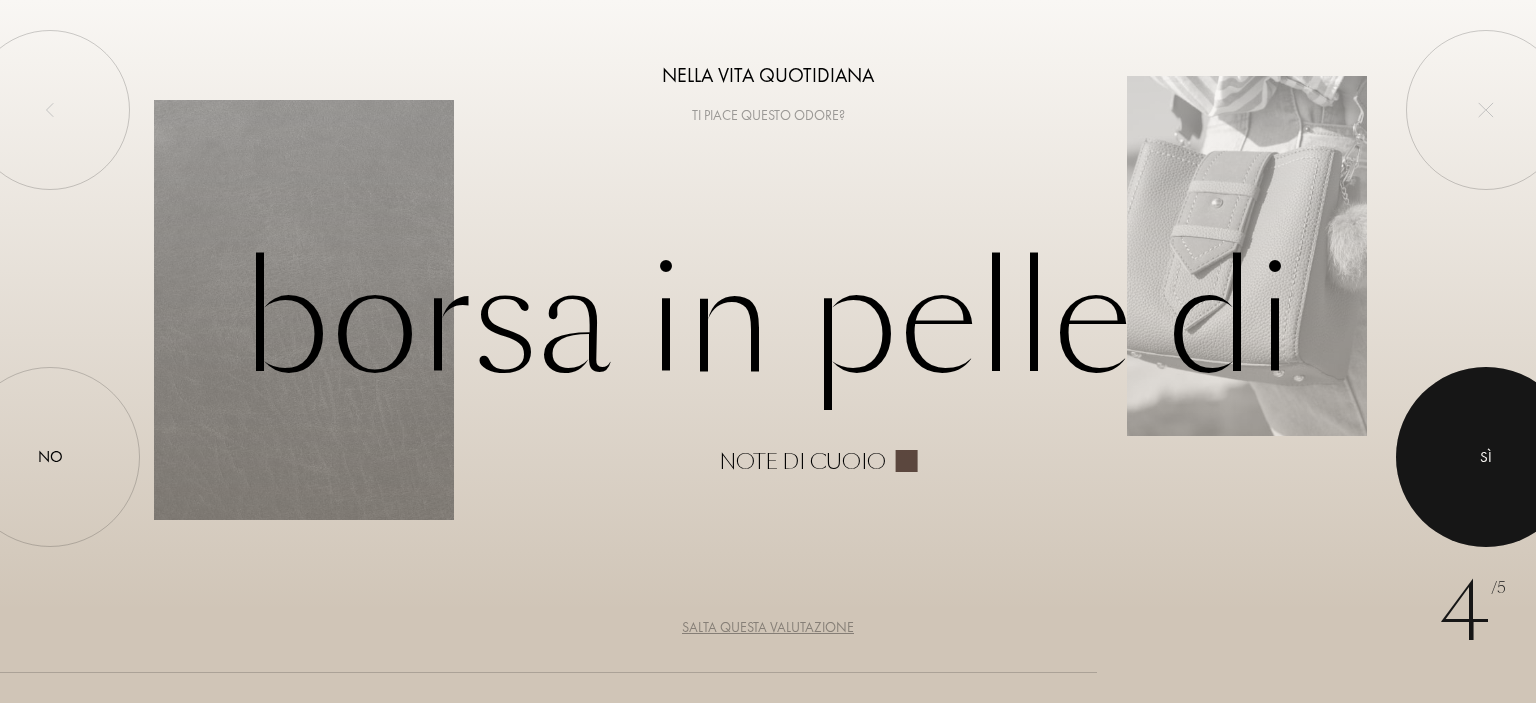 click at bounding box center (1486, 457) 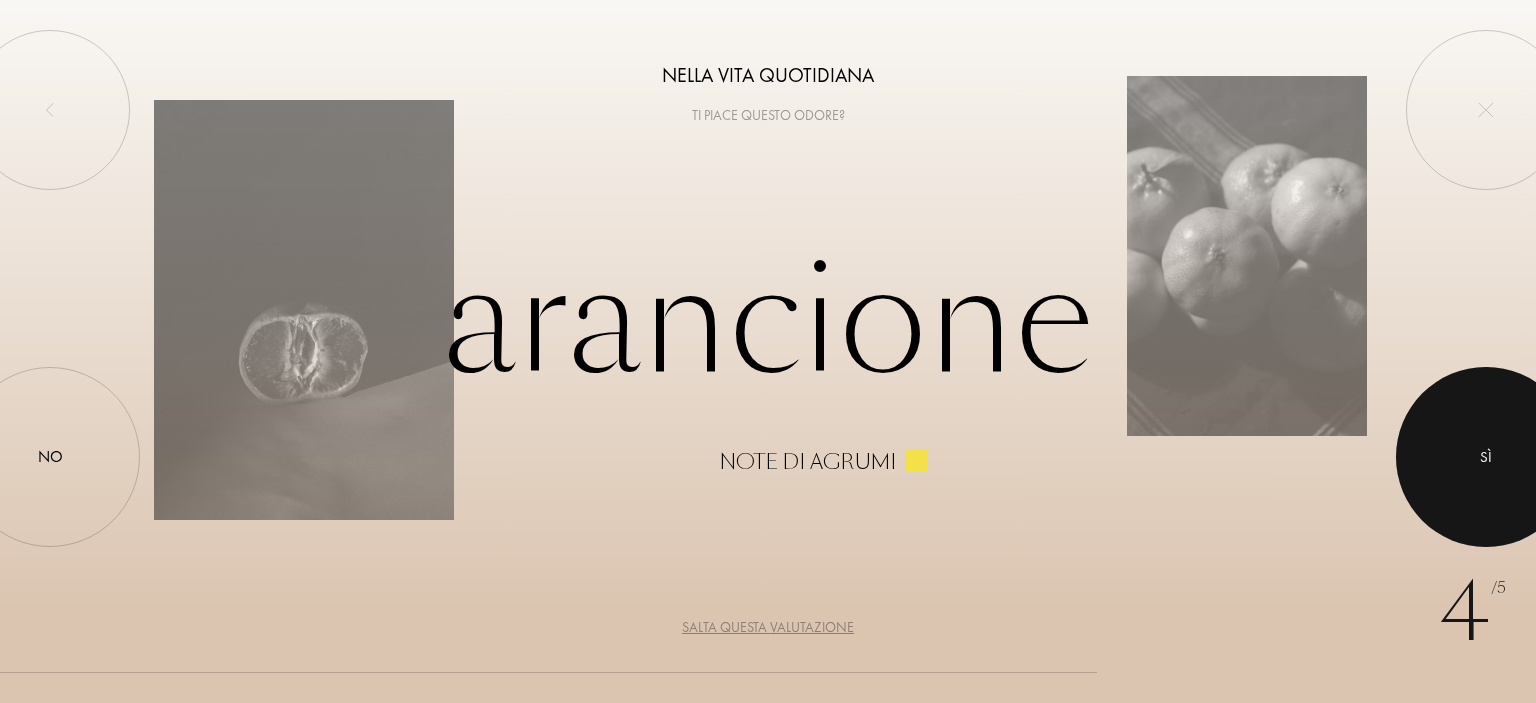 click on "Sì" at bounding box center [1486, 457] 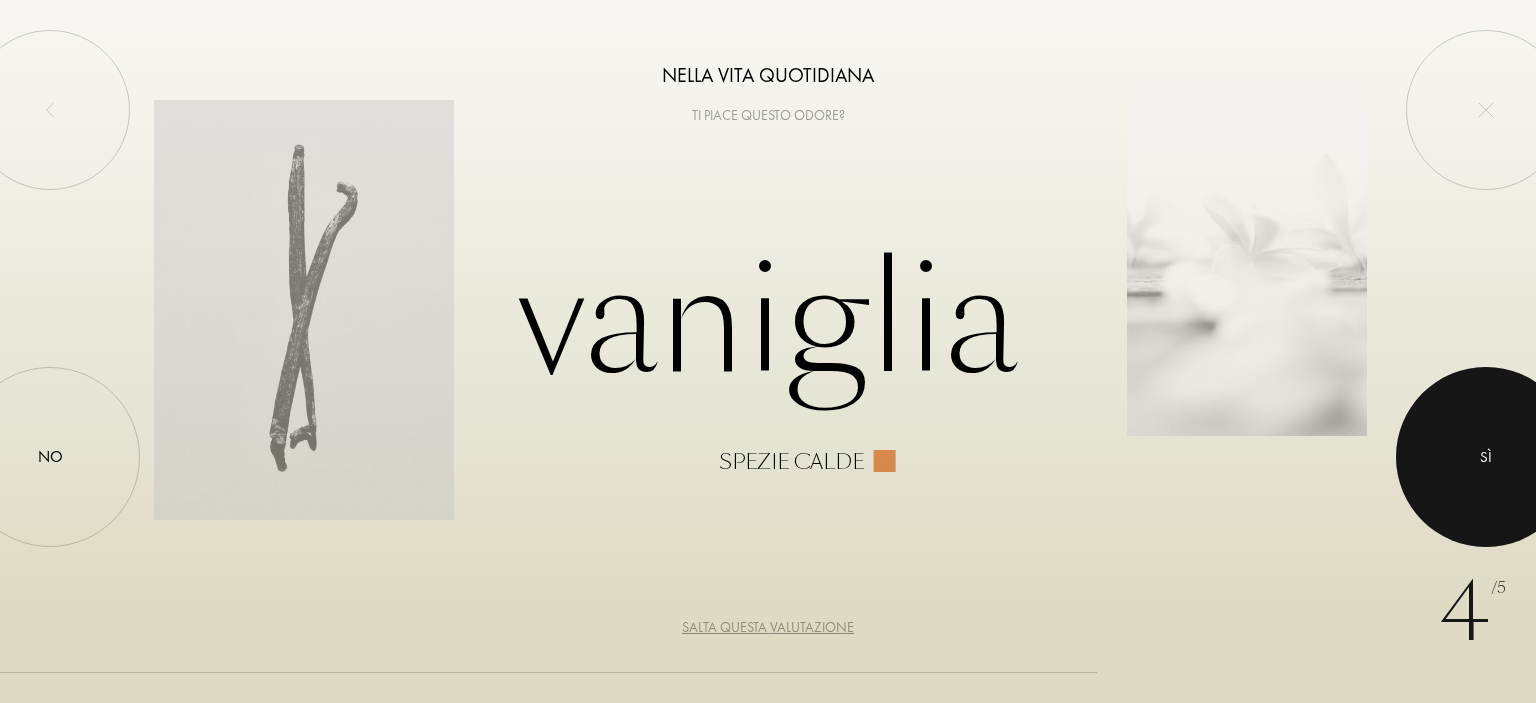 click on "Sì" at bounding box center [1486, 457] 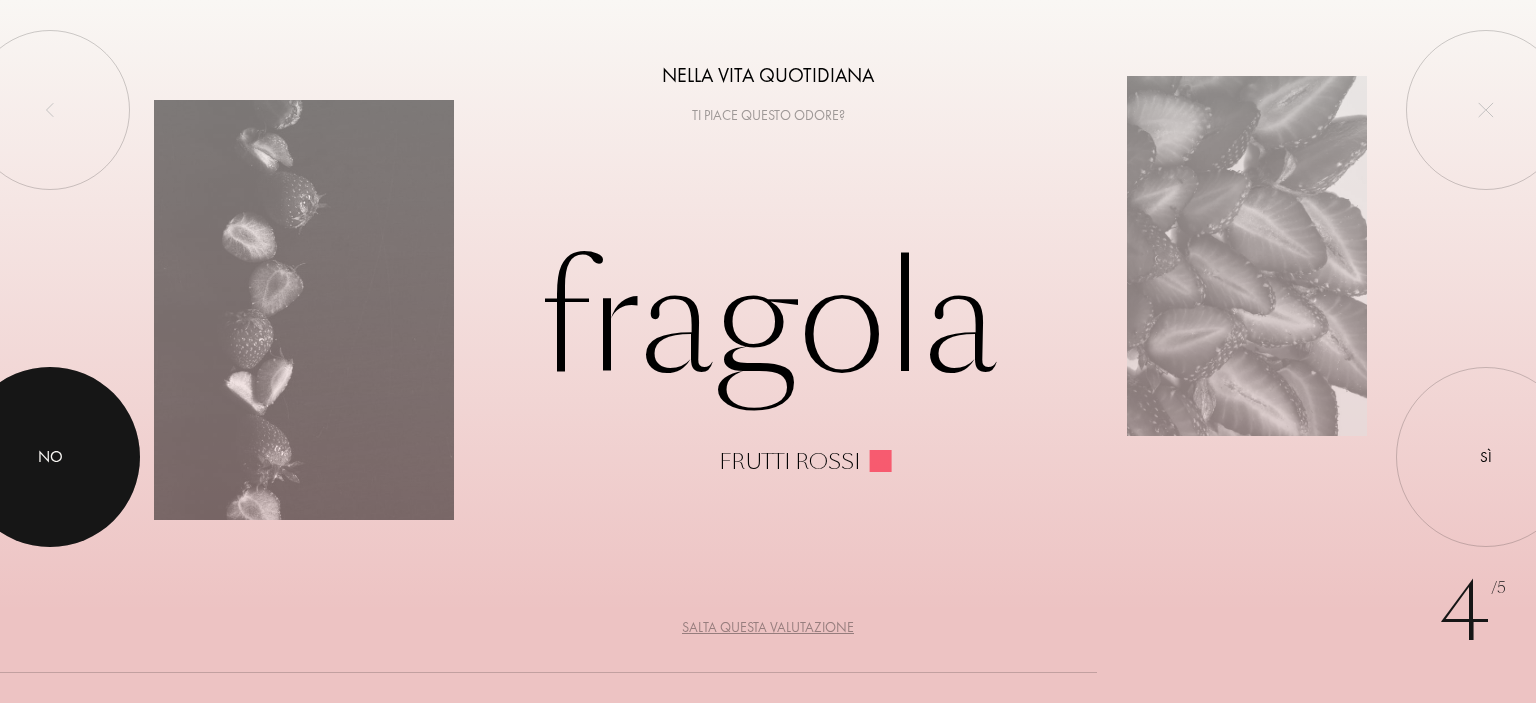click at bounding box center (50, 457) 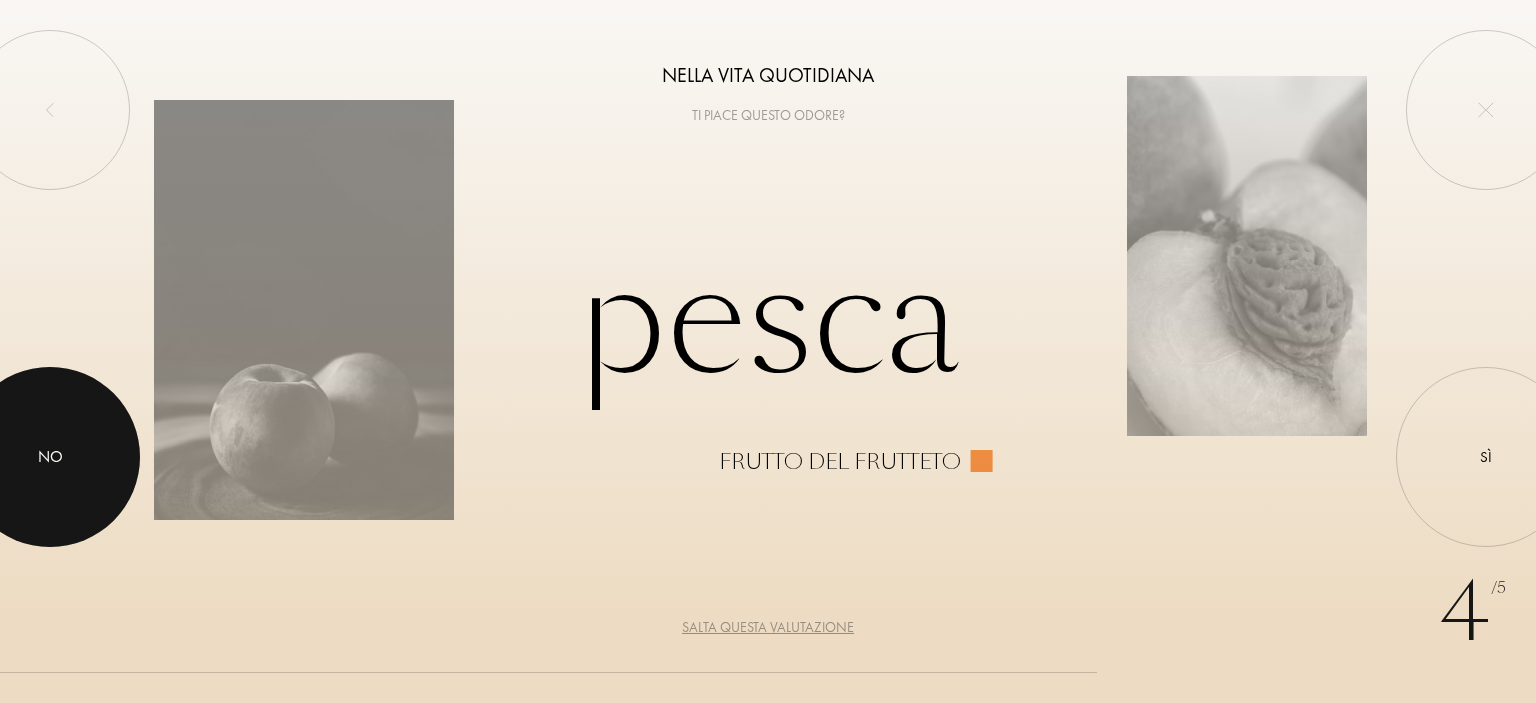 click at bounding box center [50, 457] 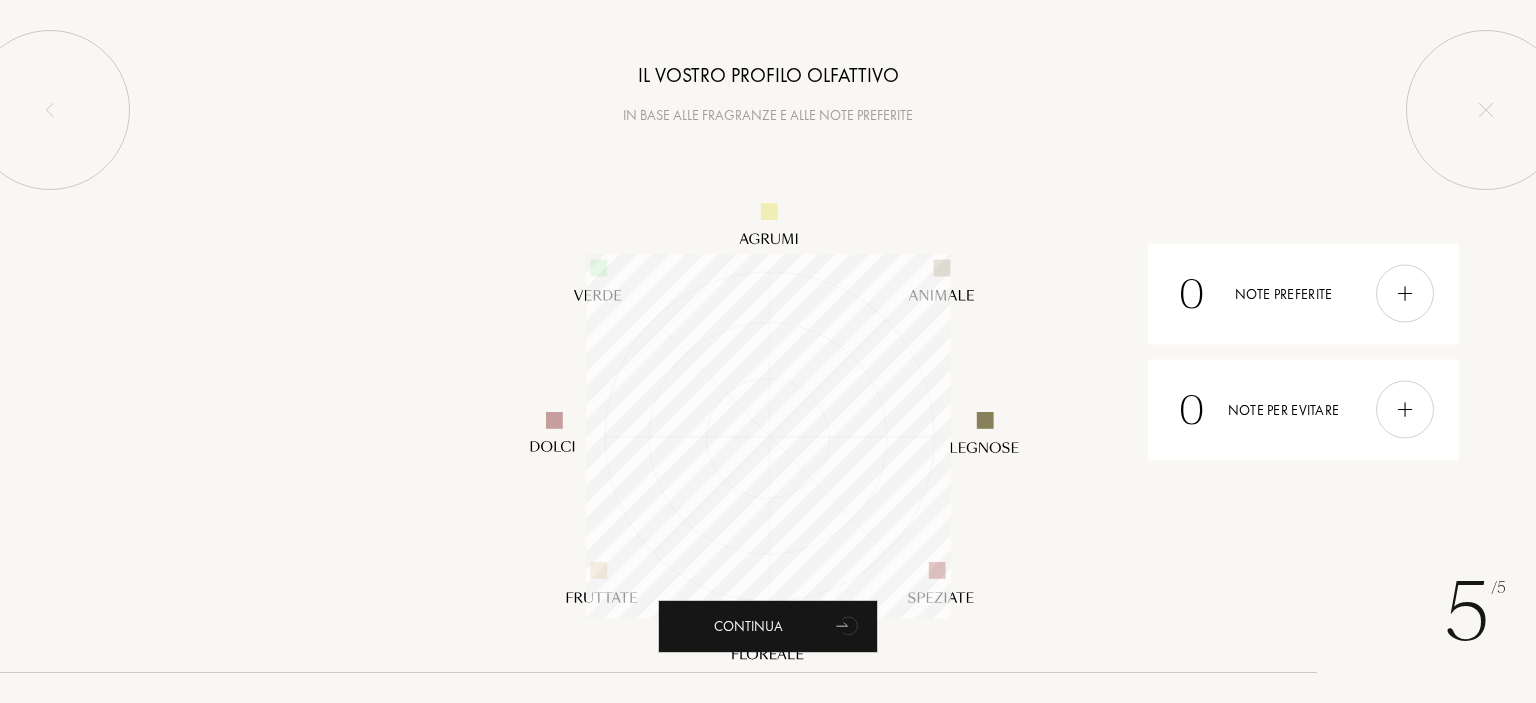 scroll, scrollTop: 999635, scrollLeft: 999635, axis: both 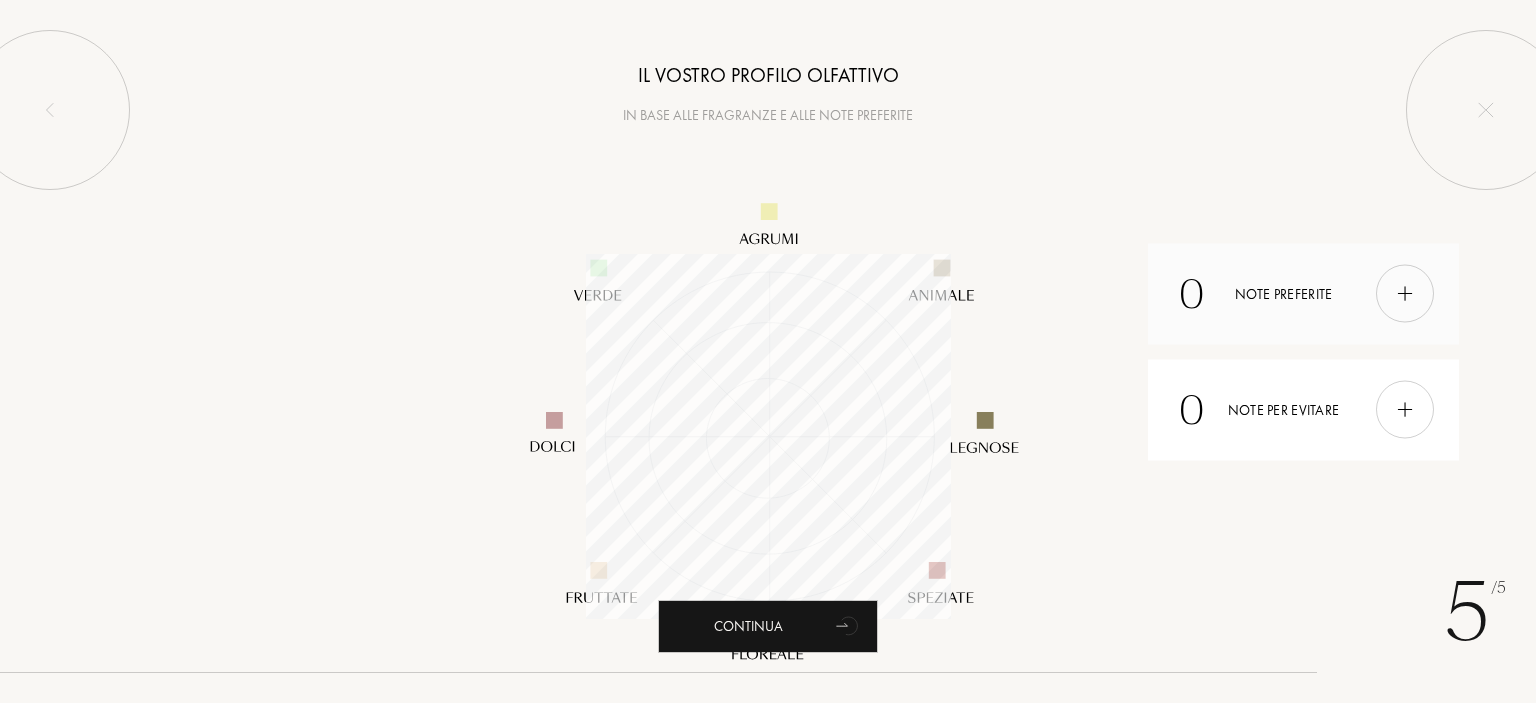 click at bounding box center (1405, 294) 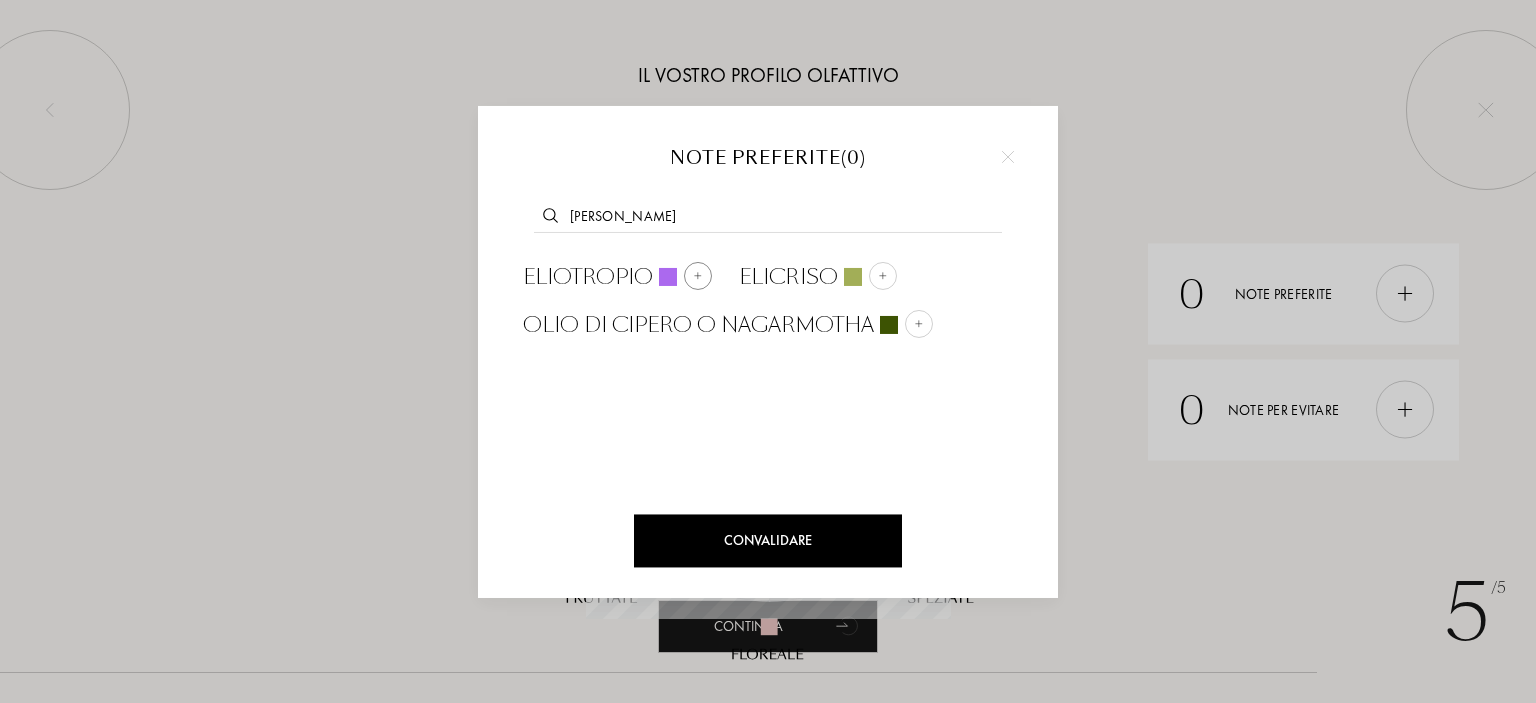 type on "elio" 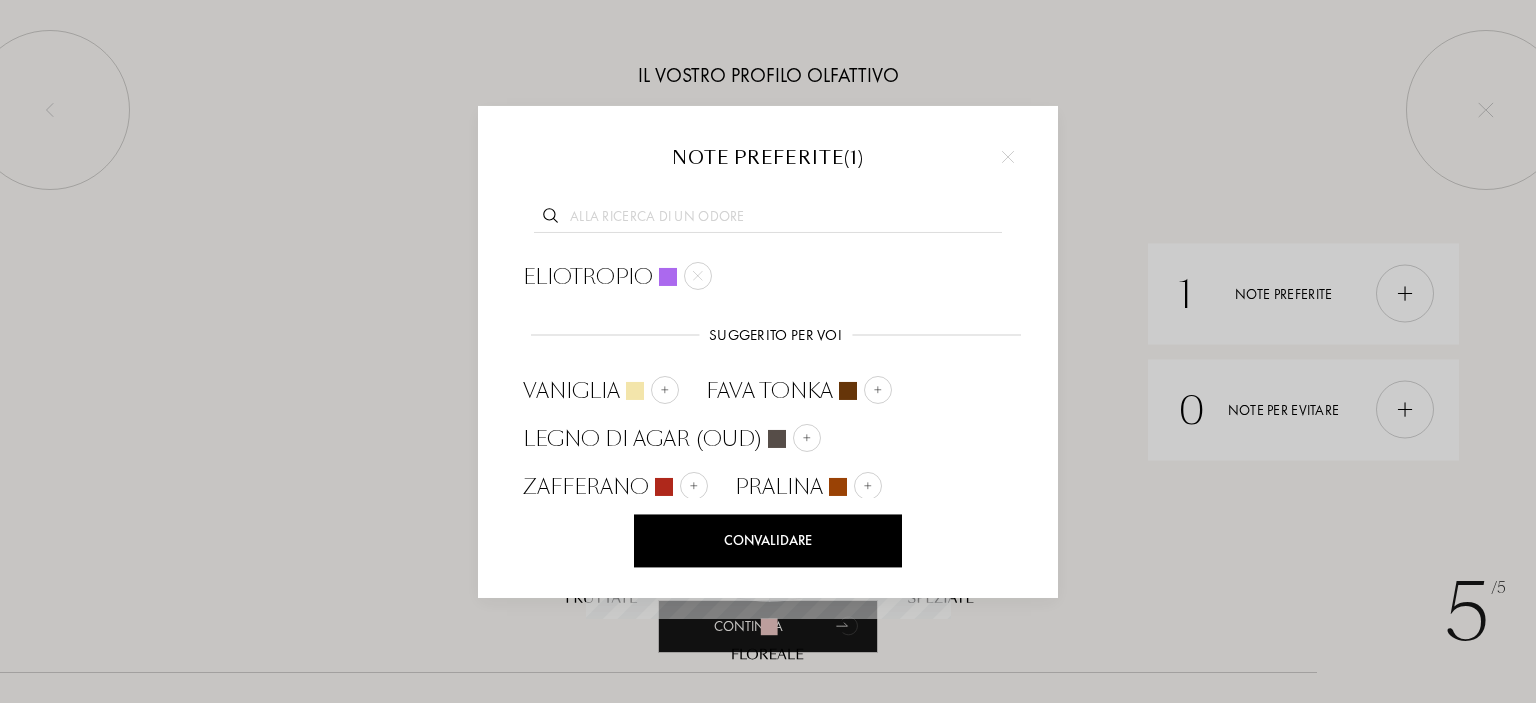 click at bounding box center (768, 219) 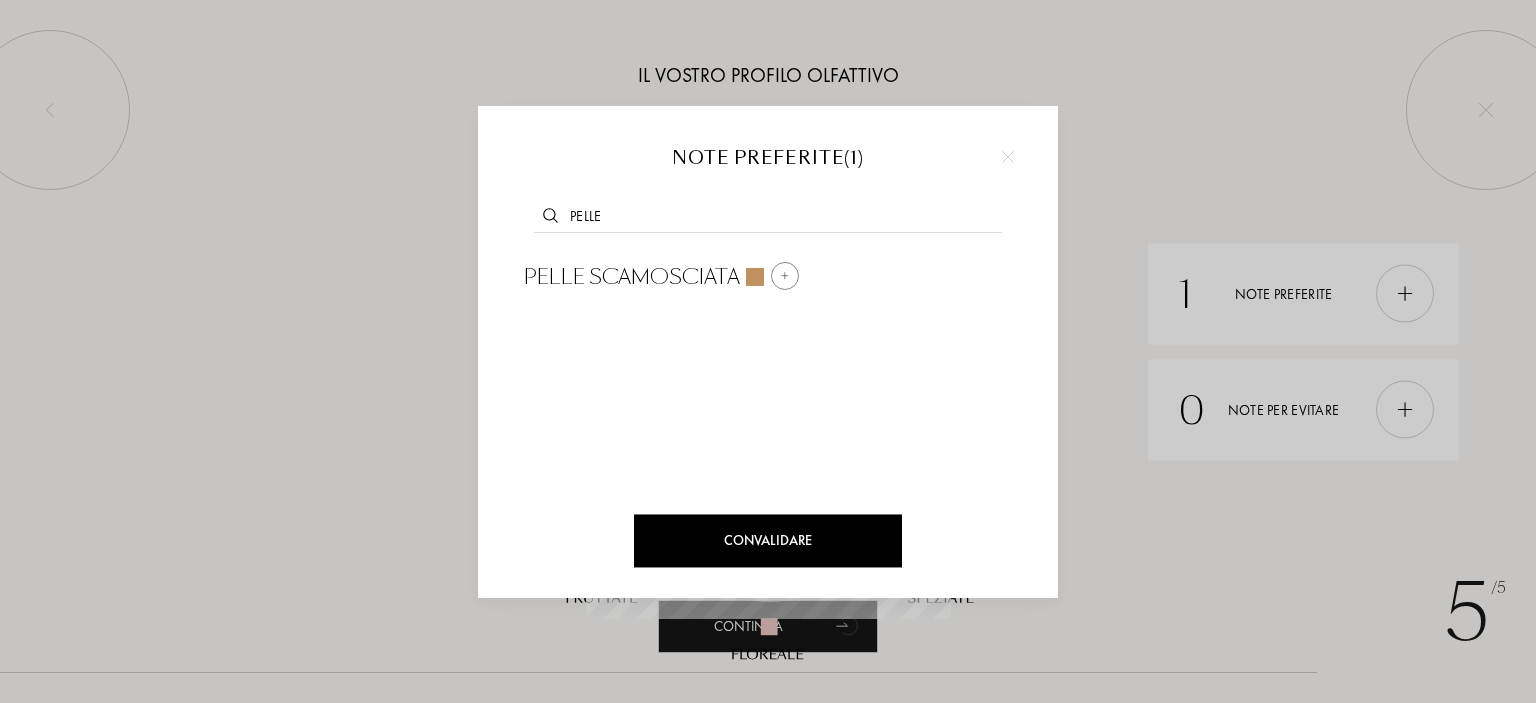 type on "pelle" 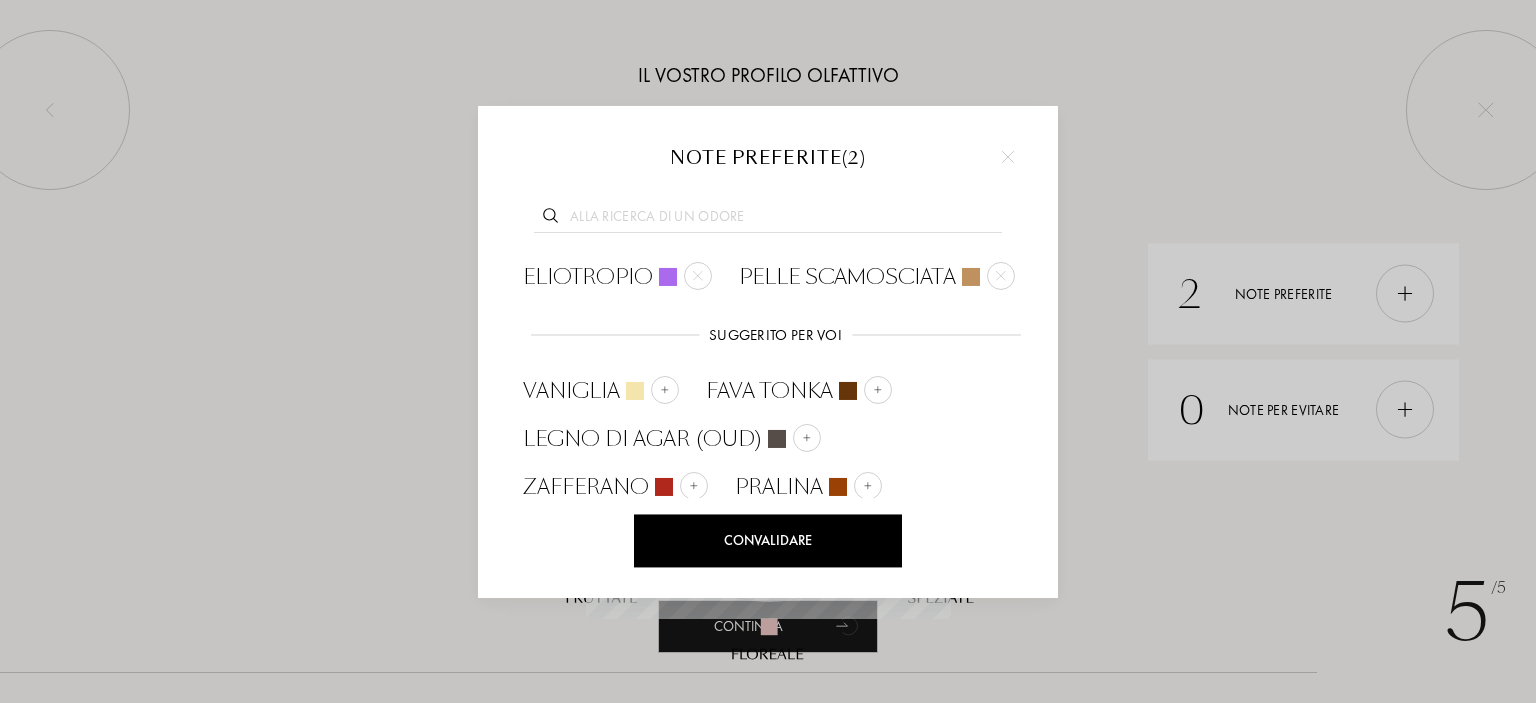 click on "Convalidare" at bounding box center [768, 540] 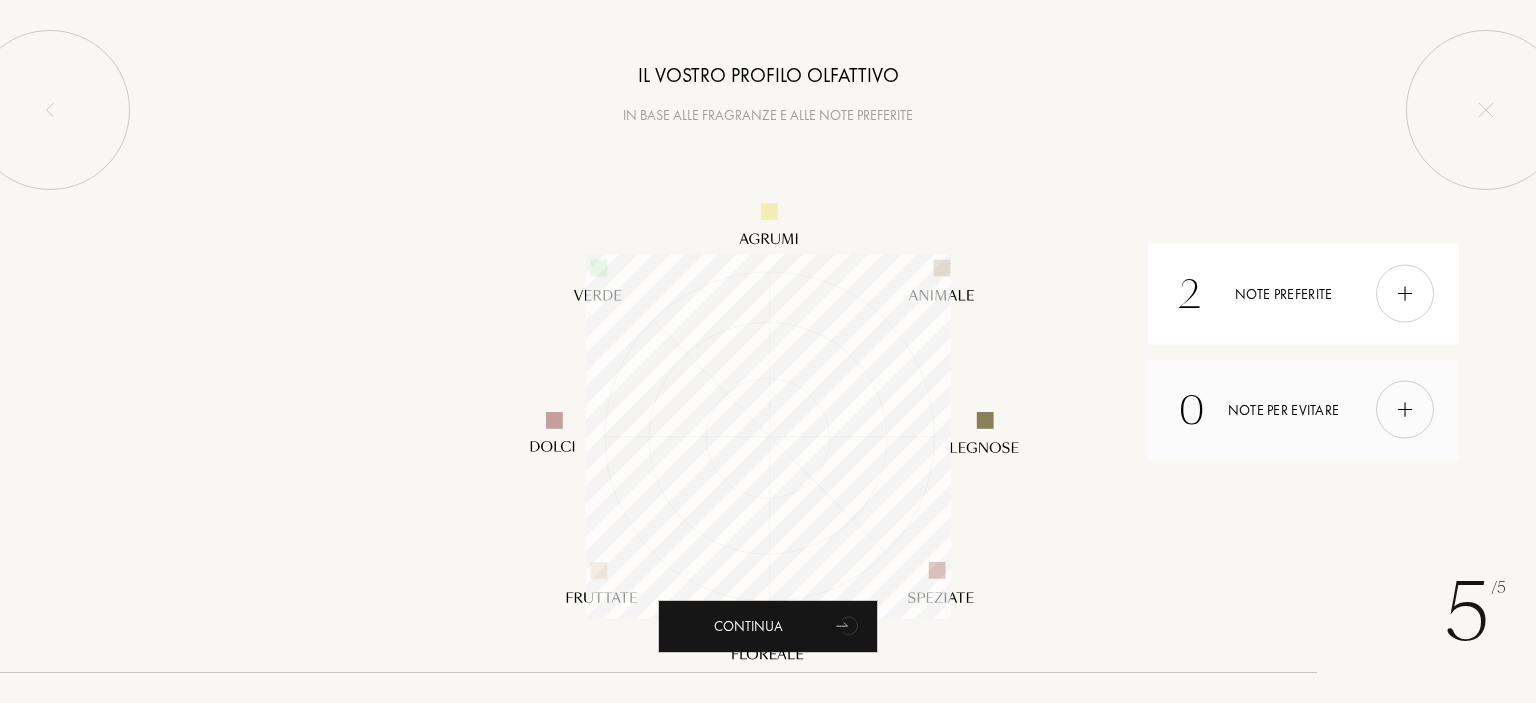 click on "0 Note per evitare" at bounding box center (1303, 409) 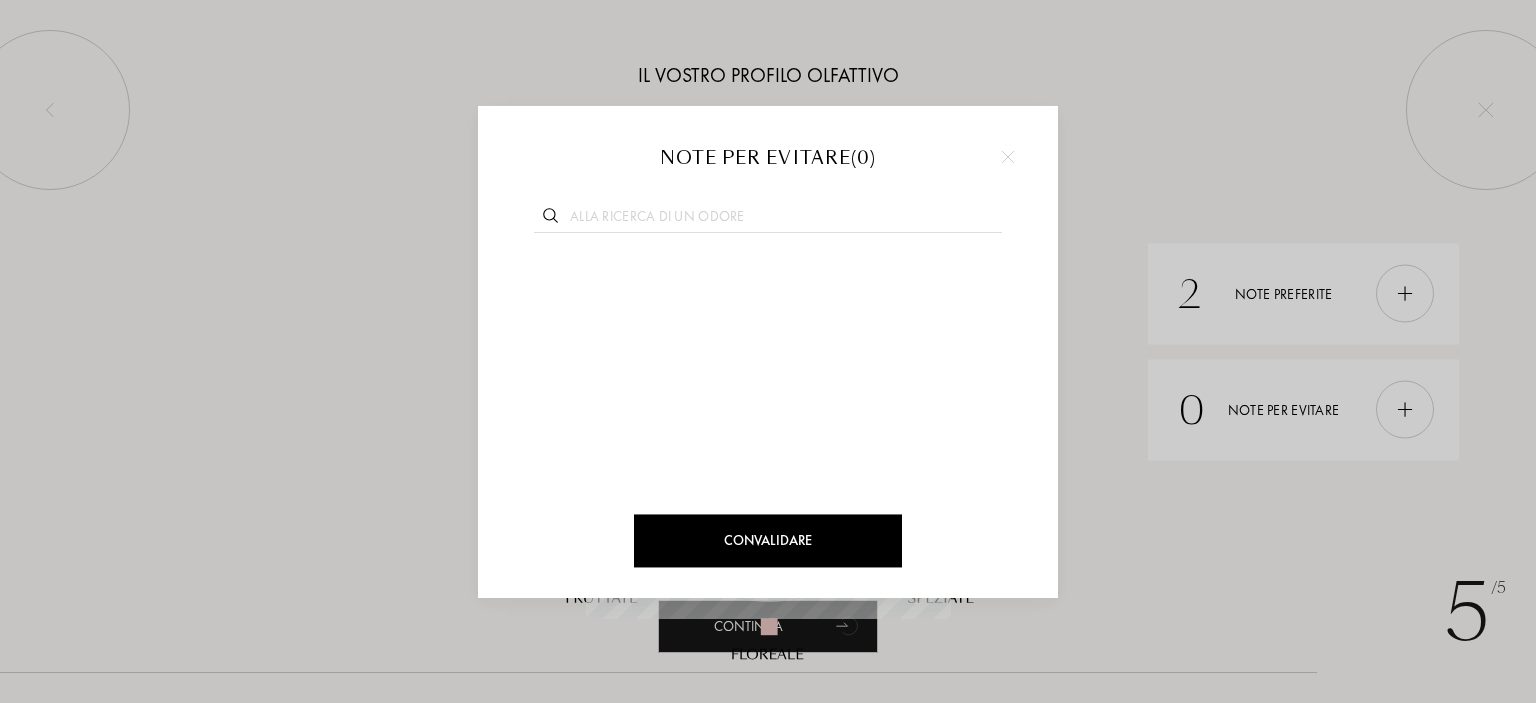 click at bounding box center [768, 219] 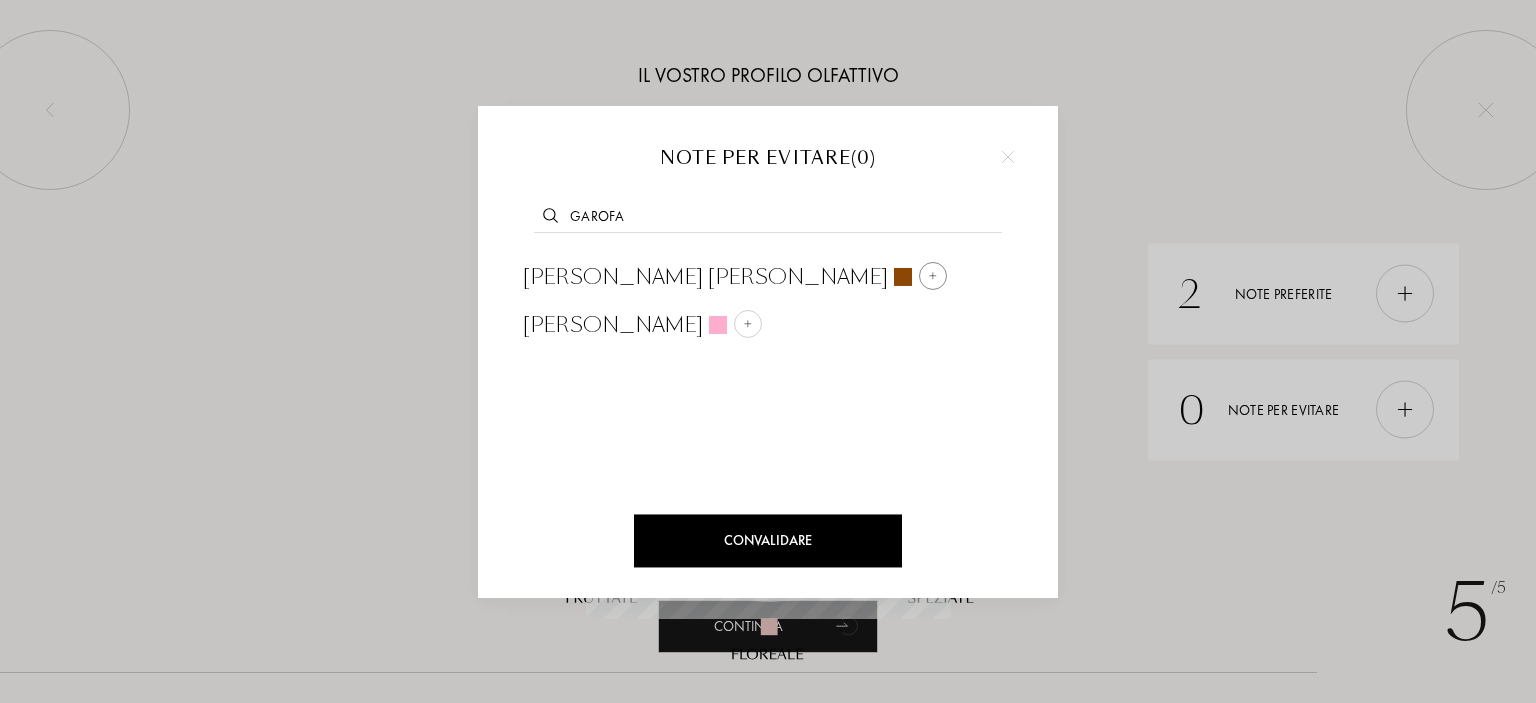 type on "garofa" 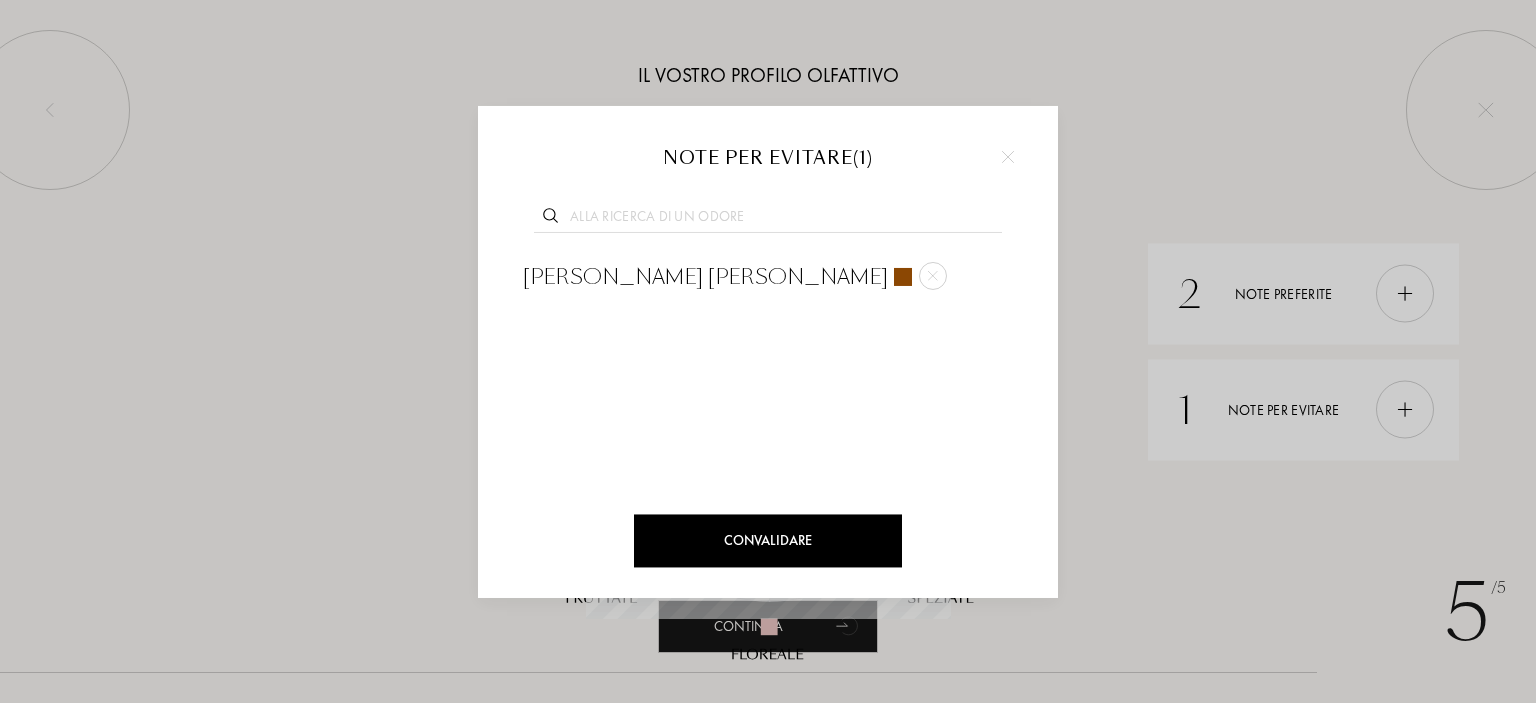 click at bounding box center [768, 219] 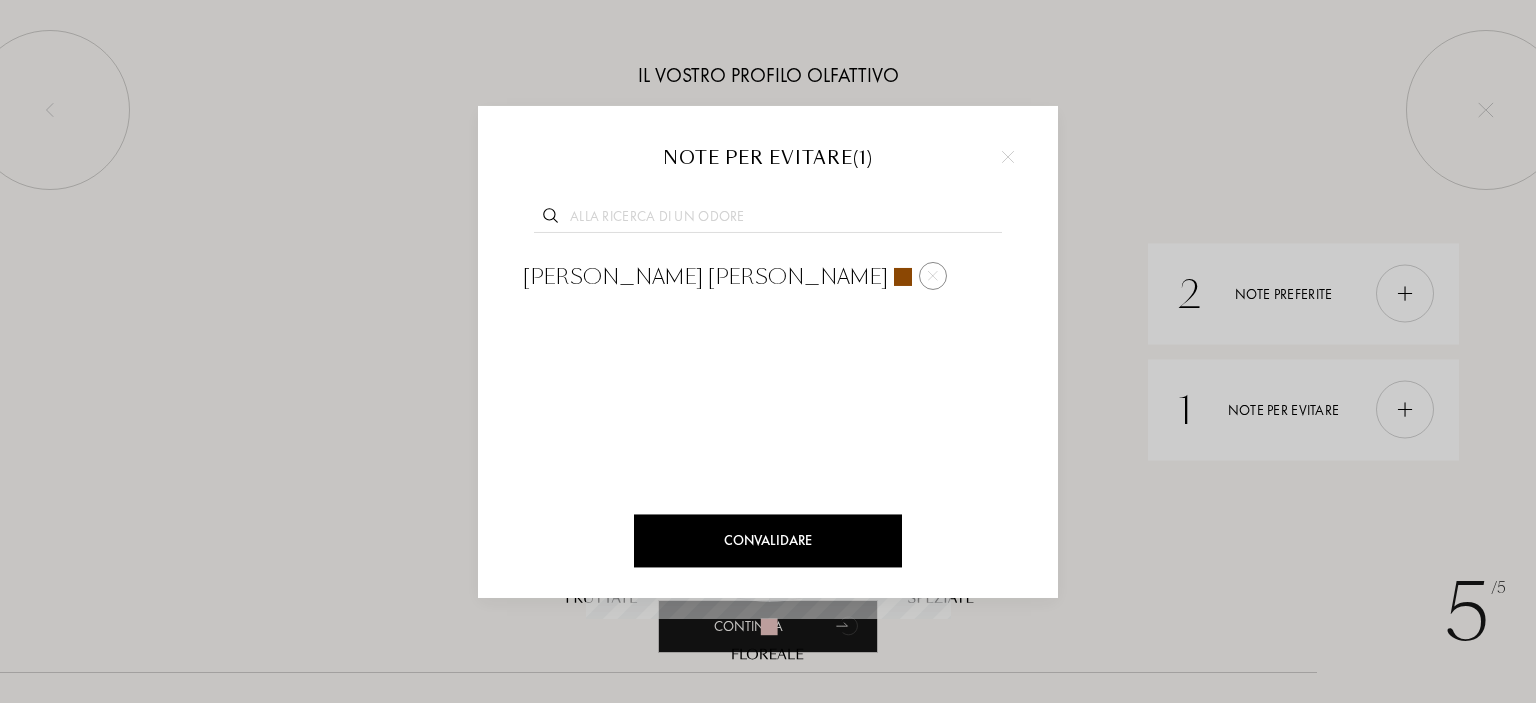 click at bounding box center [933, 276] 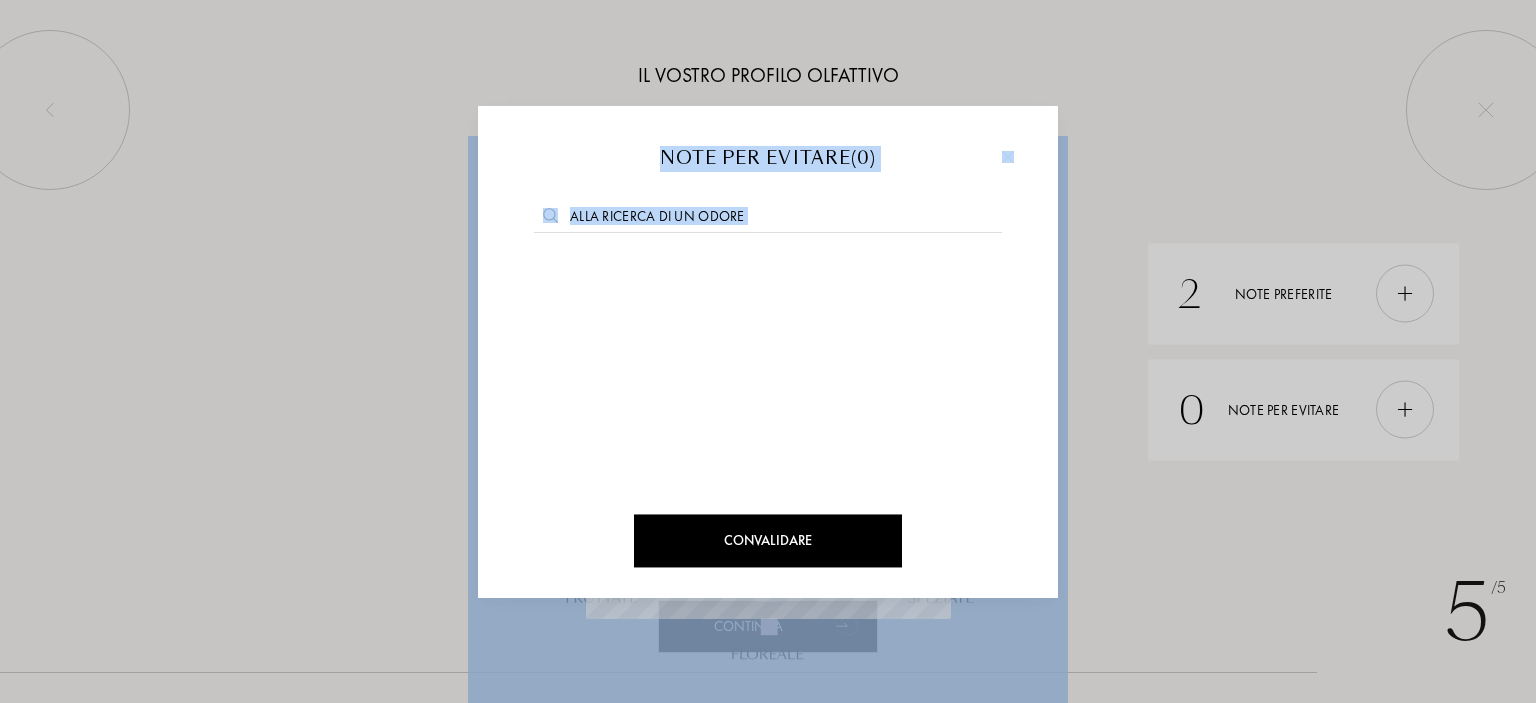 drag, startPoint x: 820, startPoint y: 519, endPoint x: 984, endPoint y: 475, distance: 169.79988 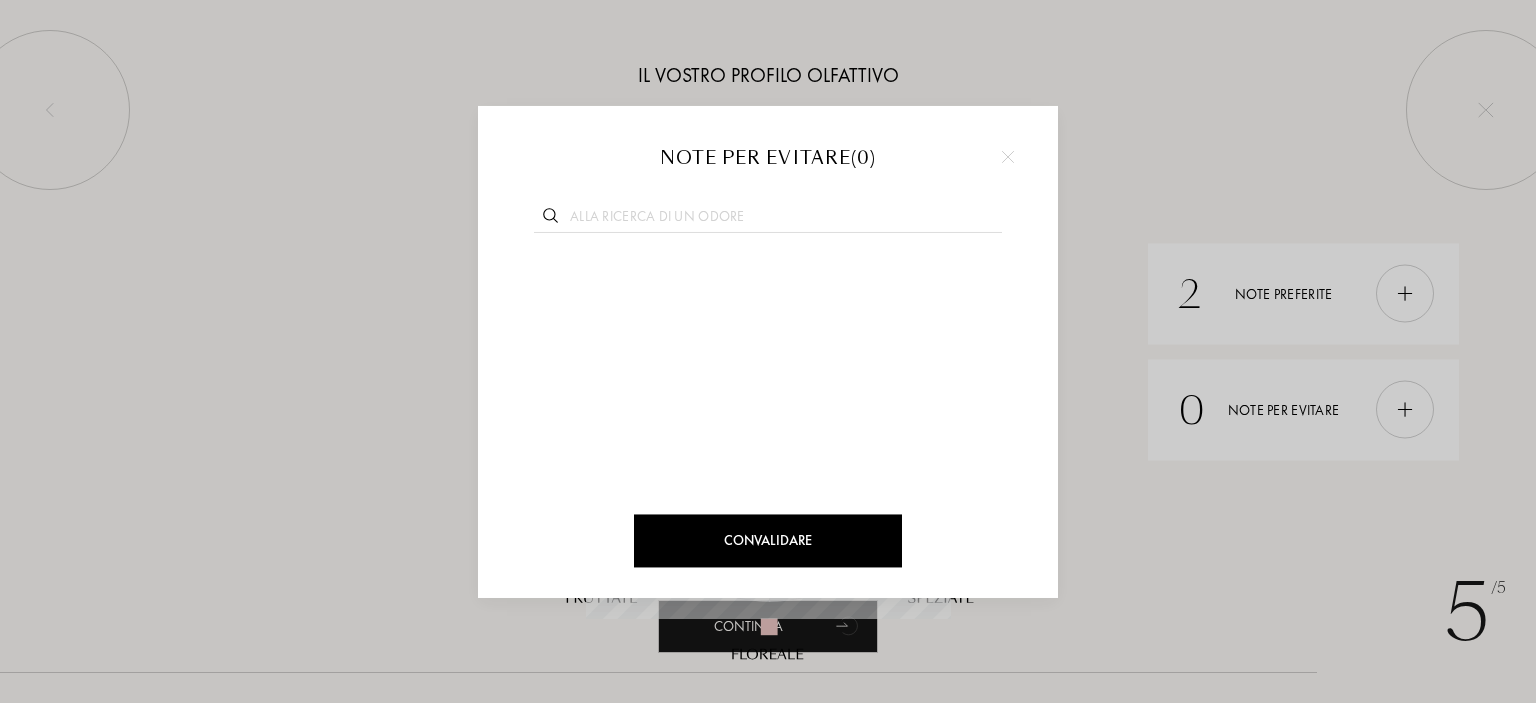 drag, startPoint x: 1012, startPoint y: 153, endPoint x: 1361, endPoint y: 321, distance: 387.3306 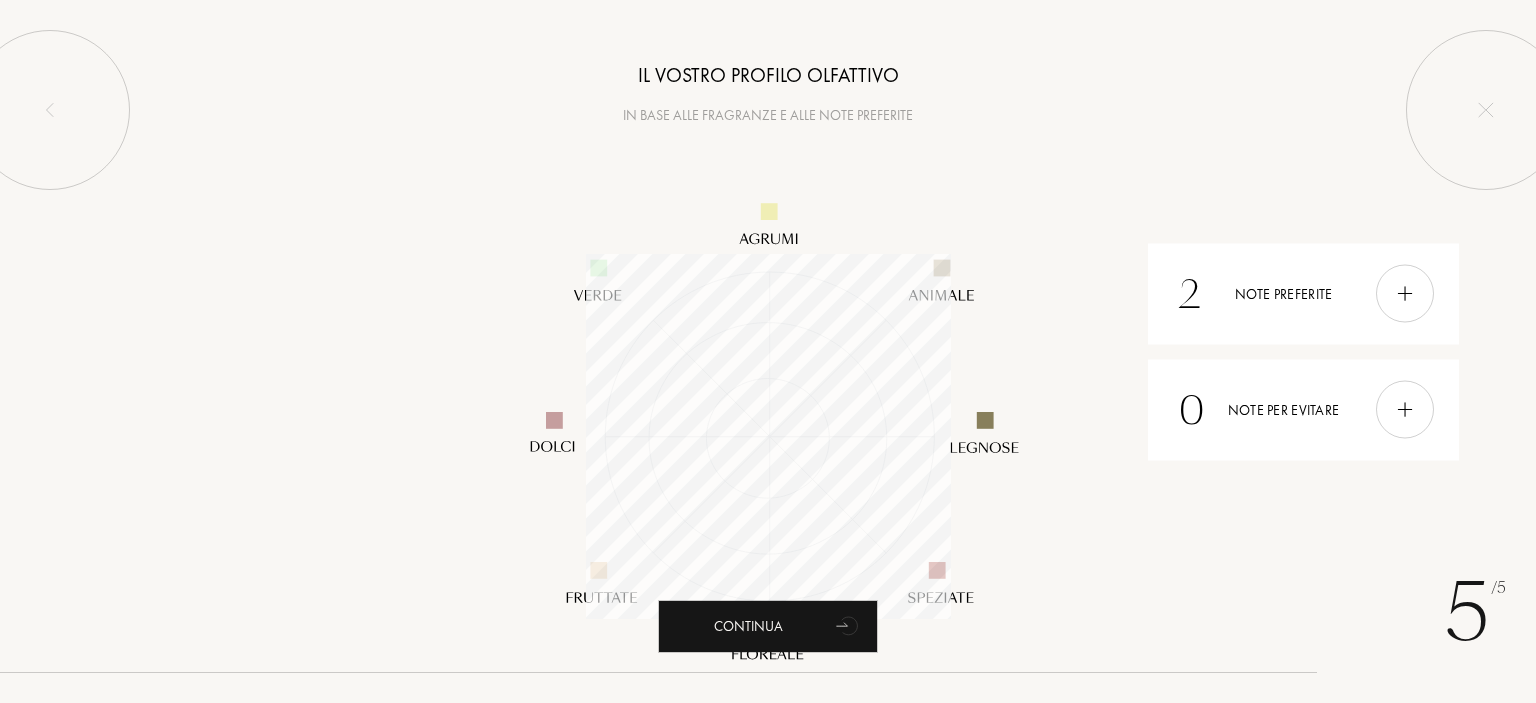 click on "2 Note preferite" at bounding box center (1303, 293) 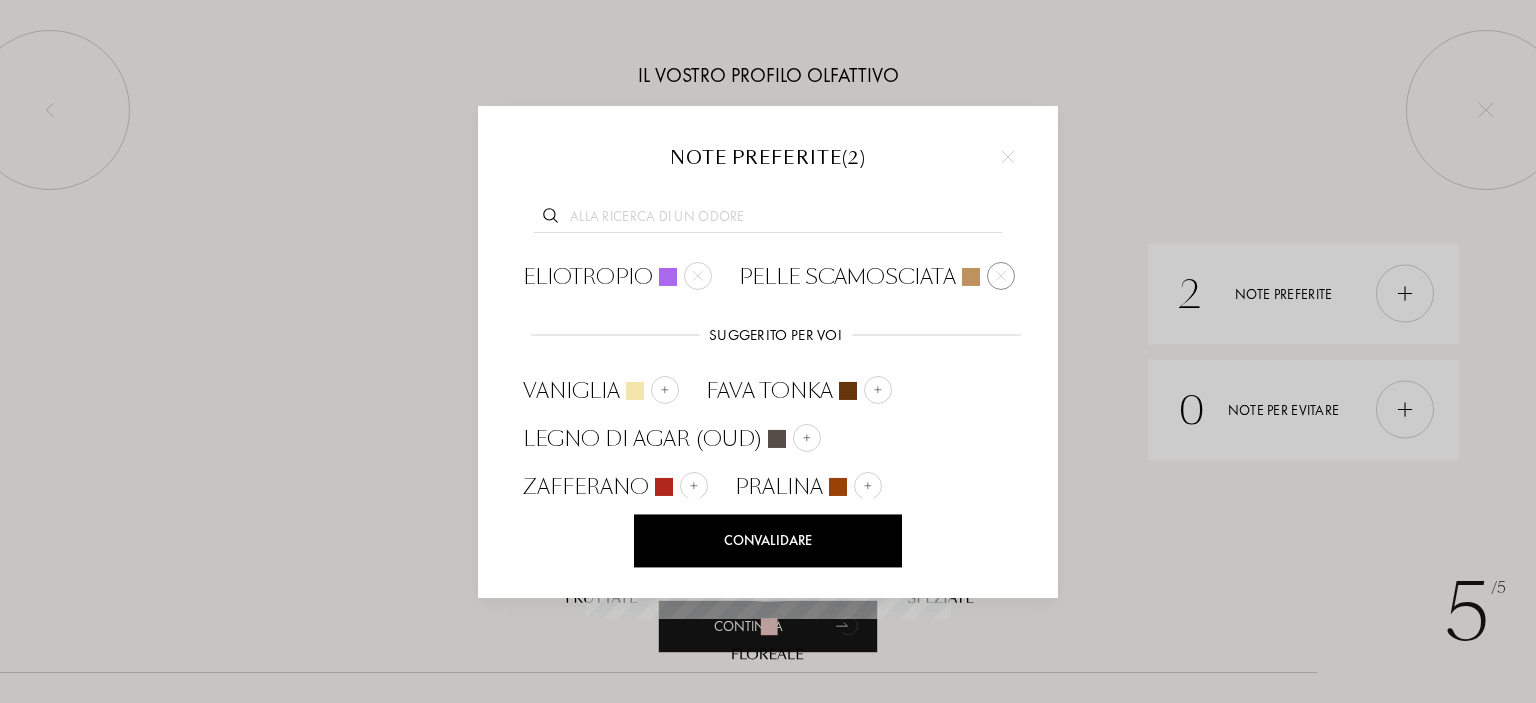 click at bounding box center (1001, 276) 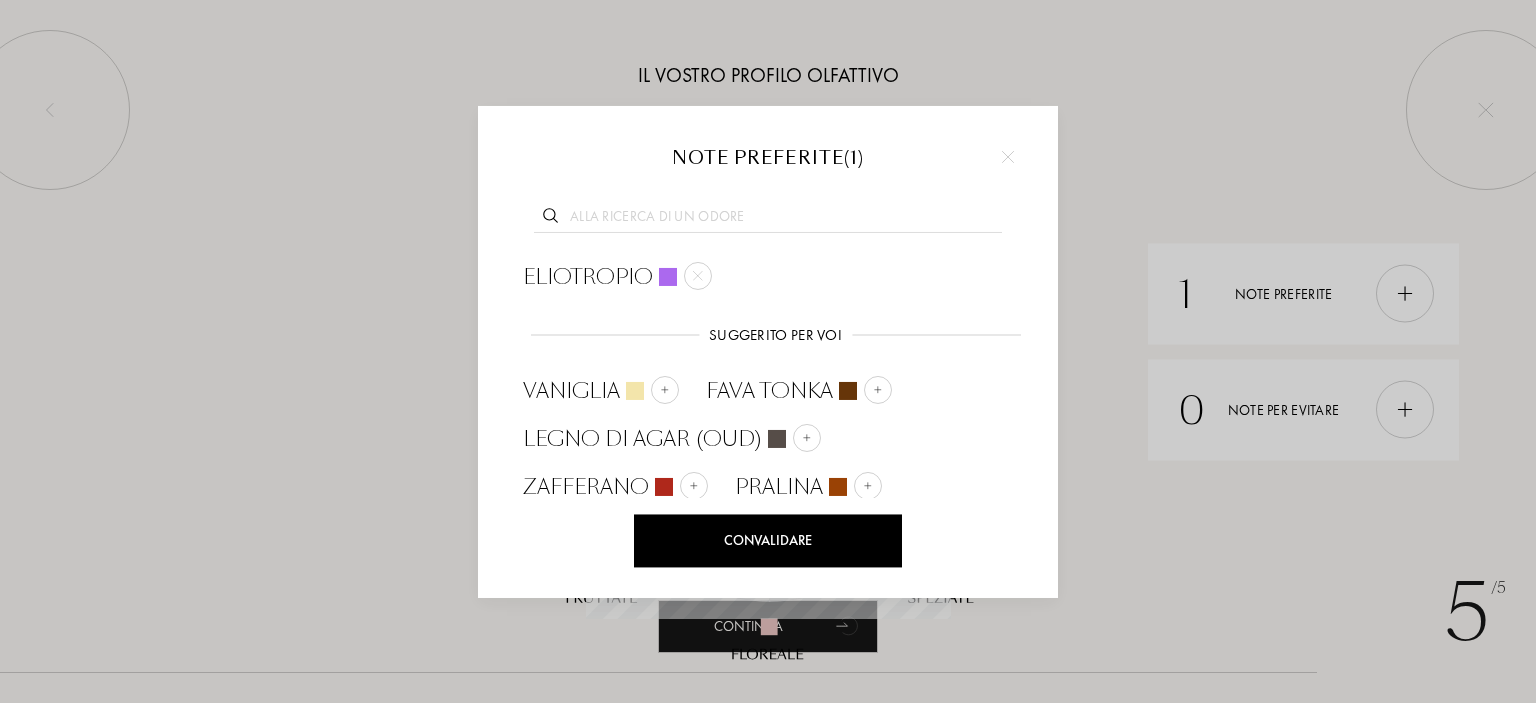 click at bounding box center [698, 276] 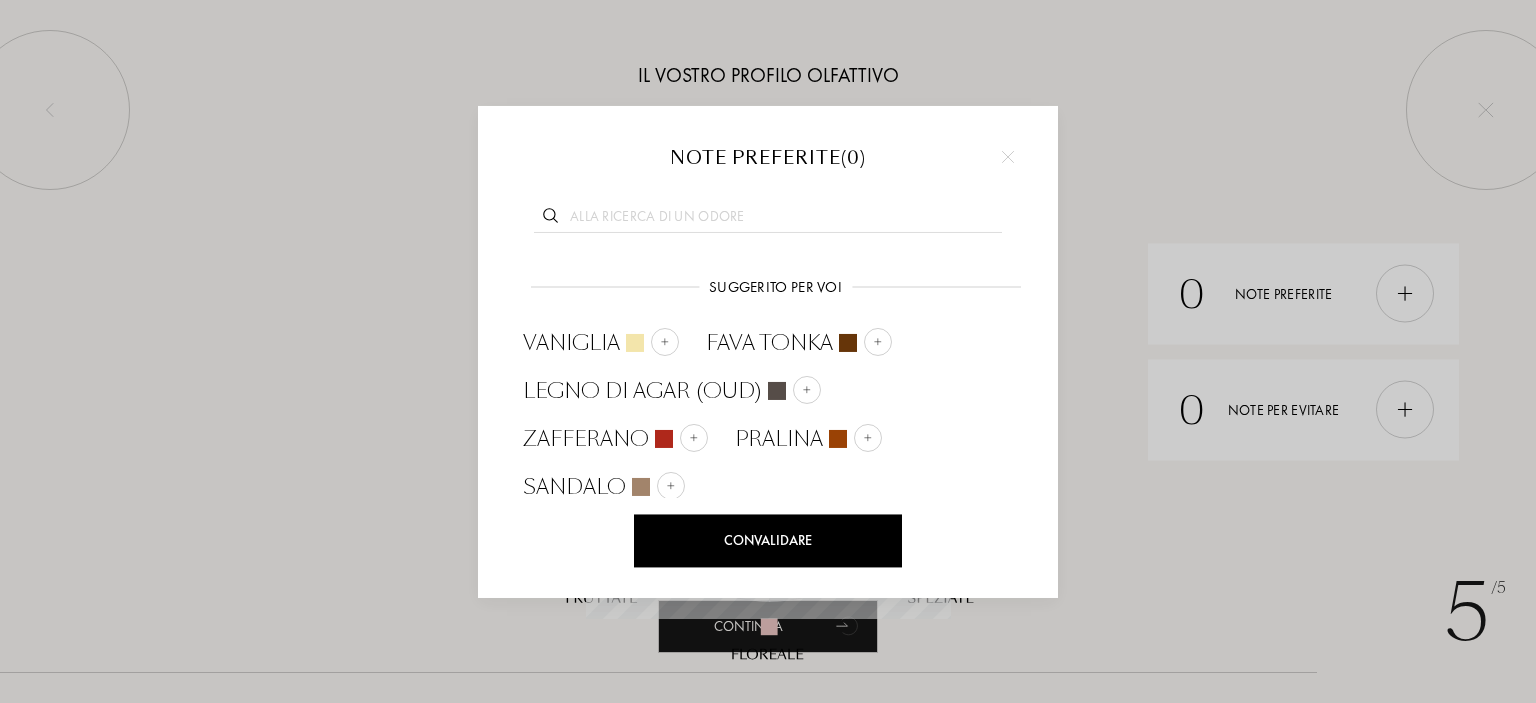 click on "Convalidare" at bounding box center [768, 540] 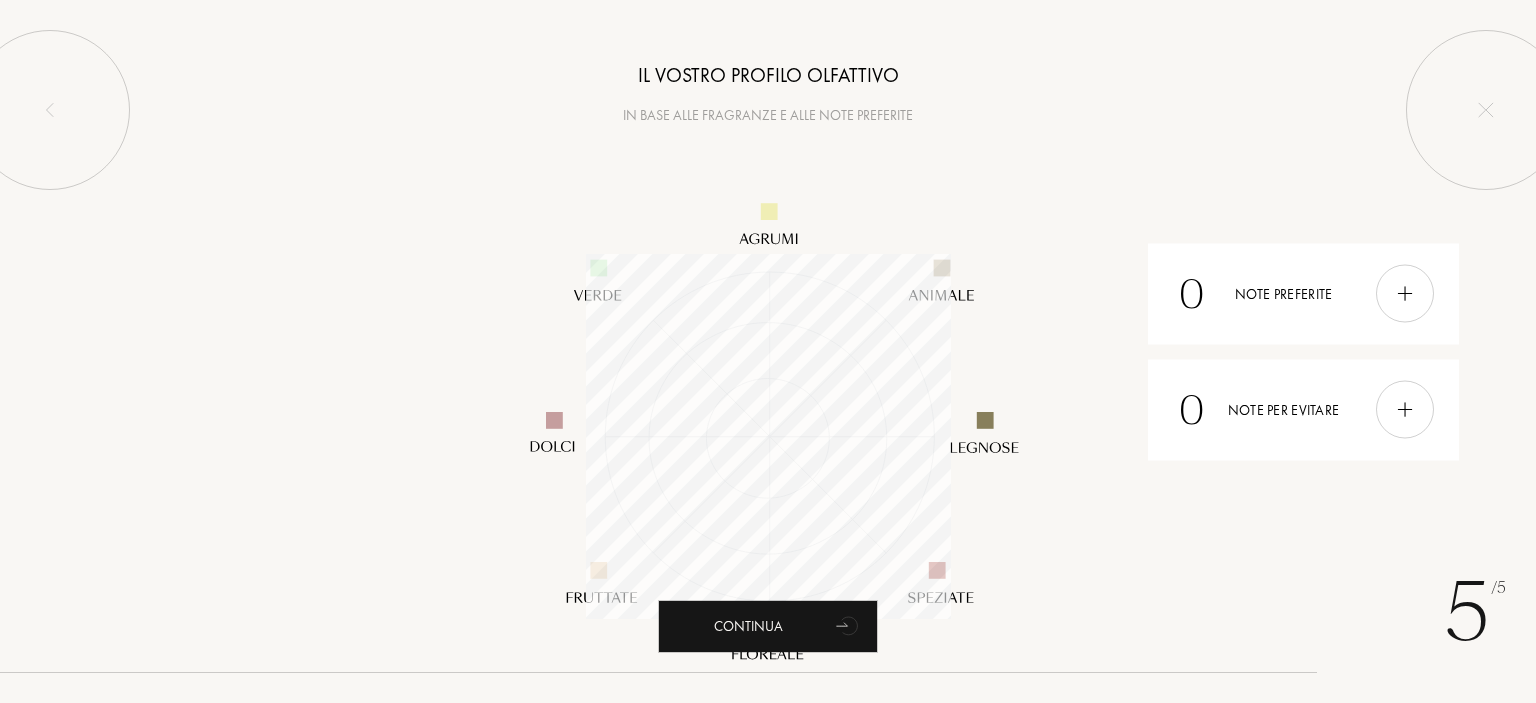 drag, startPoint x: 1172, startPoint y: 548, endPoint x: 1023, endPoint y: 572, distance: 150.9205 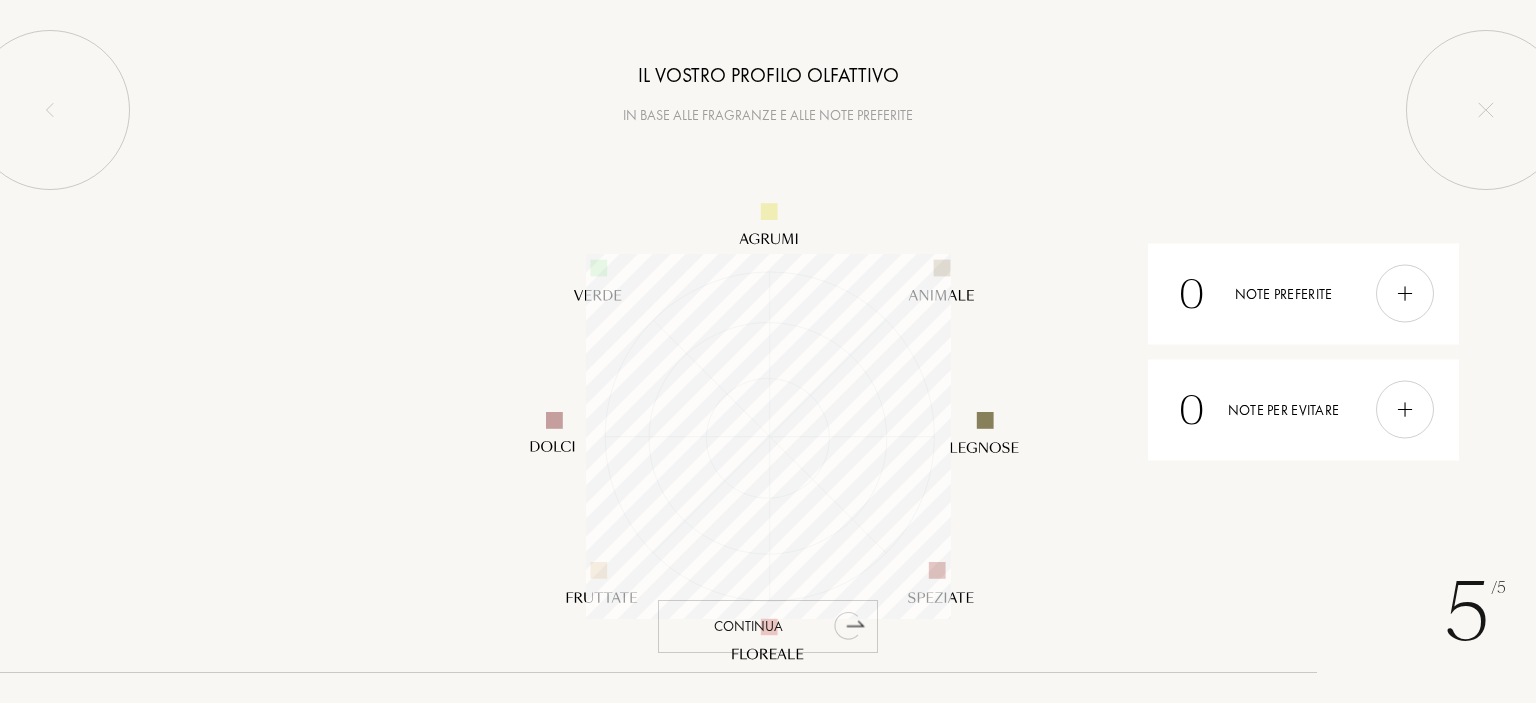 click on "Continua" at bounding box center (768, 626) 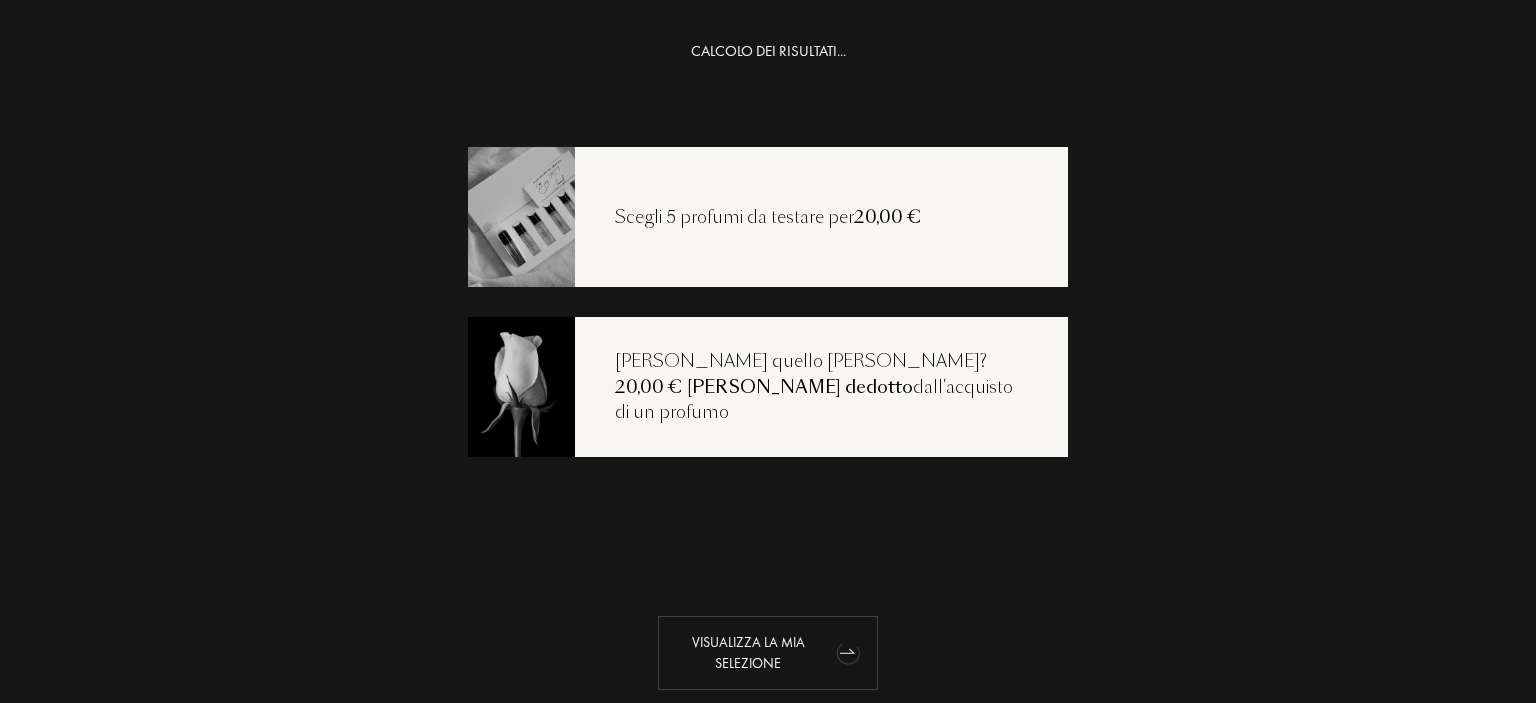 click on "Visualizza la mia selezione" at bounding box center (768, 653) 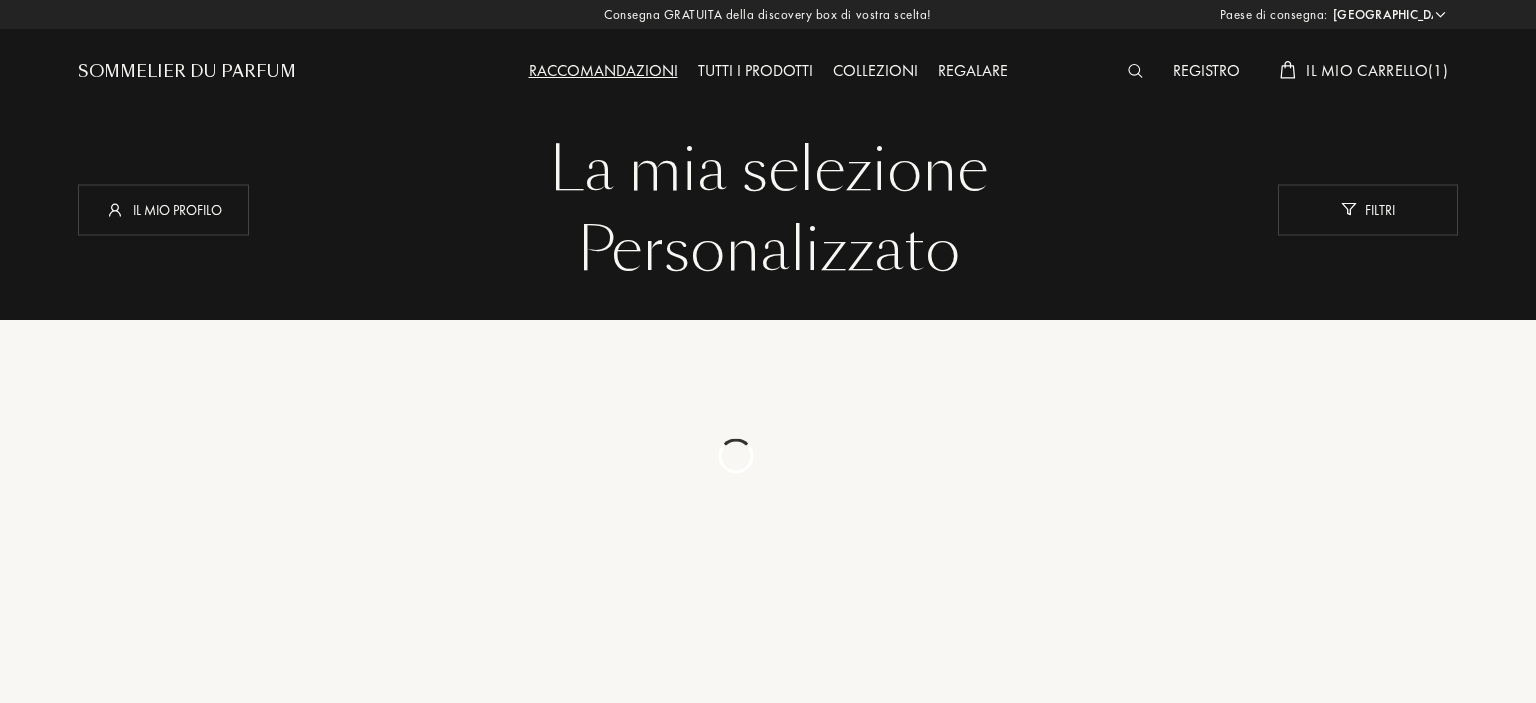 select on "IT" 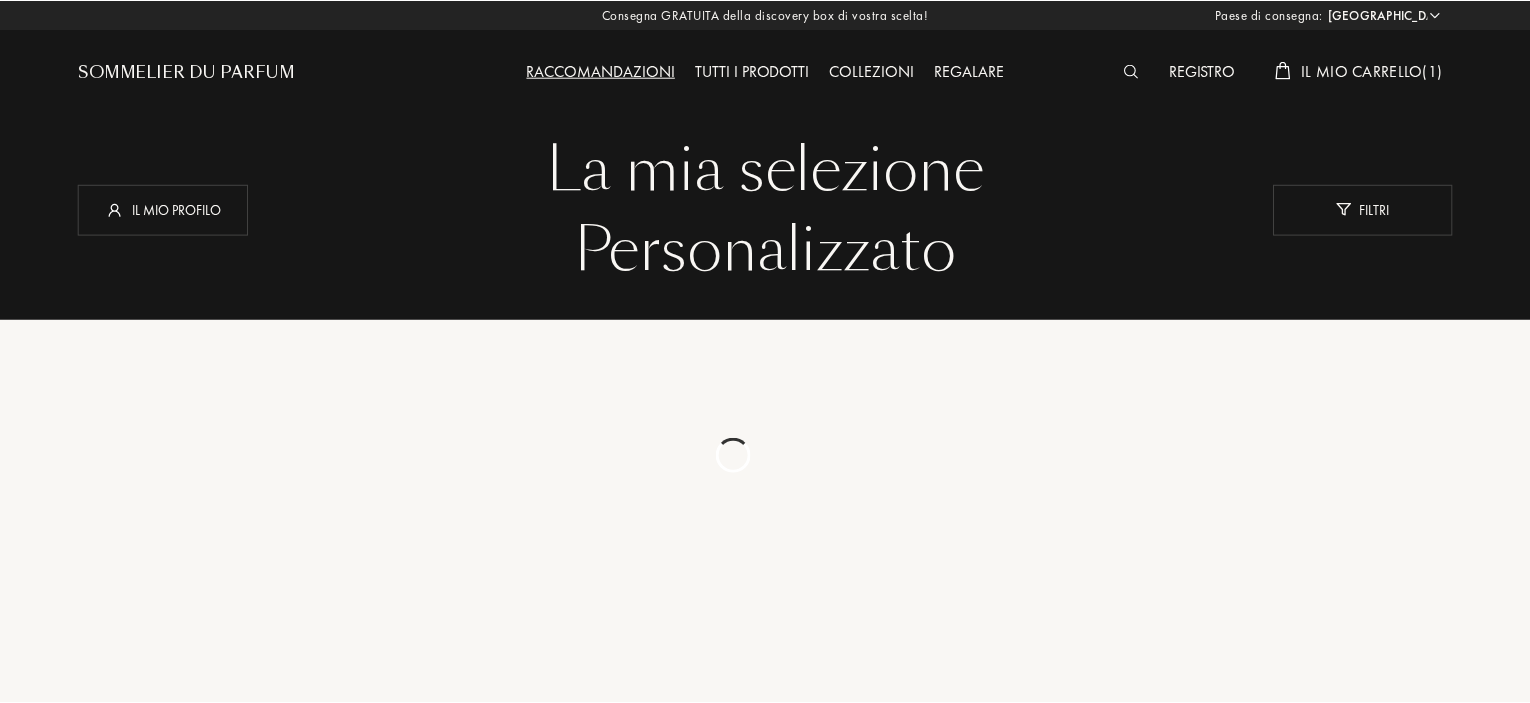 scroll, scrollTop: 0, scrollLeft: 0, axis: both 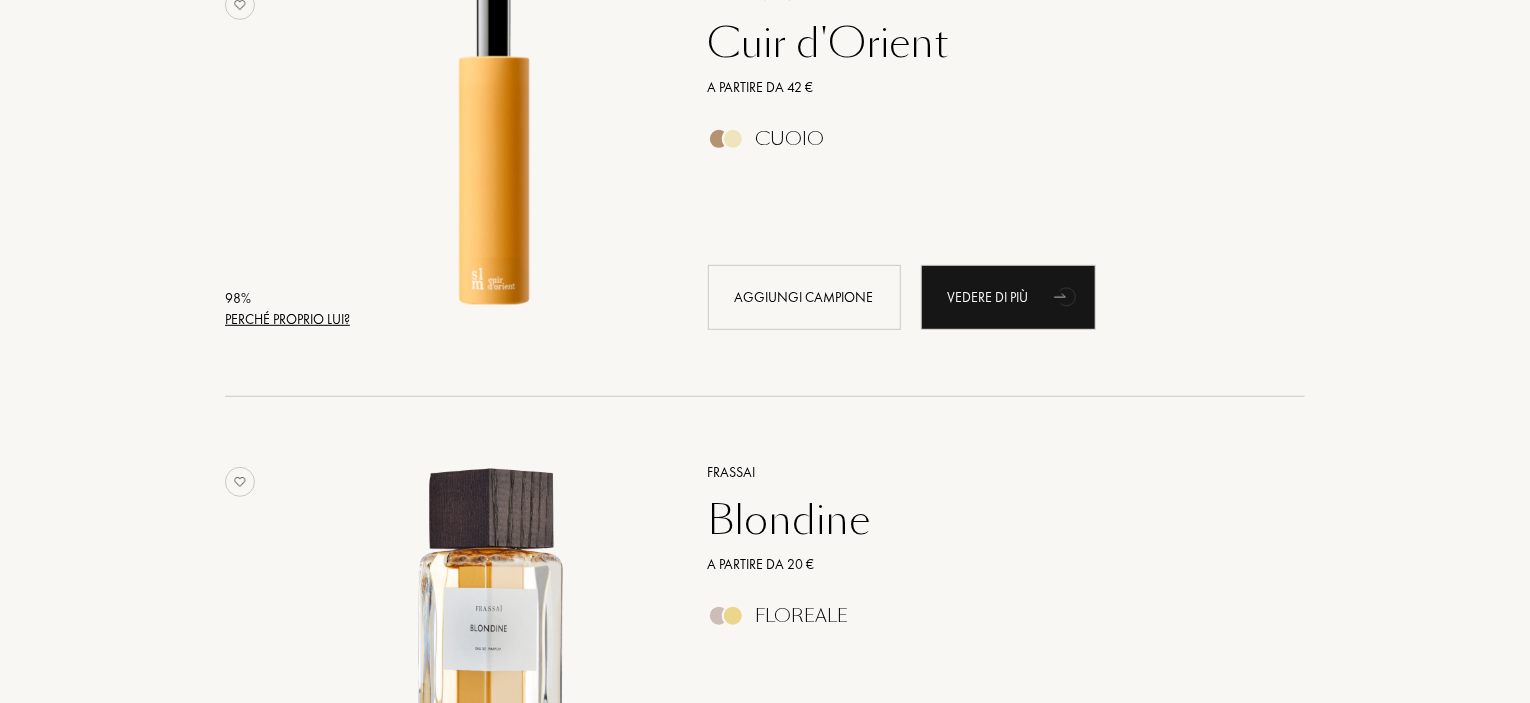 click on "Perché proprio lui?" at bounding box center [287, 319] 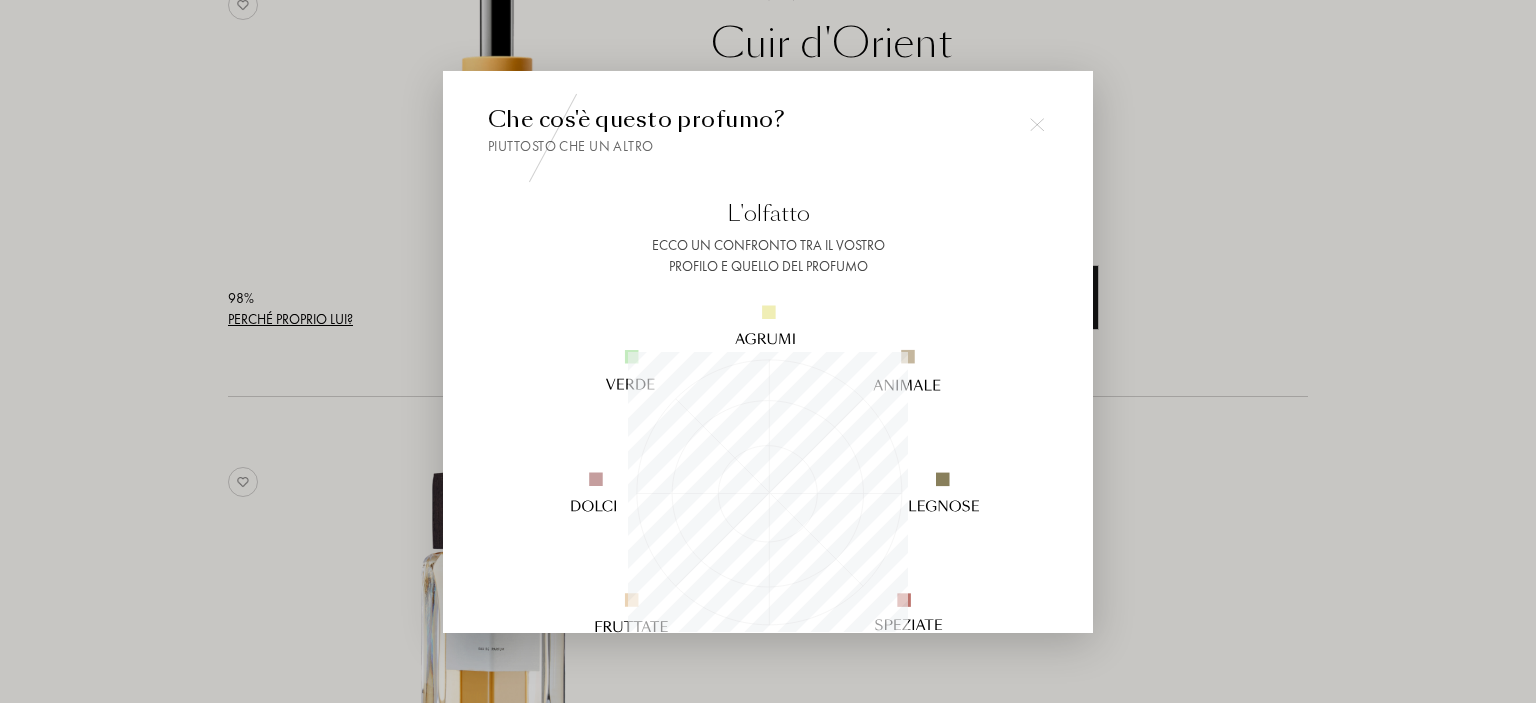 scroll, scrollTop: 999720, scrollLeft: 999720, axis: both 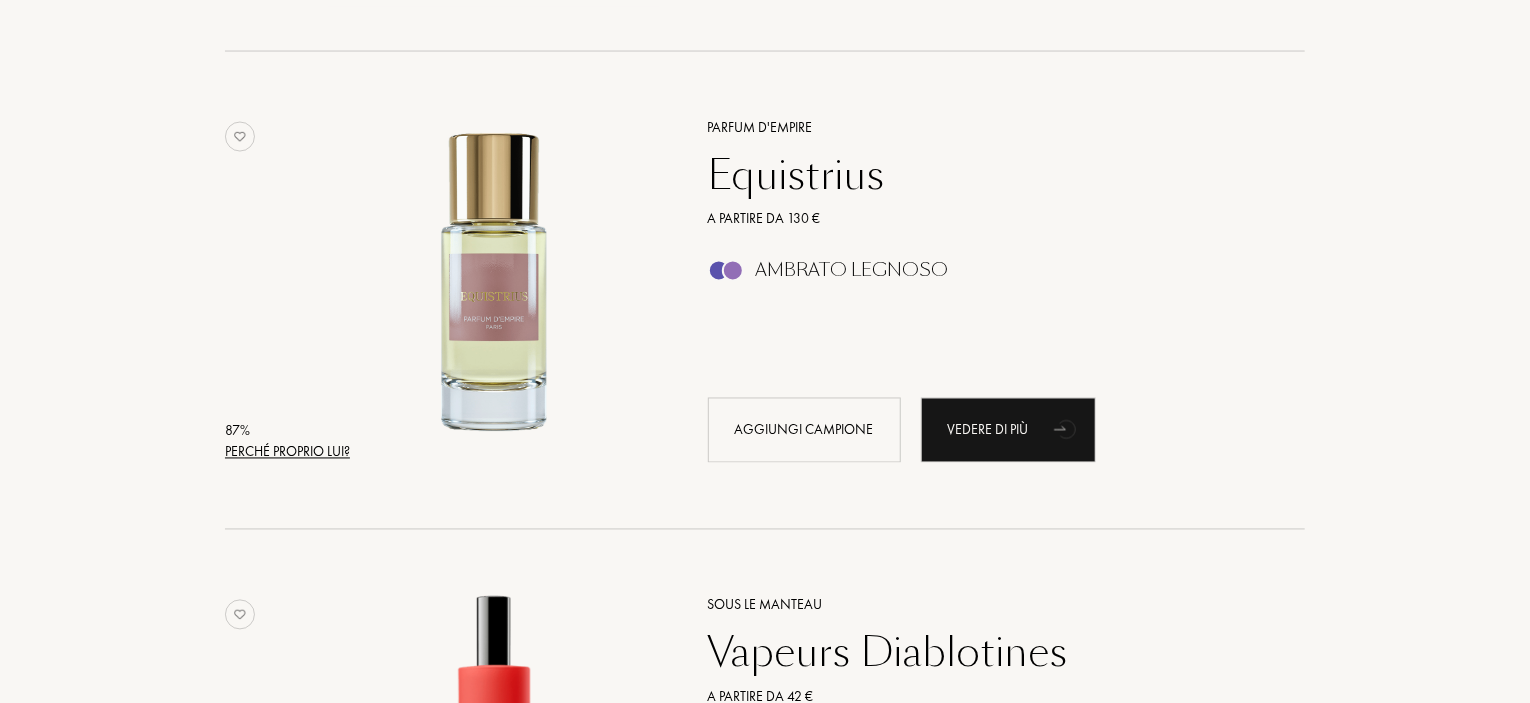 drag, startPoint x: 709, startPoint y: 181, endPoint x: 751, endPoint y: 178, distance: 42.107006 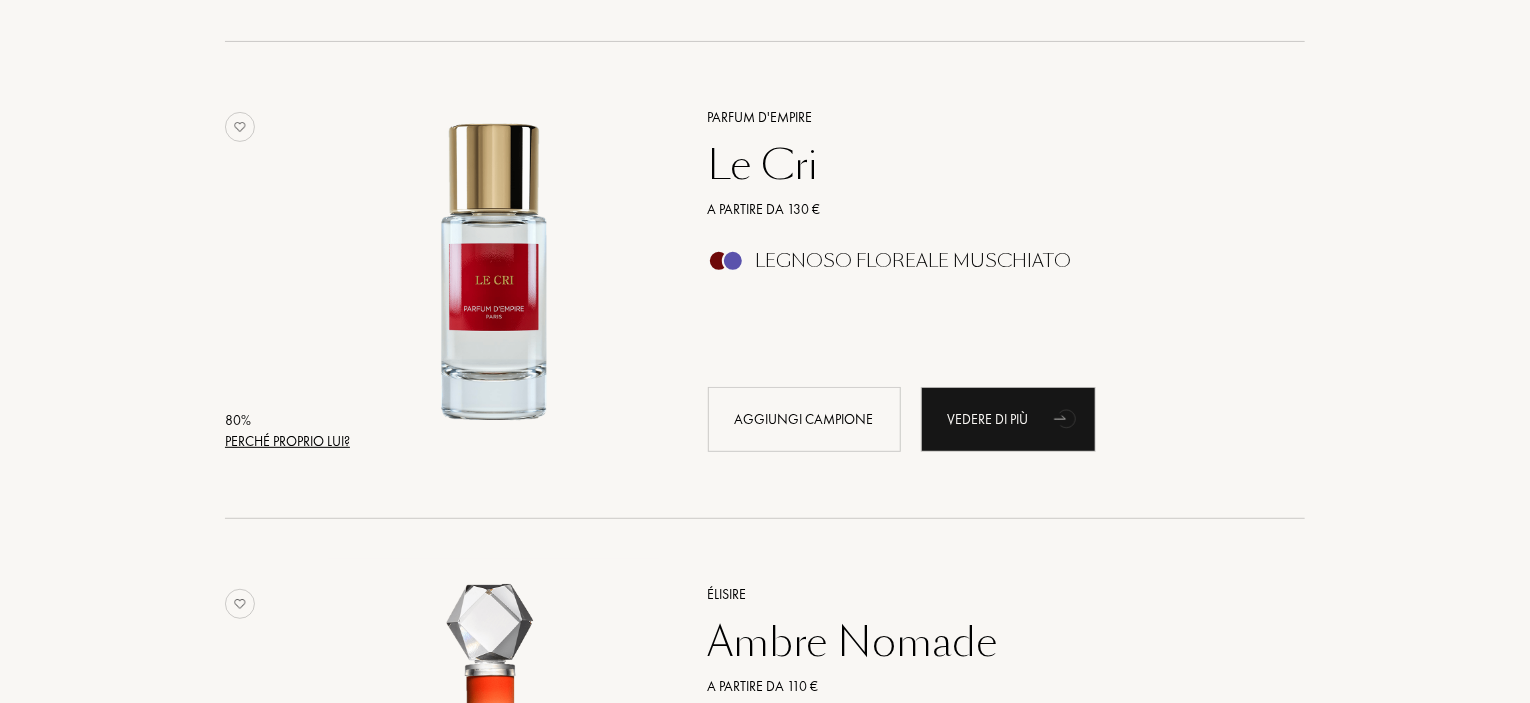 scroll, scrollTop: 4100, scrollLeft: 0, axis: vertical 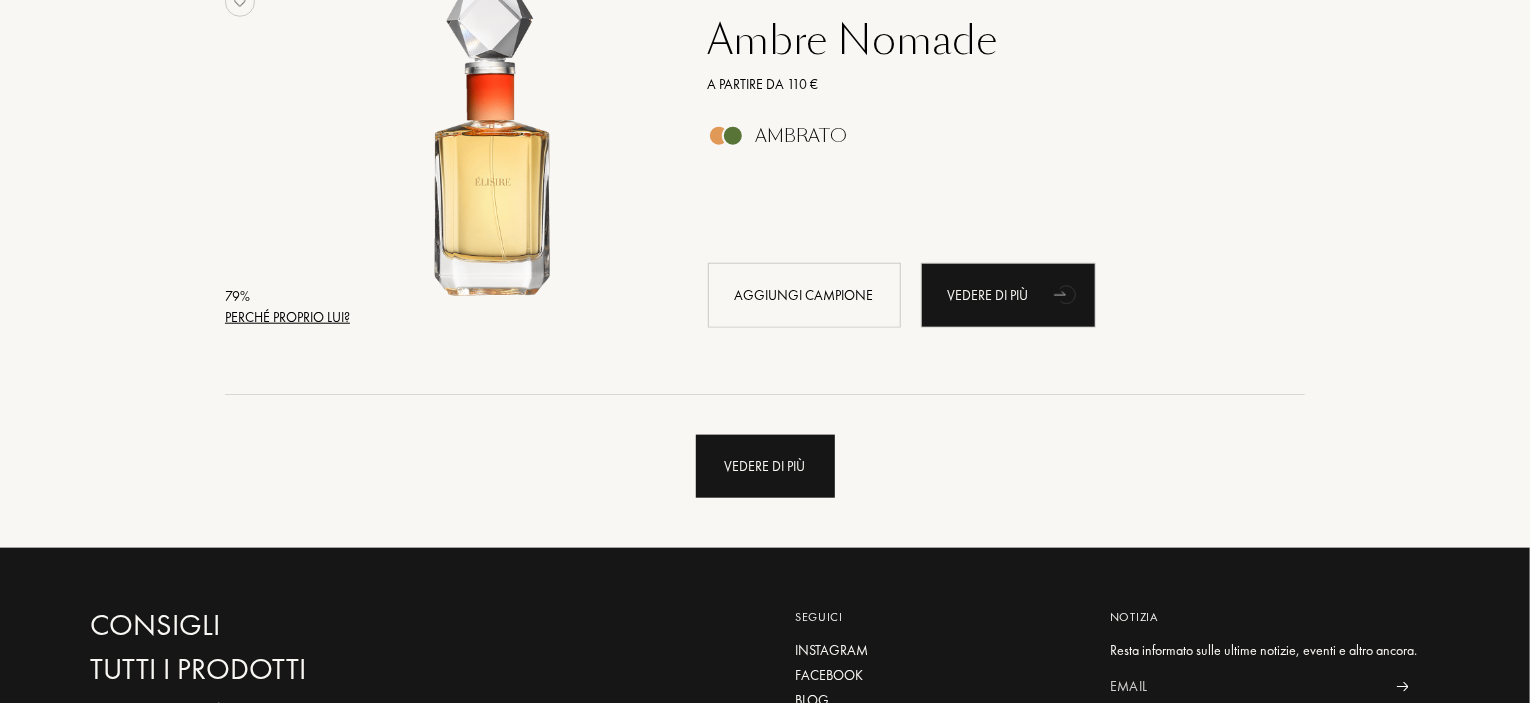 click on "Vedere di più" at bounding box center [765, 466] 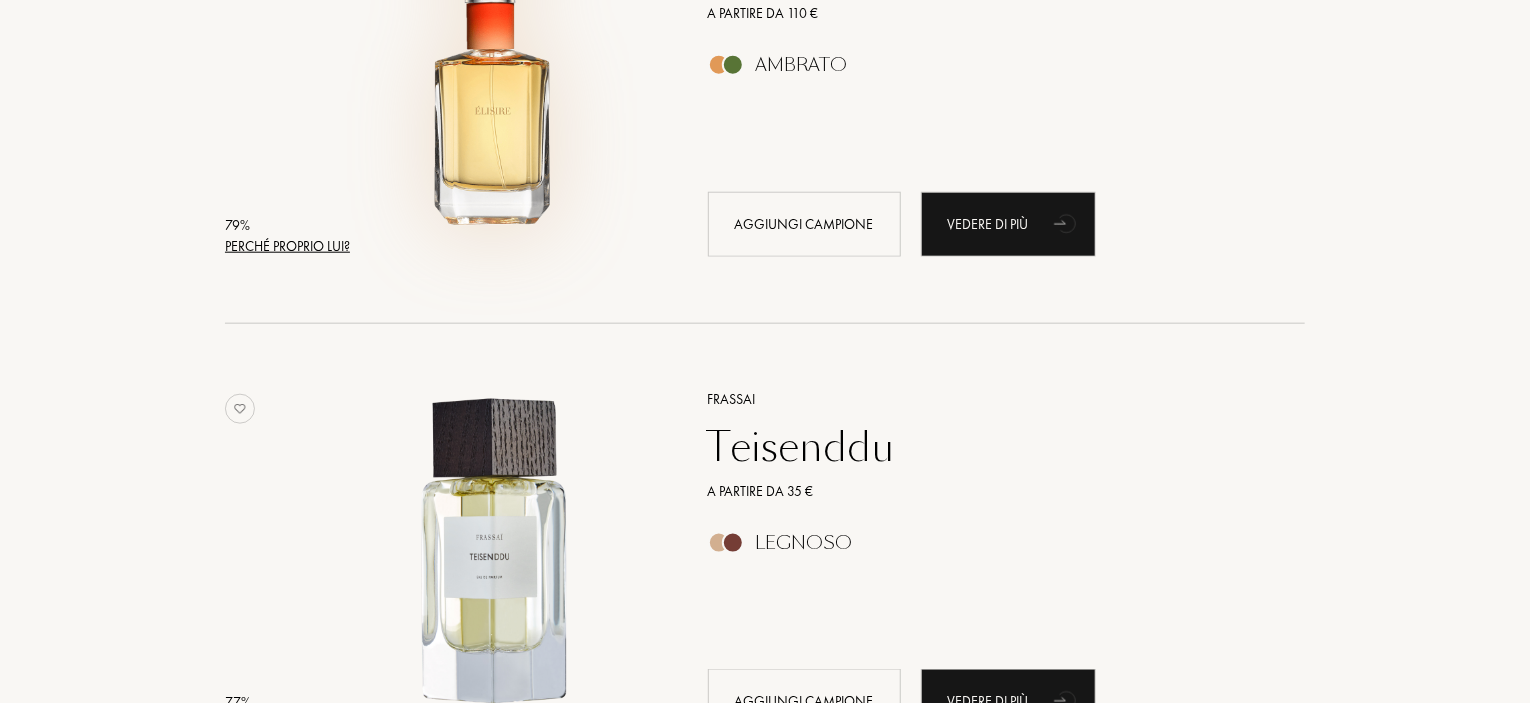 scroll, scrollTop: 5000, scrollLeft: 0, axis: vertical 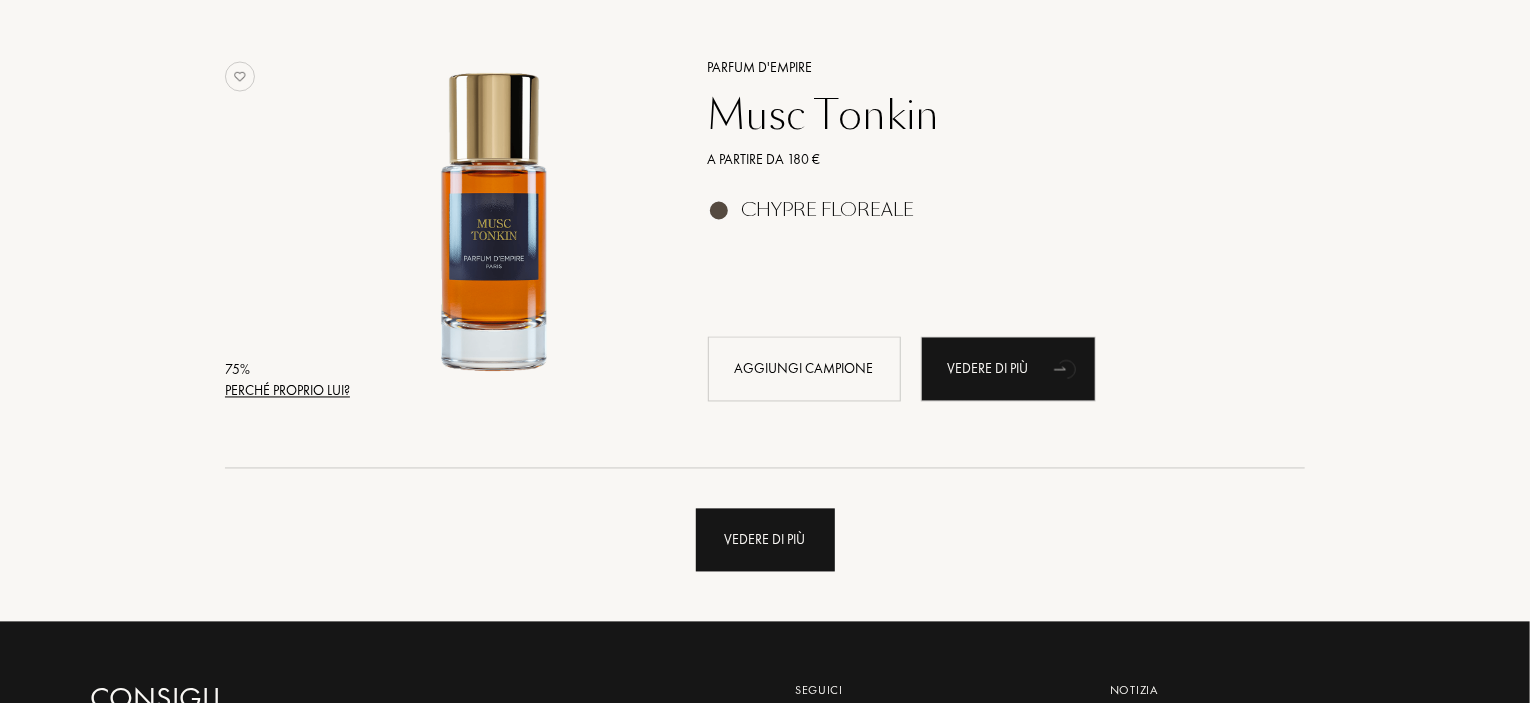 click on "Vedere di più" at bounding box center [765, 540] 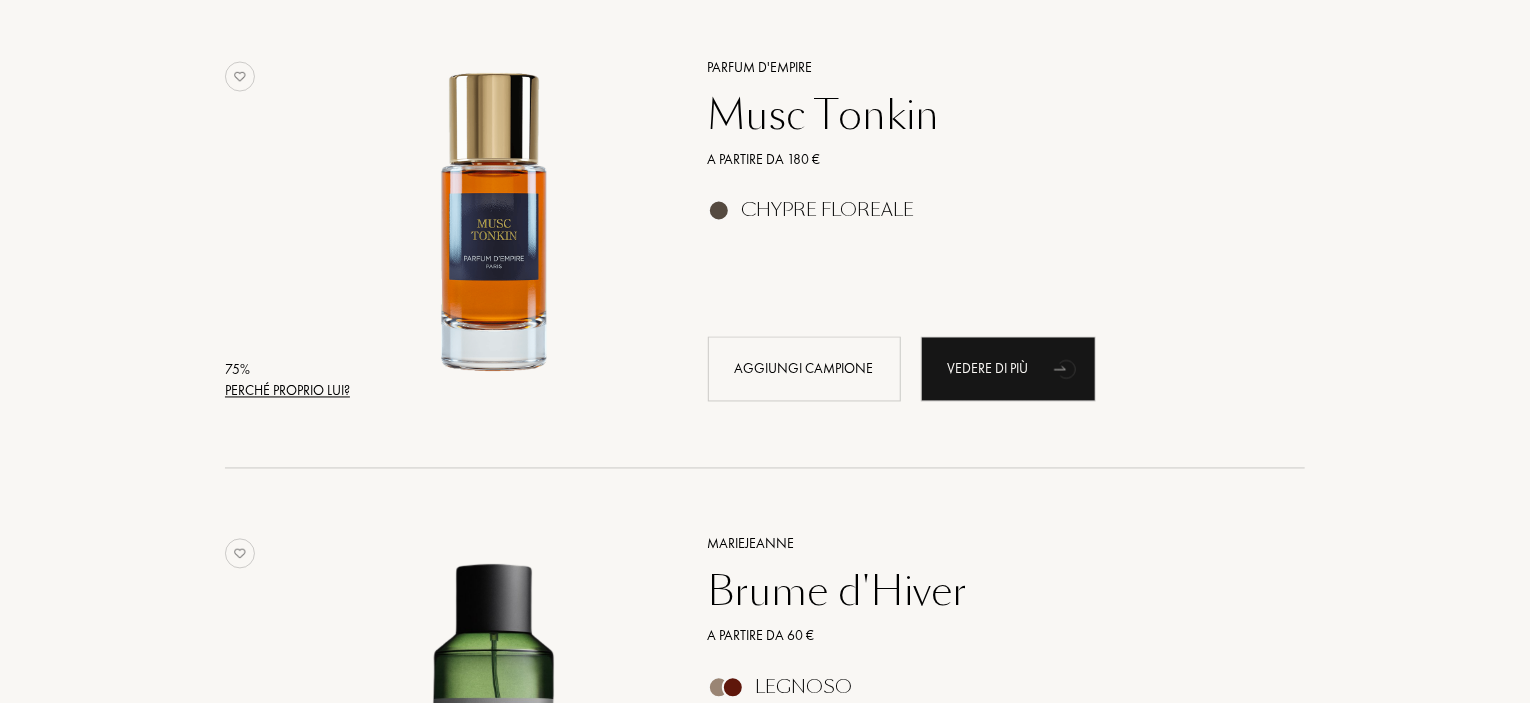 click on "75 % Perché proprio lui? Parfum d'Empire Musc Tonkin A partire da 180 € Chypre Floreale Aggiungi campione Vedere di più" at bounding box center (765, 231) 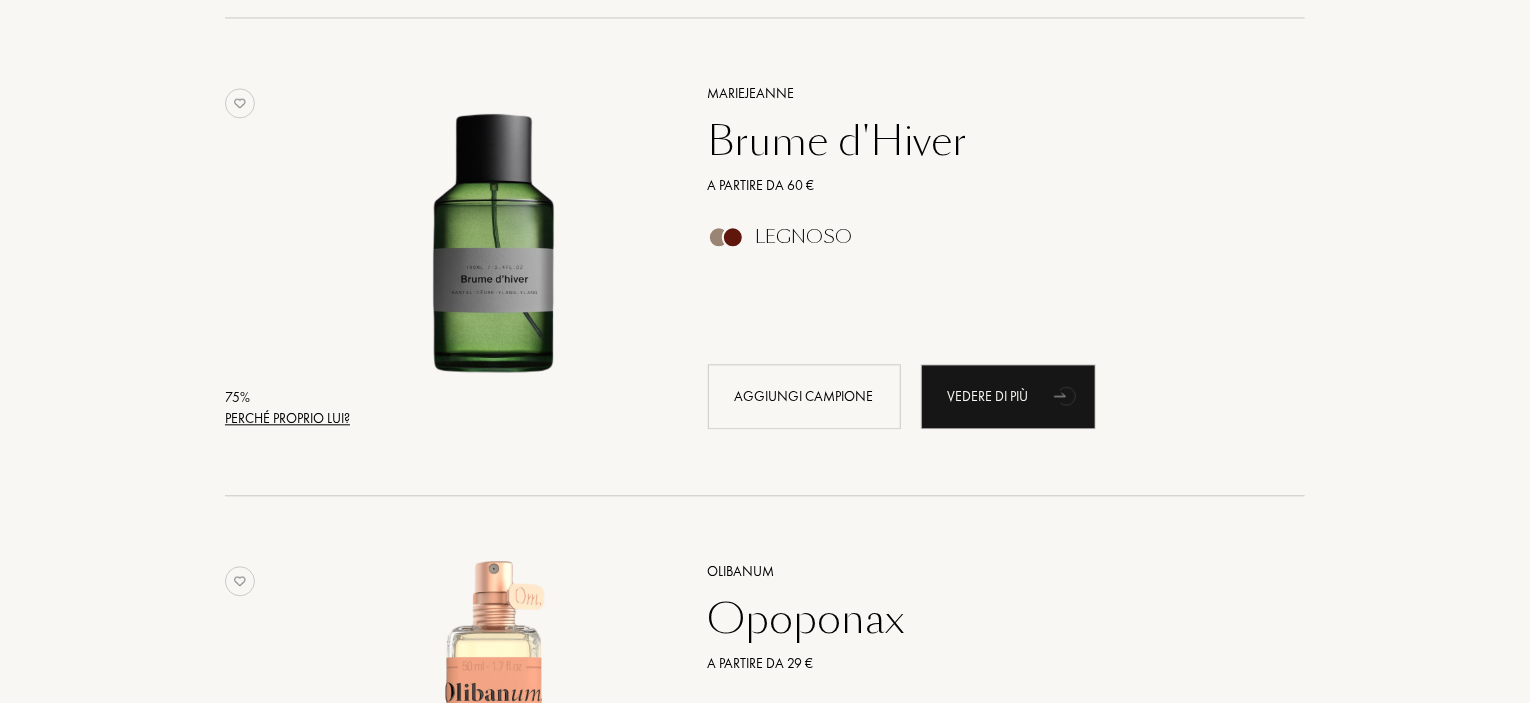 scroll, scrollTop: 9900, scrollLeft: 0, axis: vertical 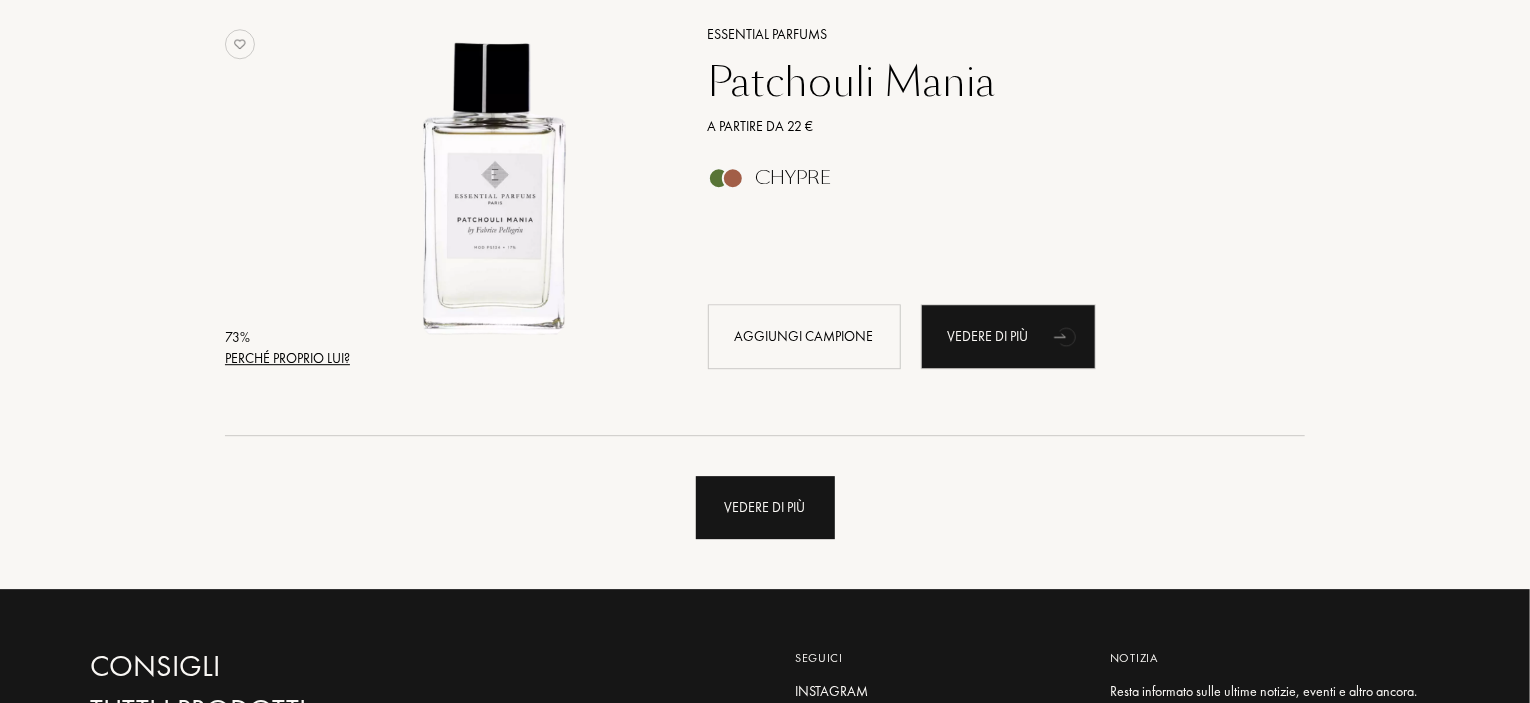 click on "Vedere di più" at bounding box center [765, 507] 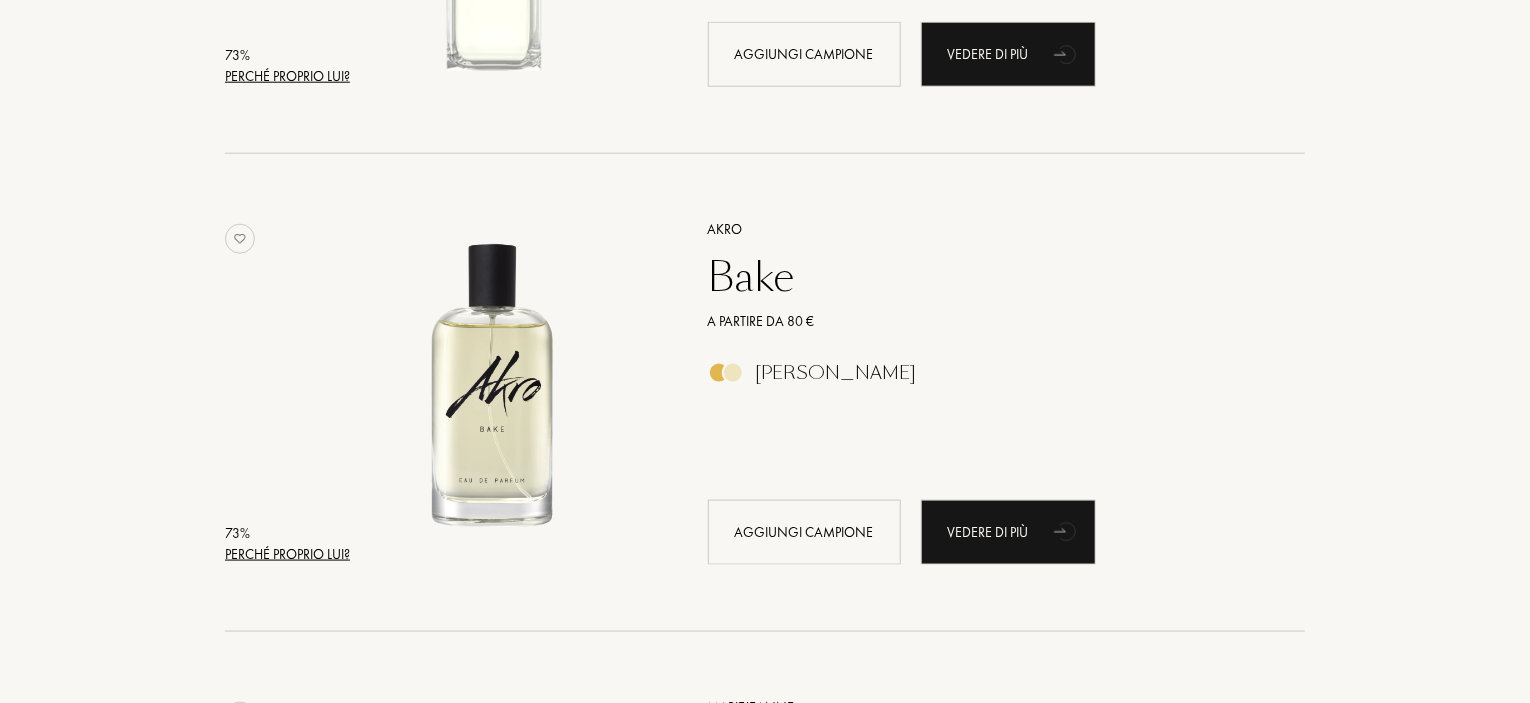 scroll, scrollTop: 16408, scrollLeft: 0, axis: vertical 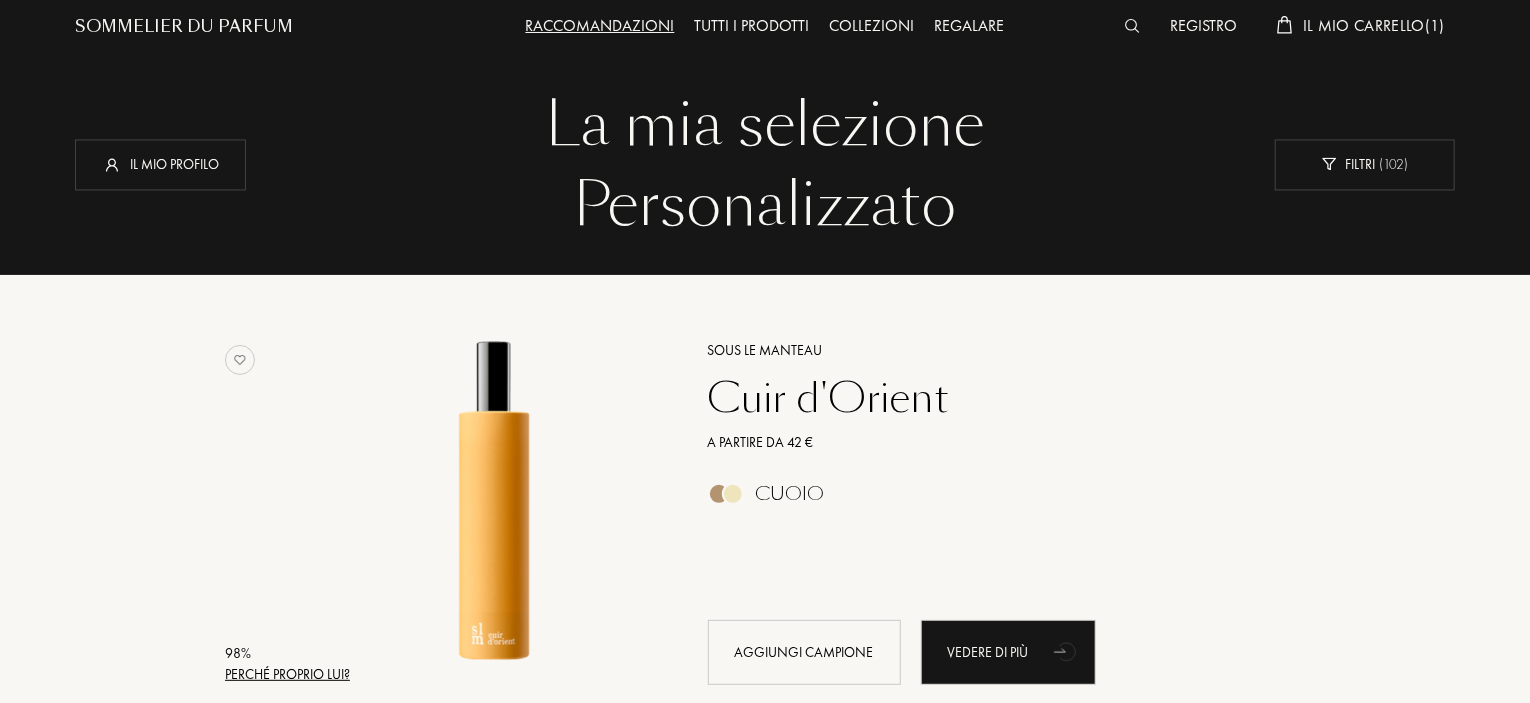 click on "Tutti i prodotti" at bounding box center [752, 27] 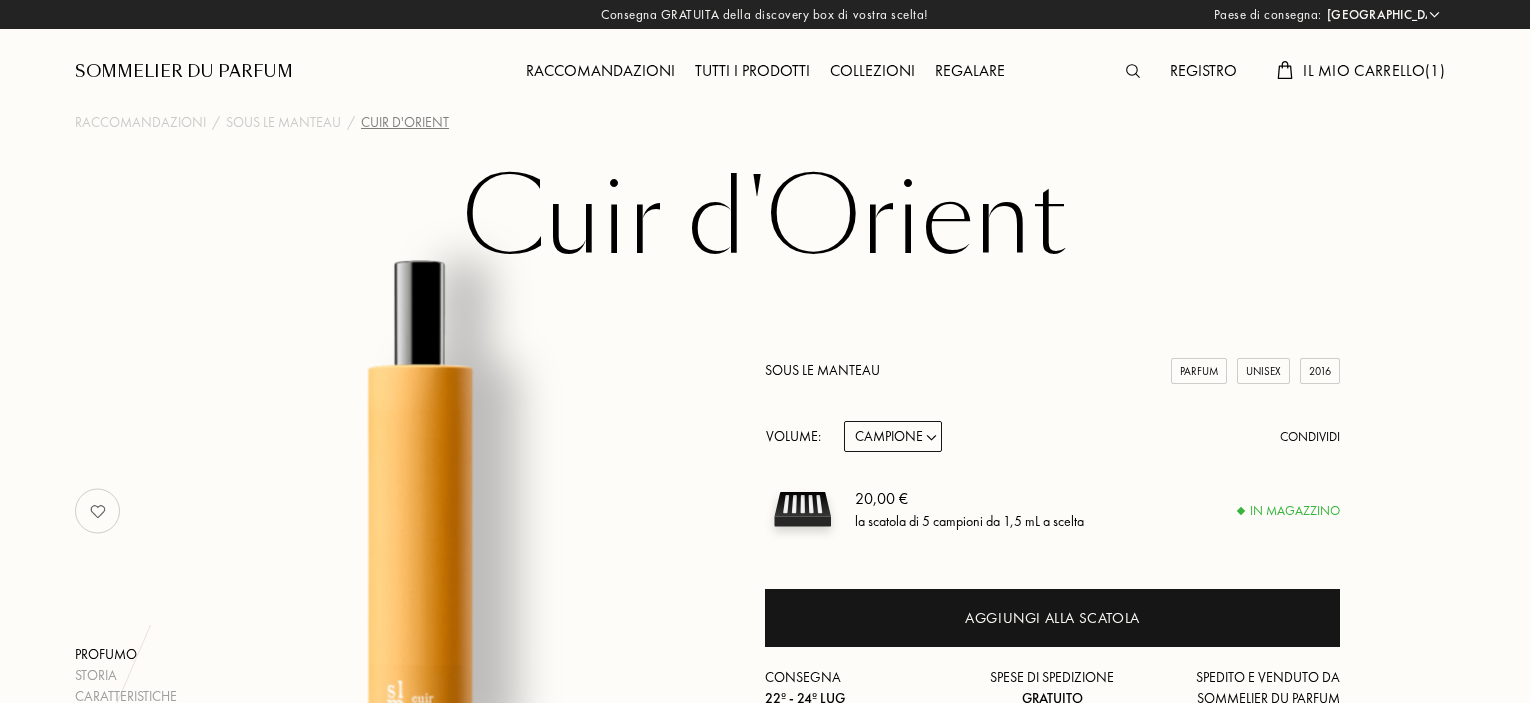 select on "IT" 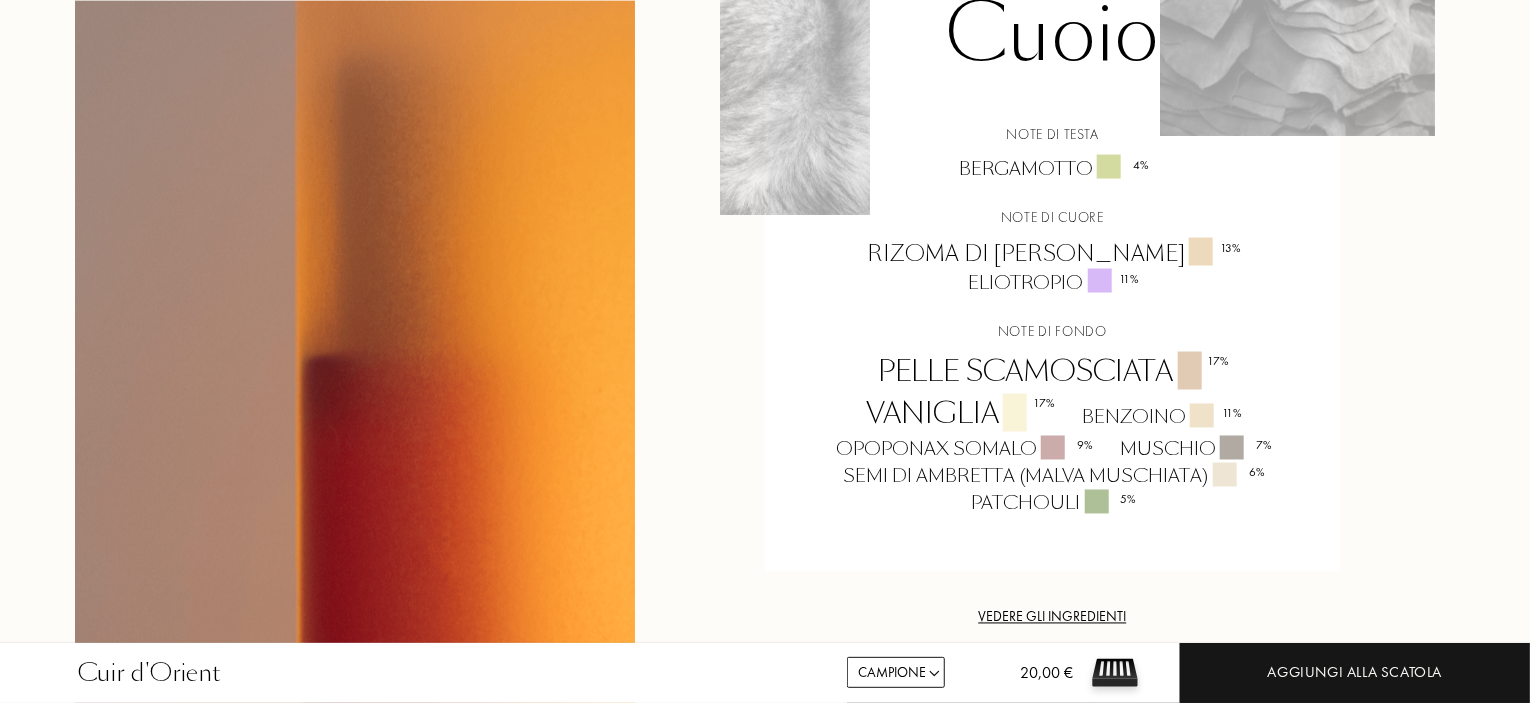 scroll, scrollTop: 1600, scrollLeft: 0, axis: vertical 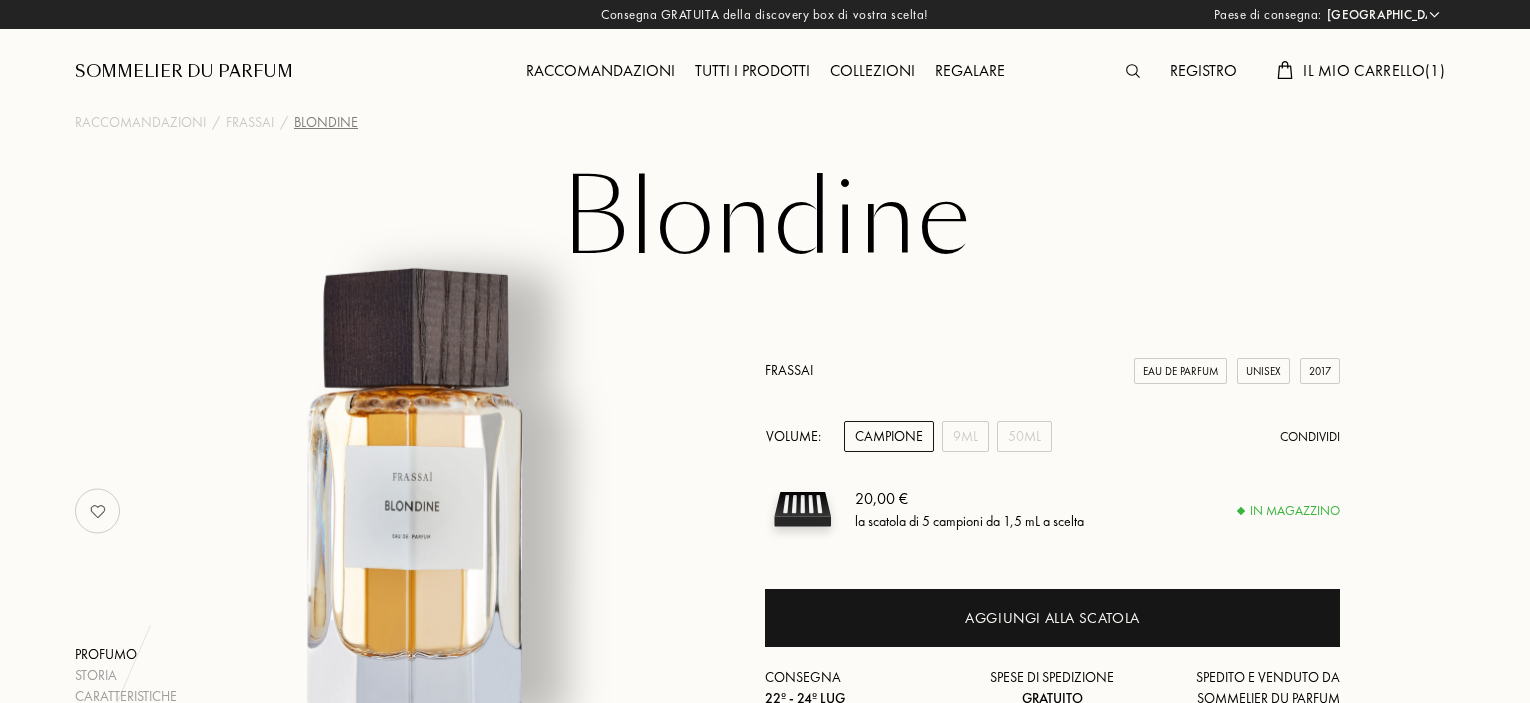 select on "IT" 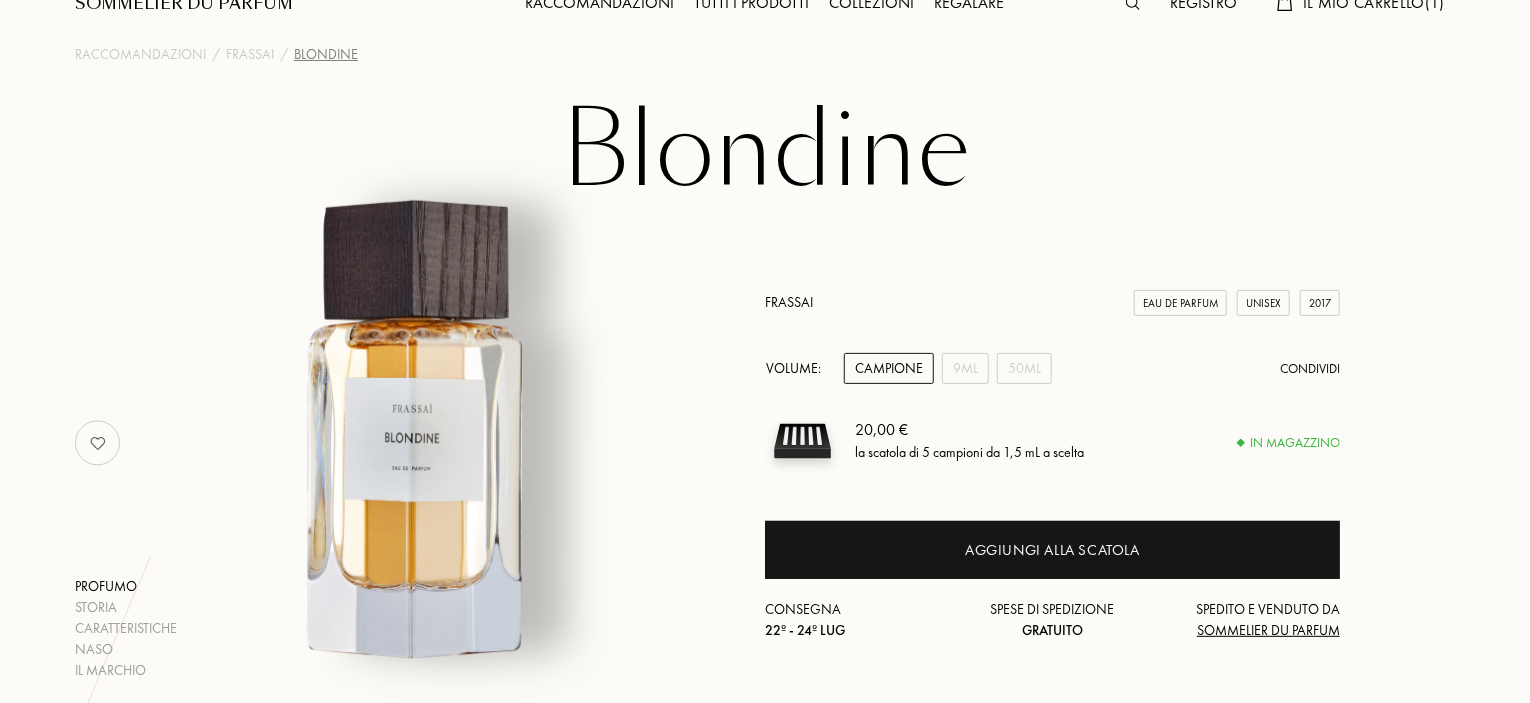 scroll, scrollTop: 0, scrollLeft: 0, axis: both 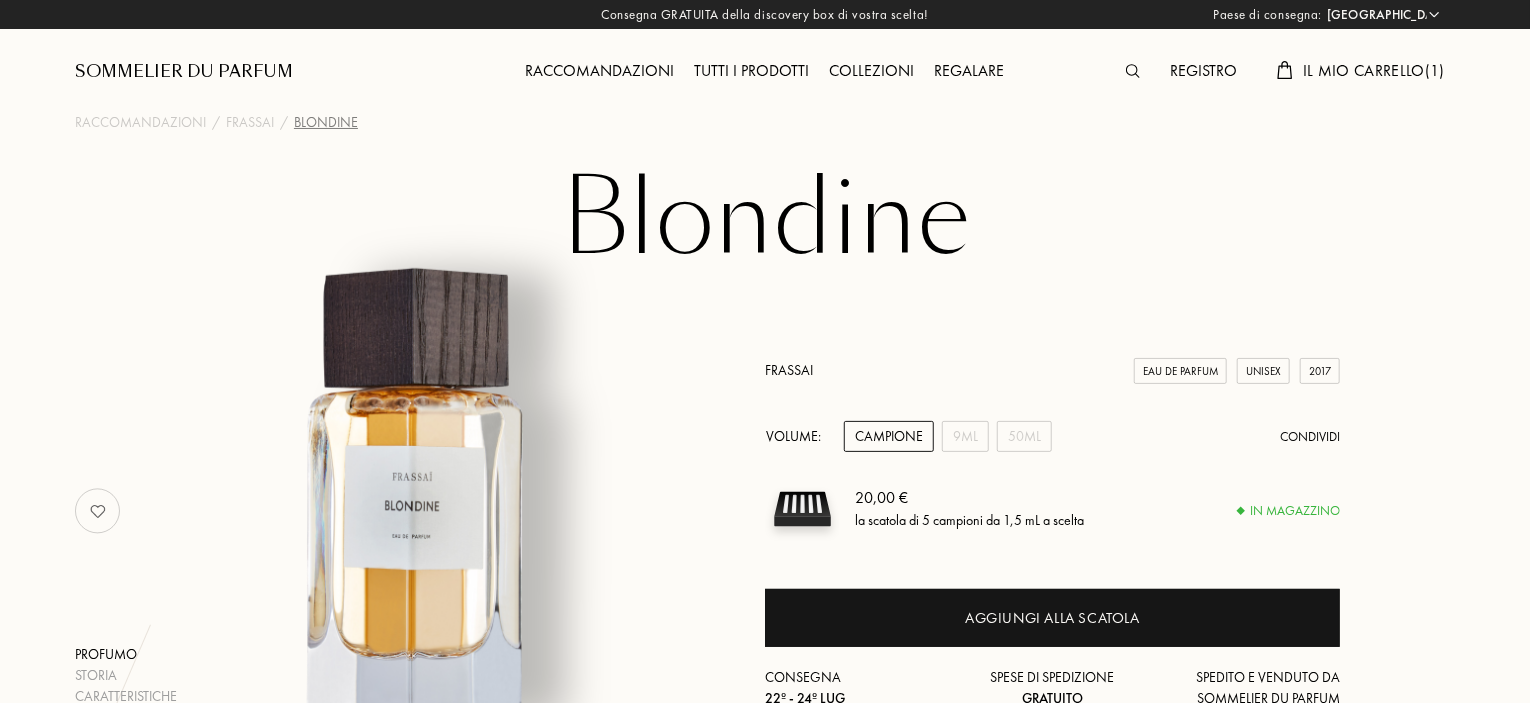 click on "Blondine" at bounding box center (765, 219) 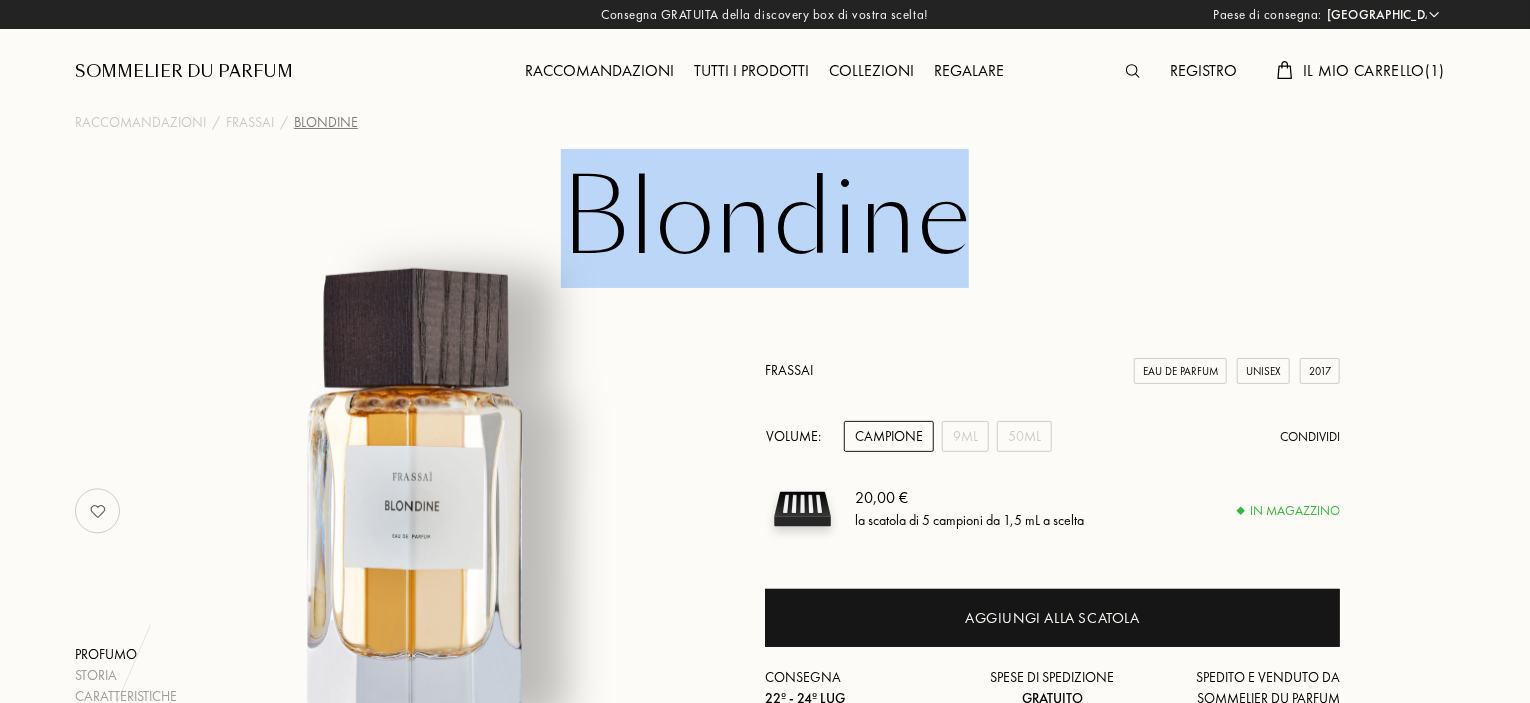 click on "Blondine" at bounding box center (765, 219) 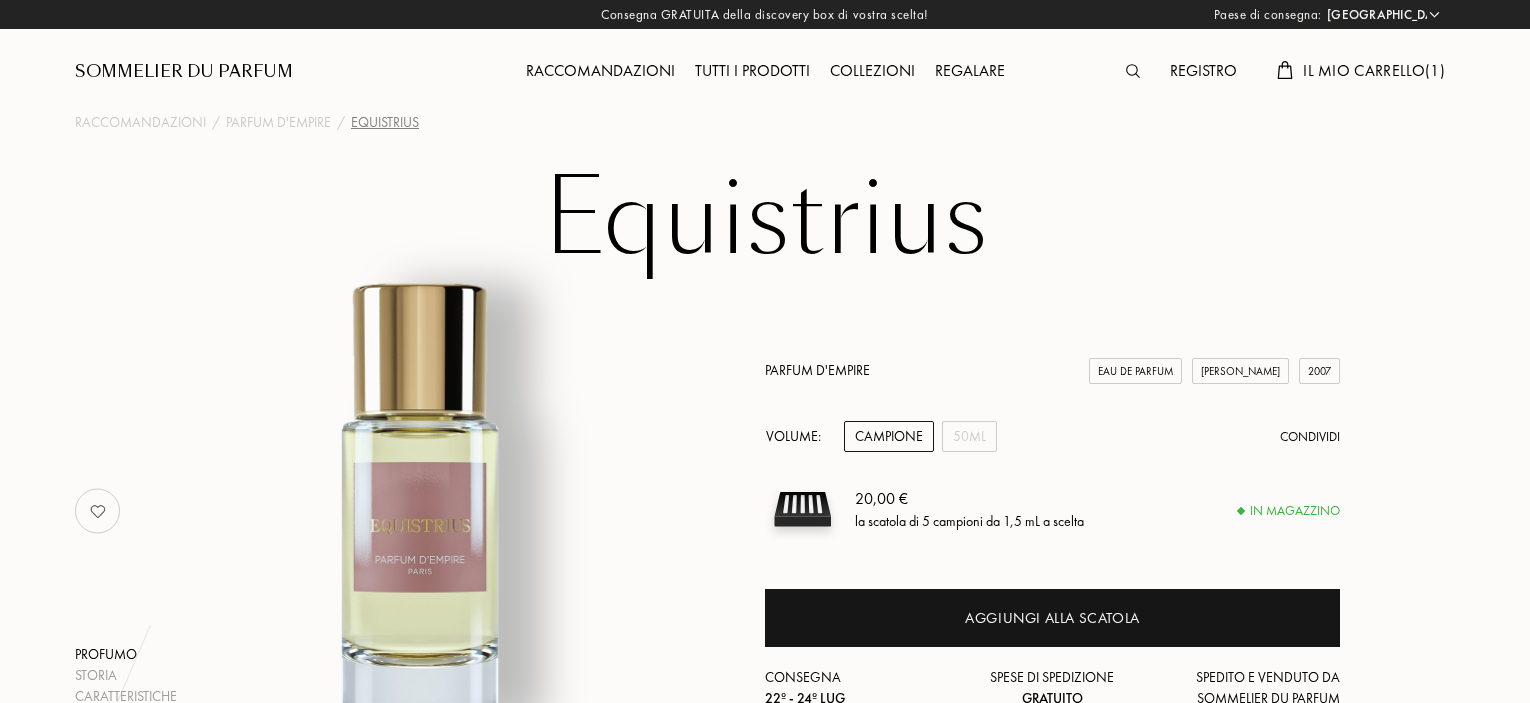 select on "IT" 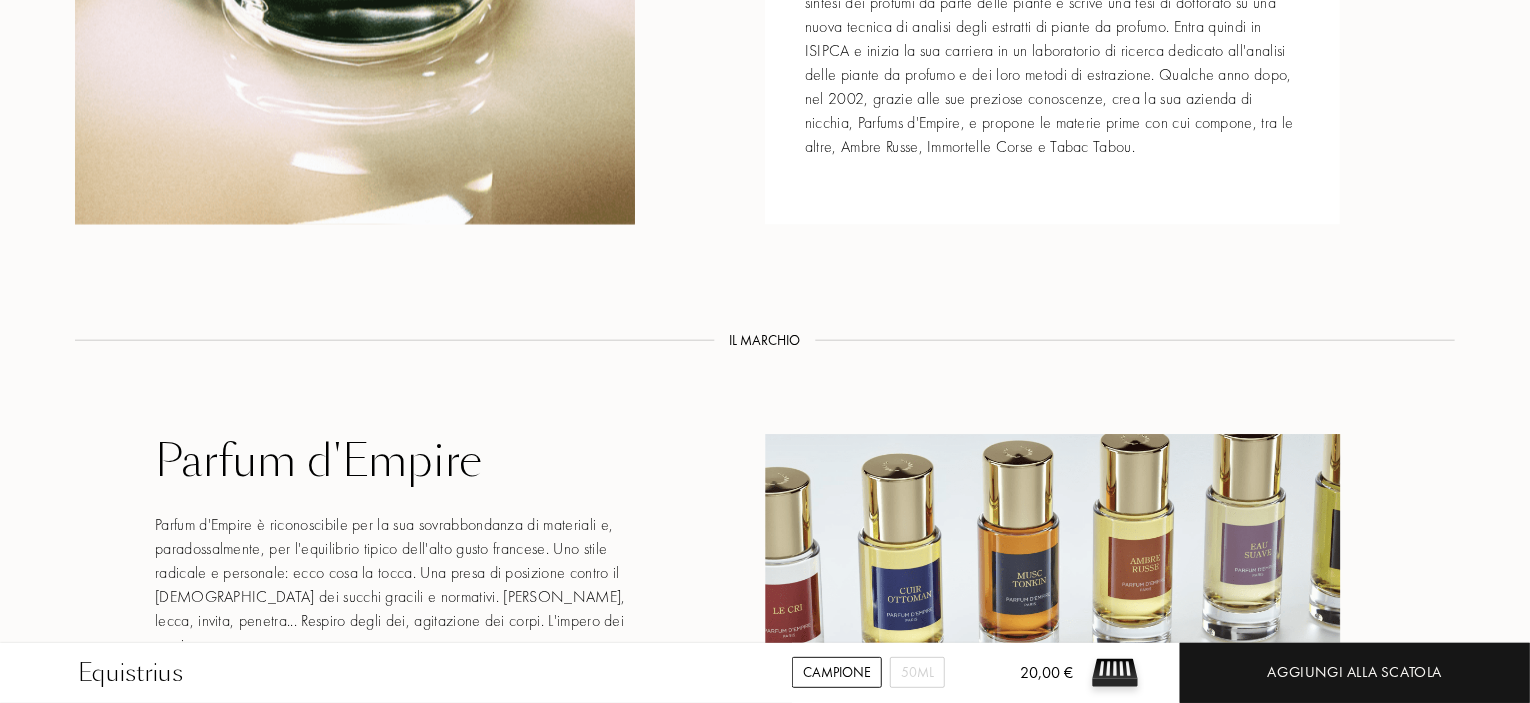 scroll, scrollTop: 3200, scrollLeft: 0, axis: vertical 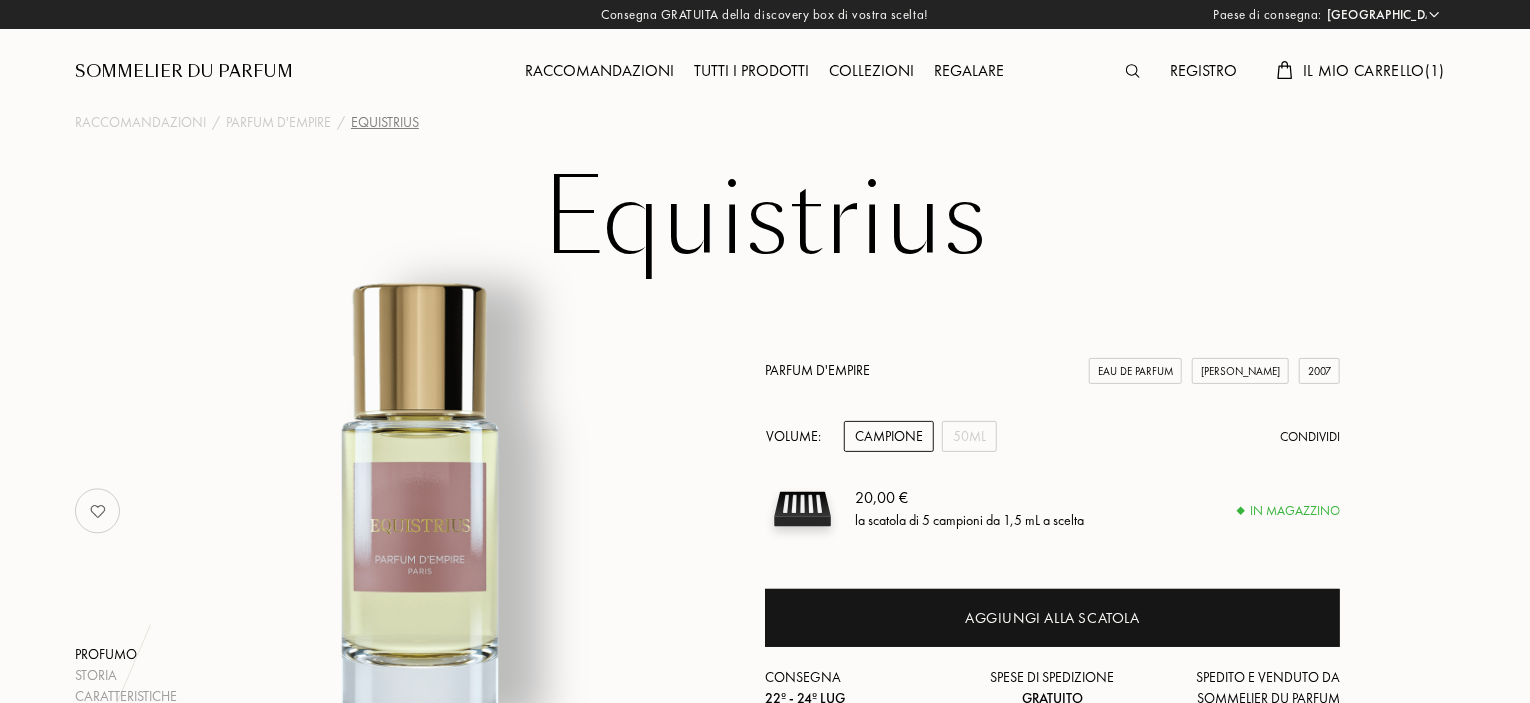 click on "Equistrius" at bounding box center [765, 219] 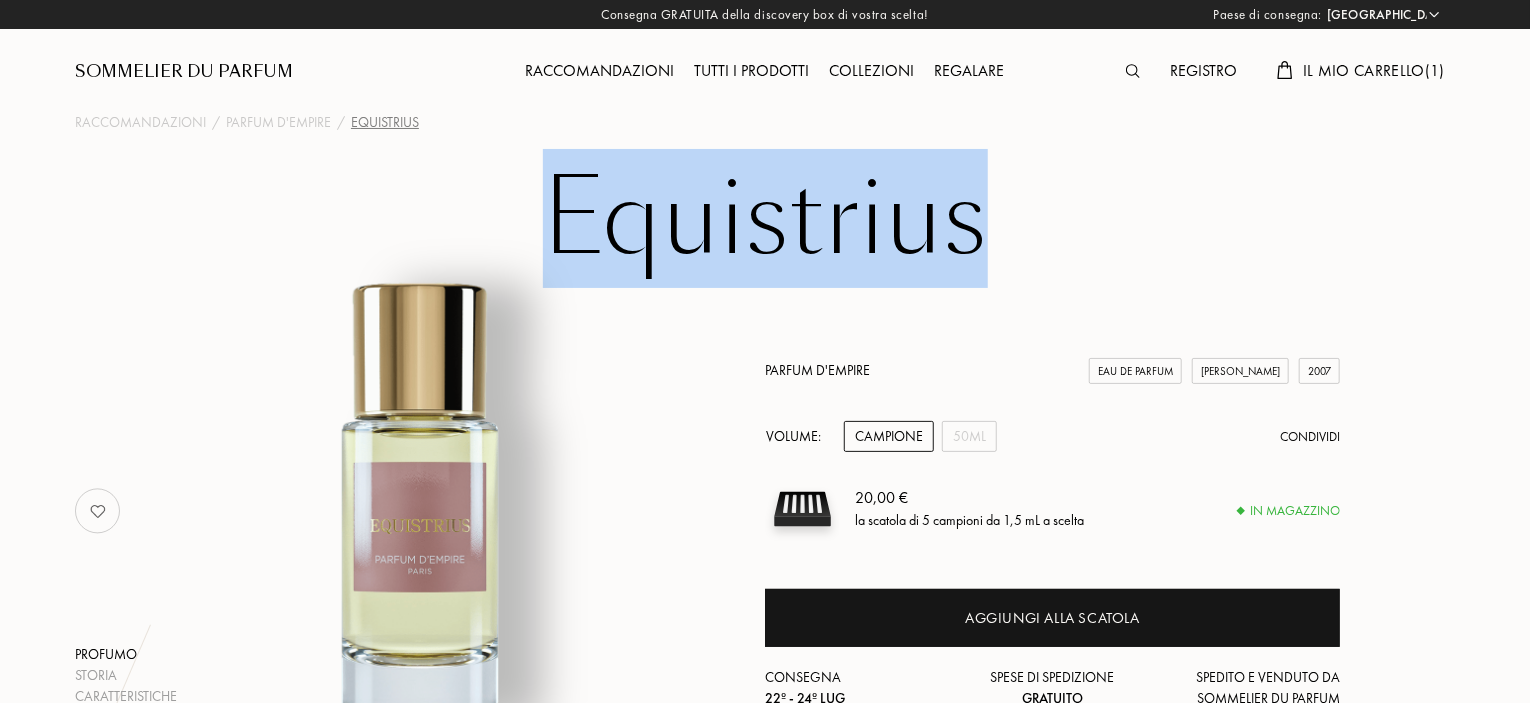 click on "Equistrius" at bounding box center [765, 219] 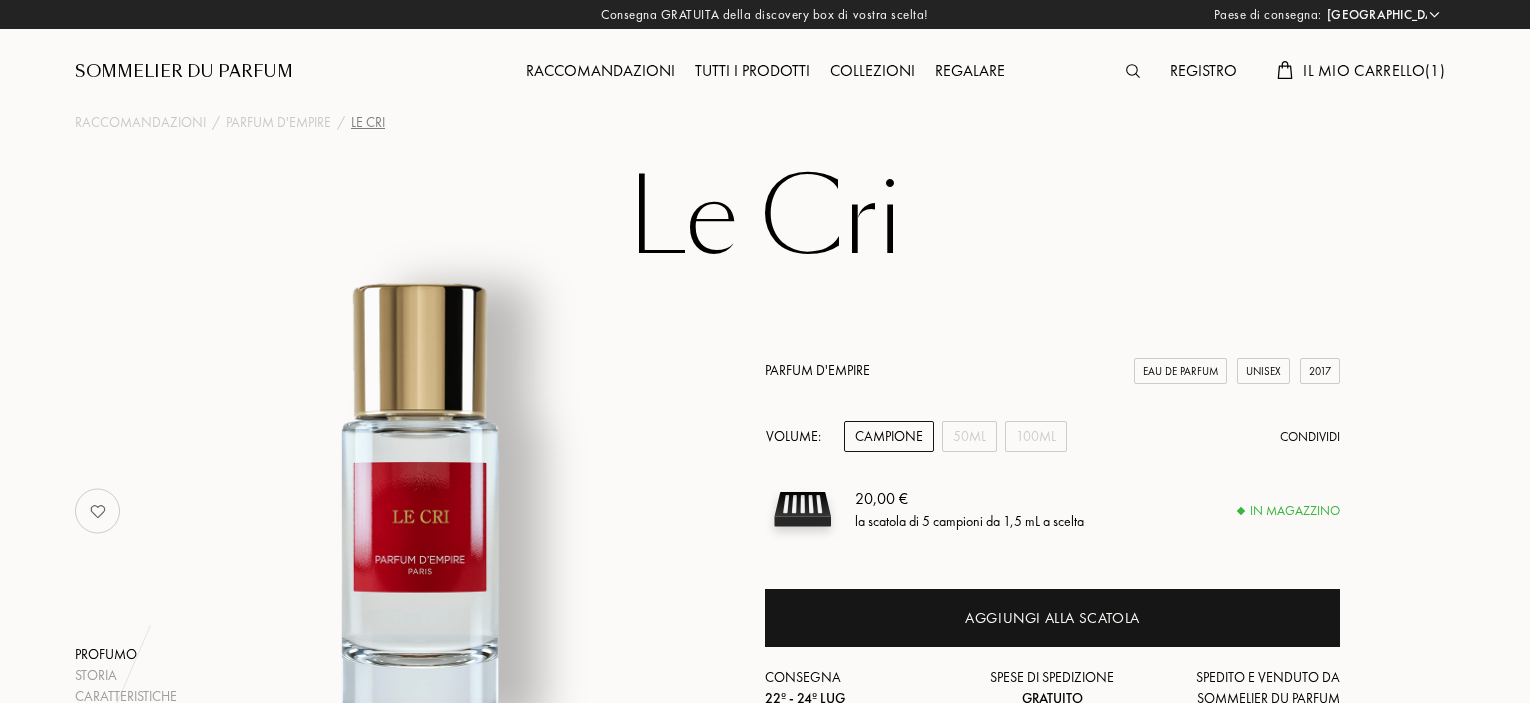 select on "IT" 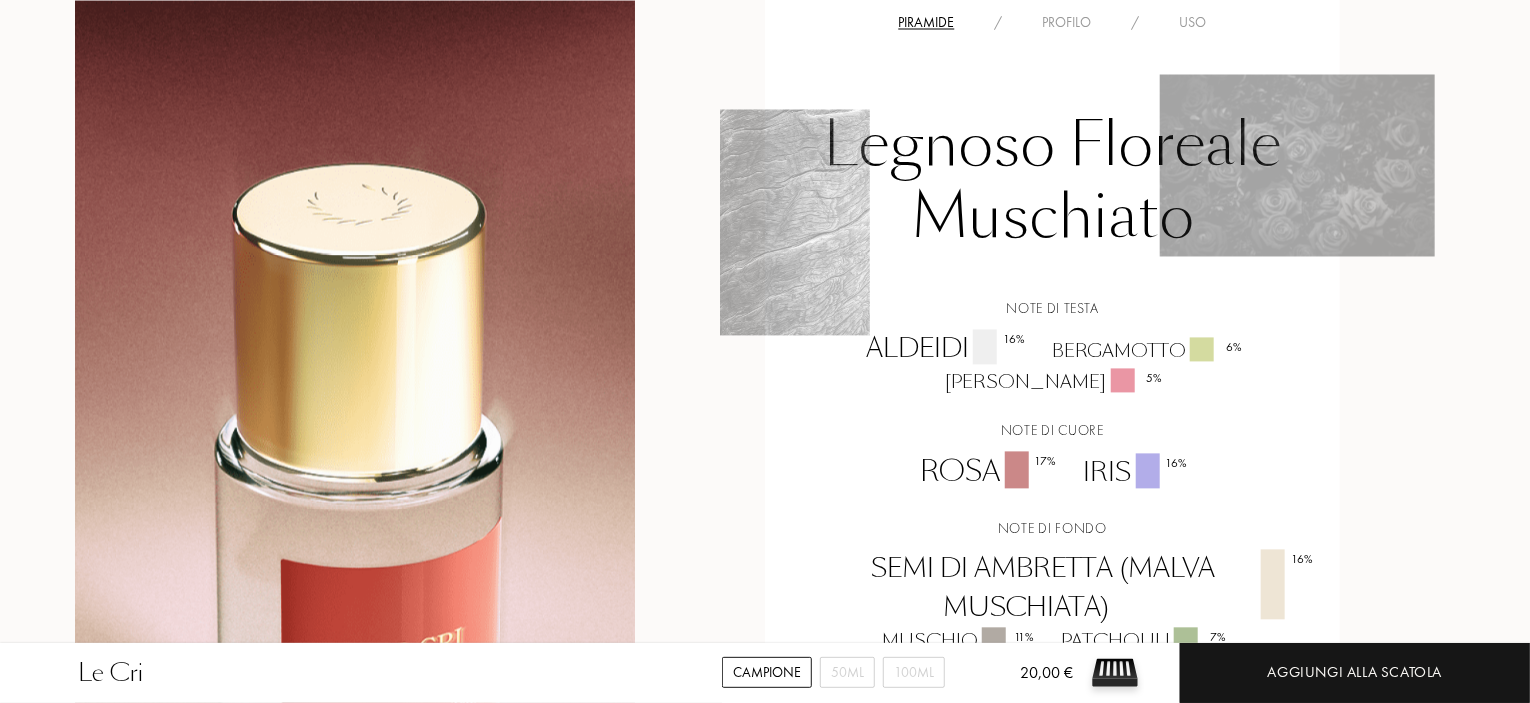 scroll, scrollTop: 2000, scrollLeft: 0, axis: vertical 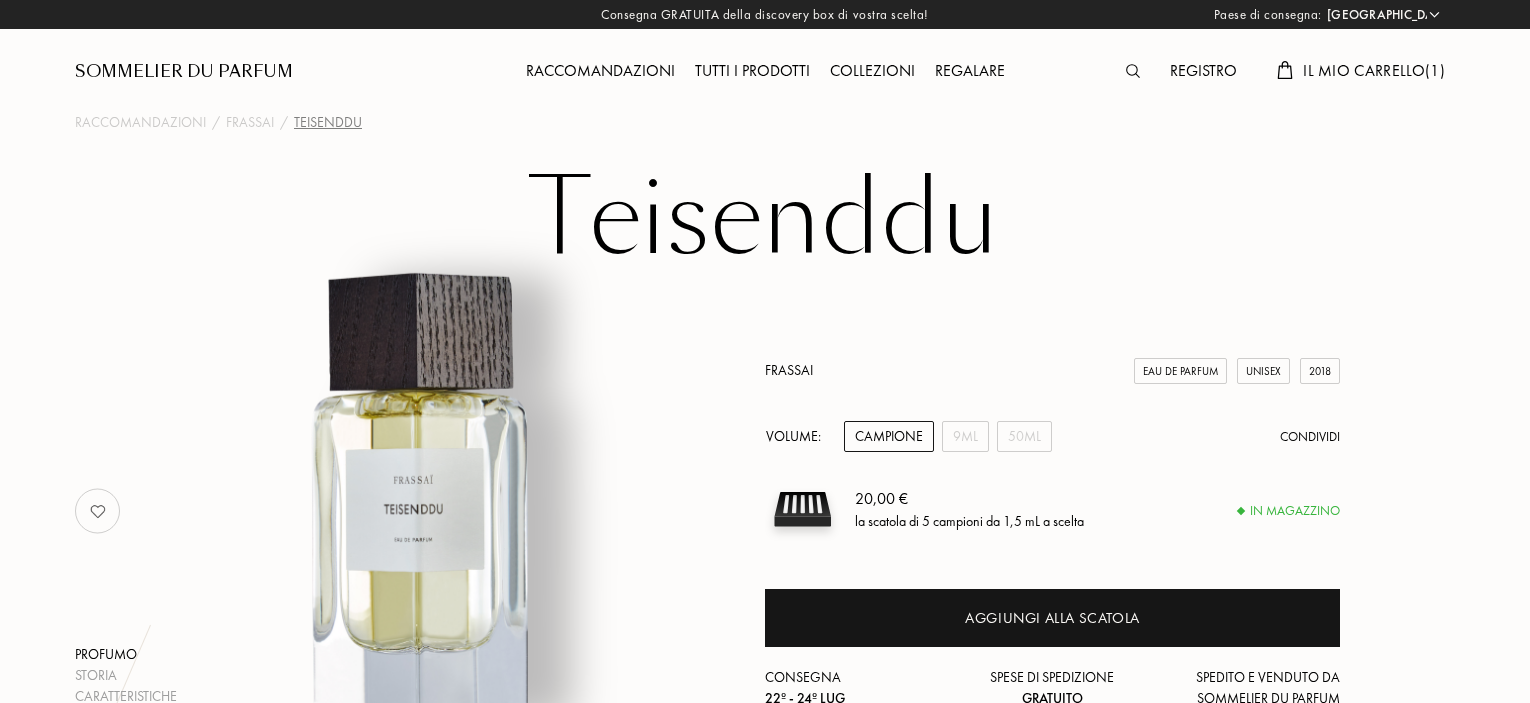 select on "IT" 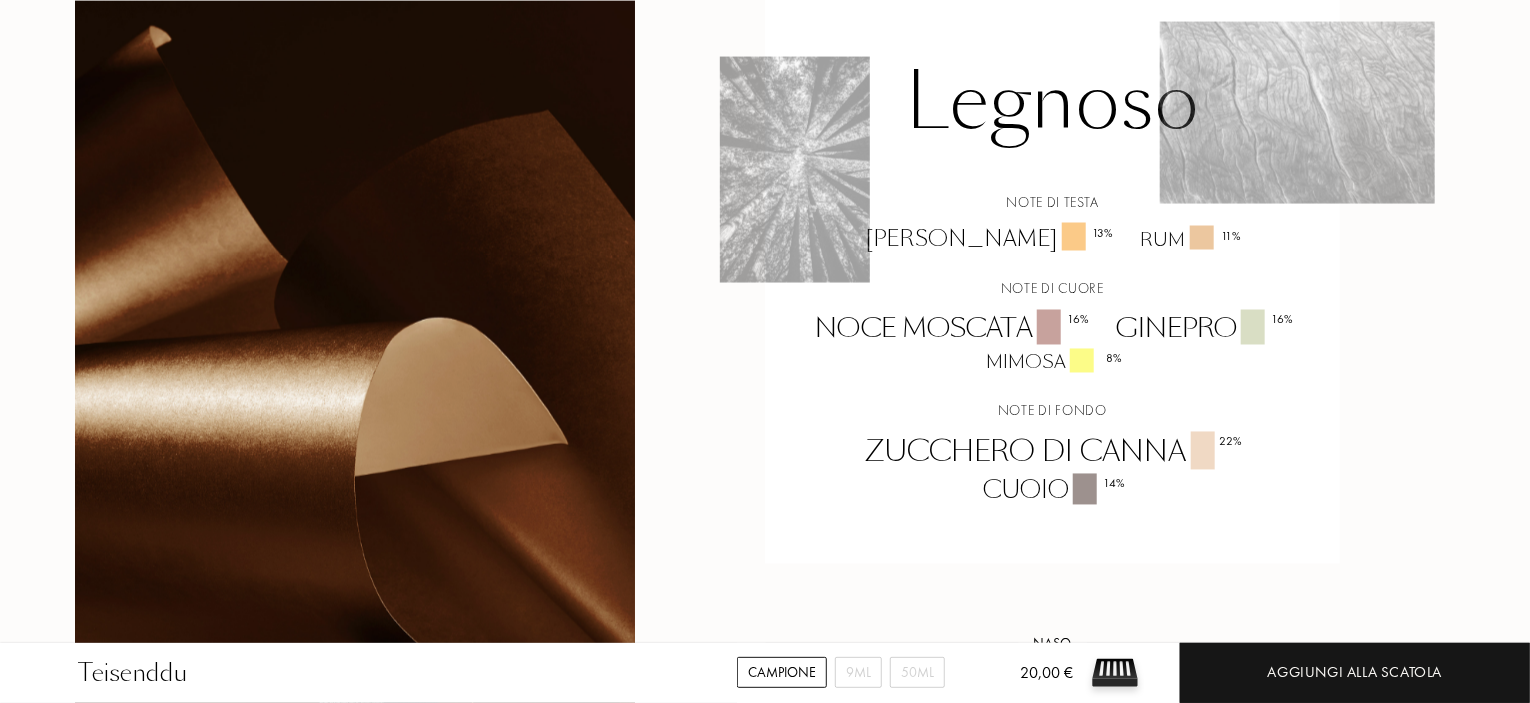 scroll, scrollTop: 1700, scrollLeft: 0, axis: vertical 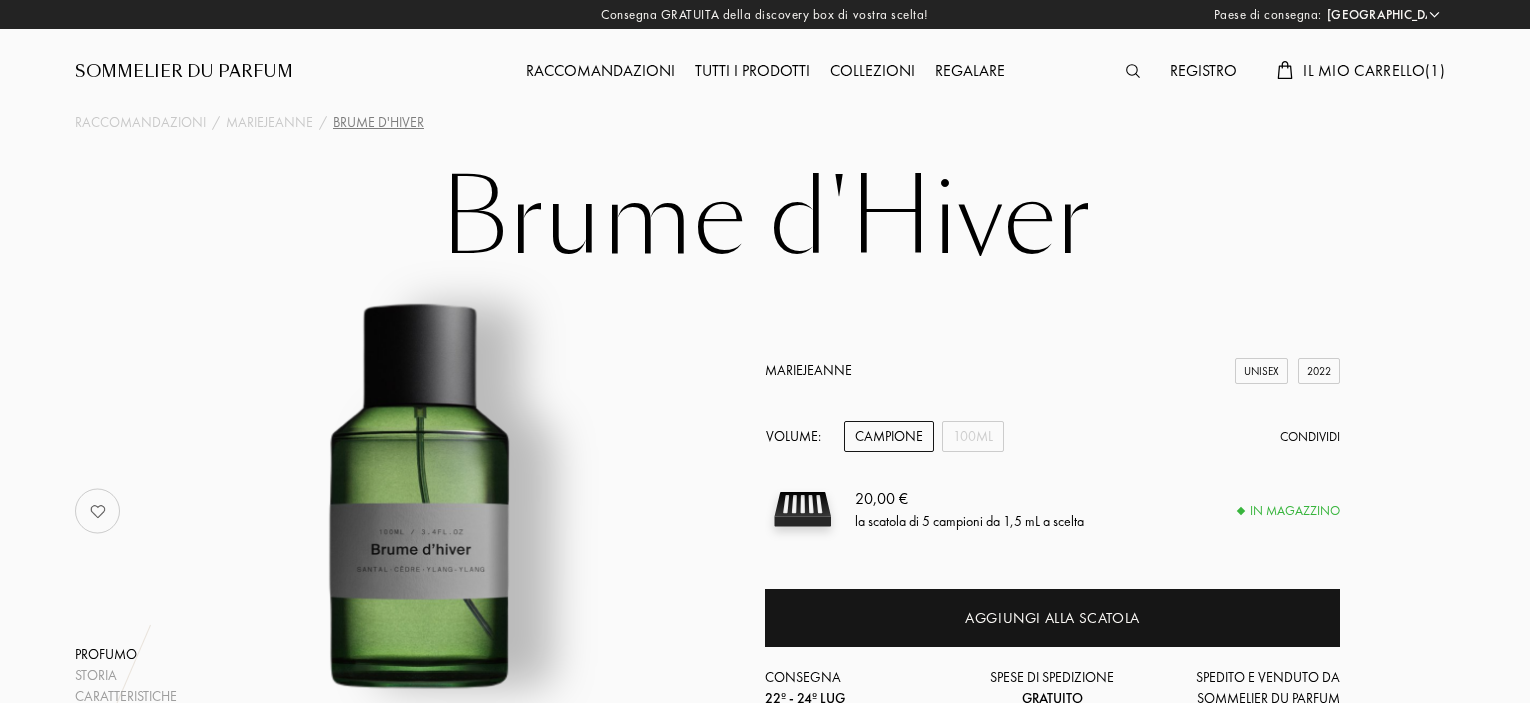 select on "IT" 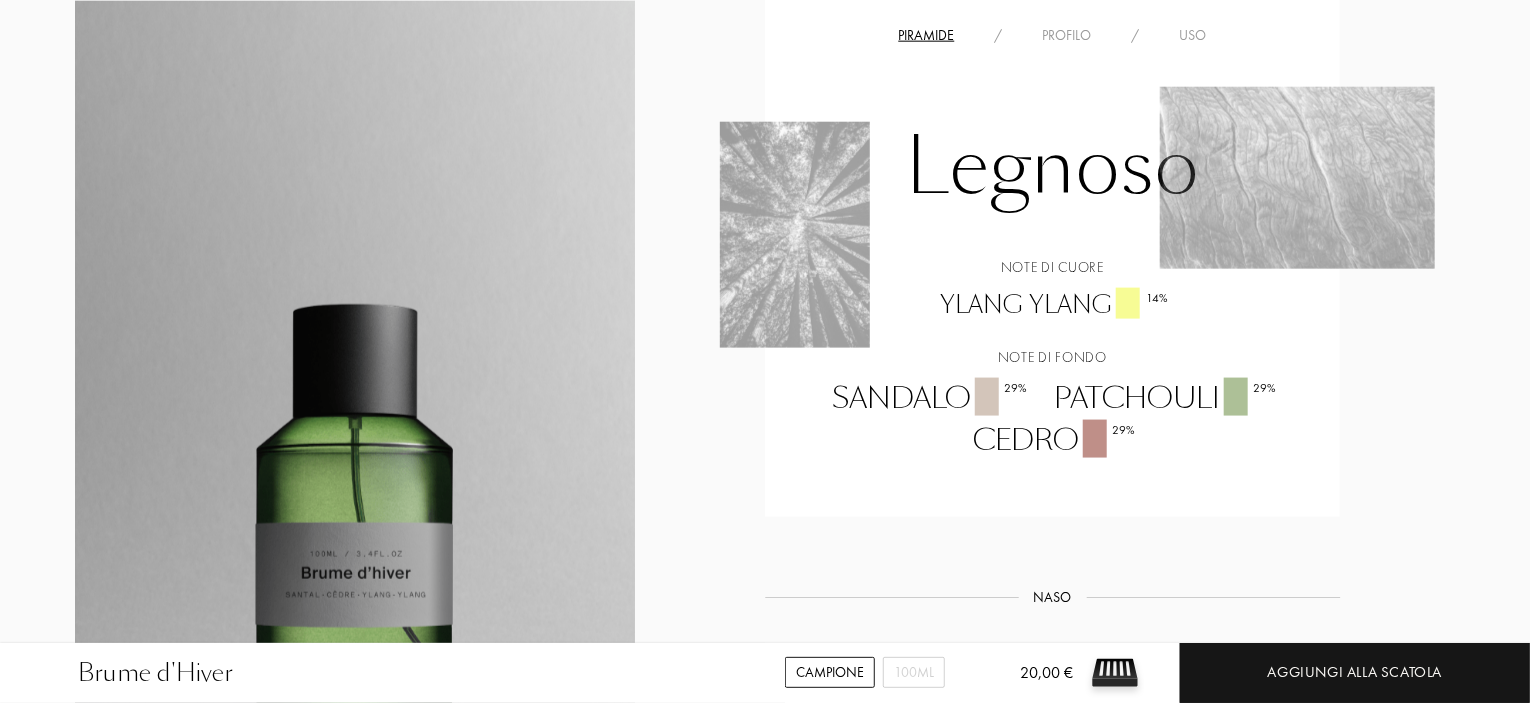 scroll, scrollTop: 1300, scrollLeft: 0, axis: vertical 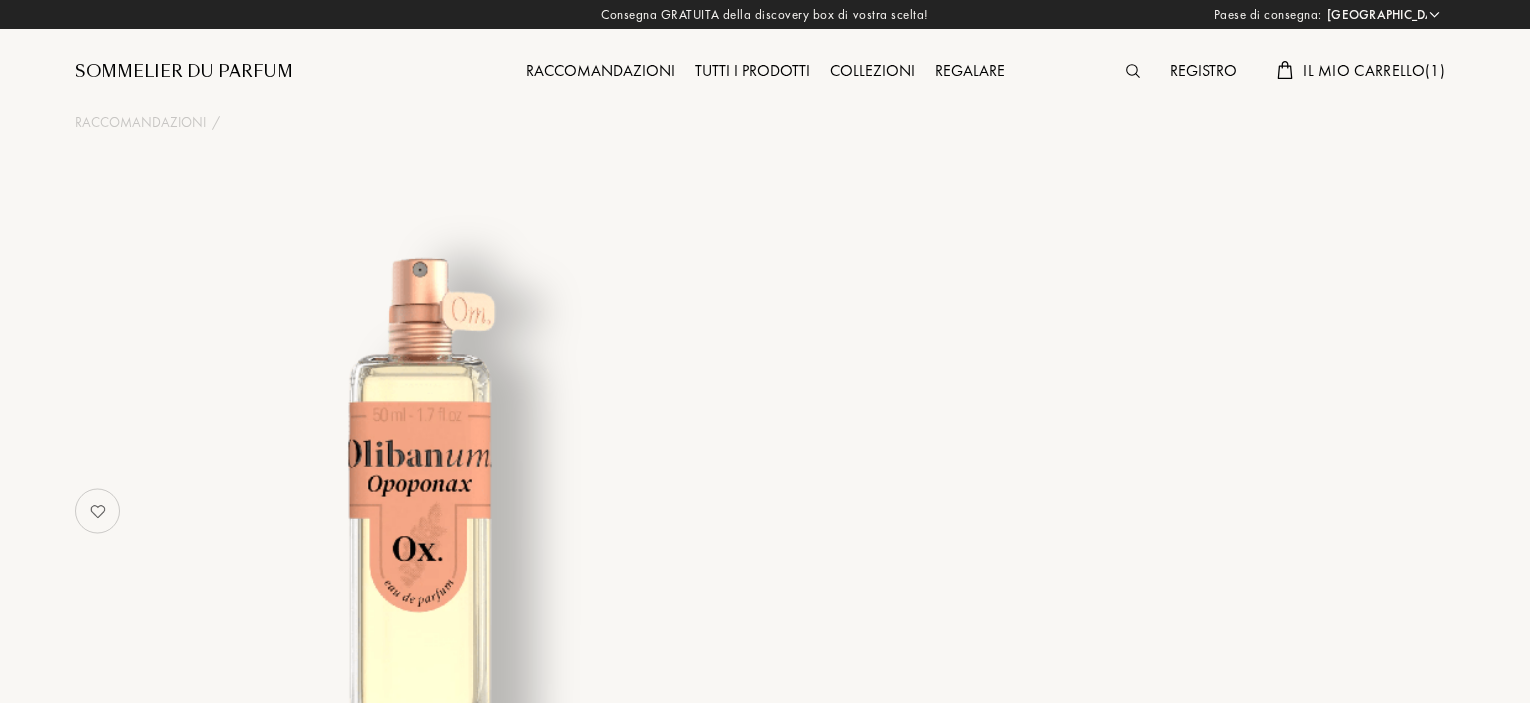 select on "IT" 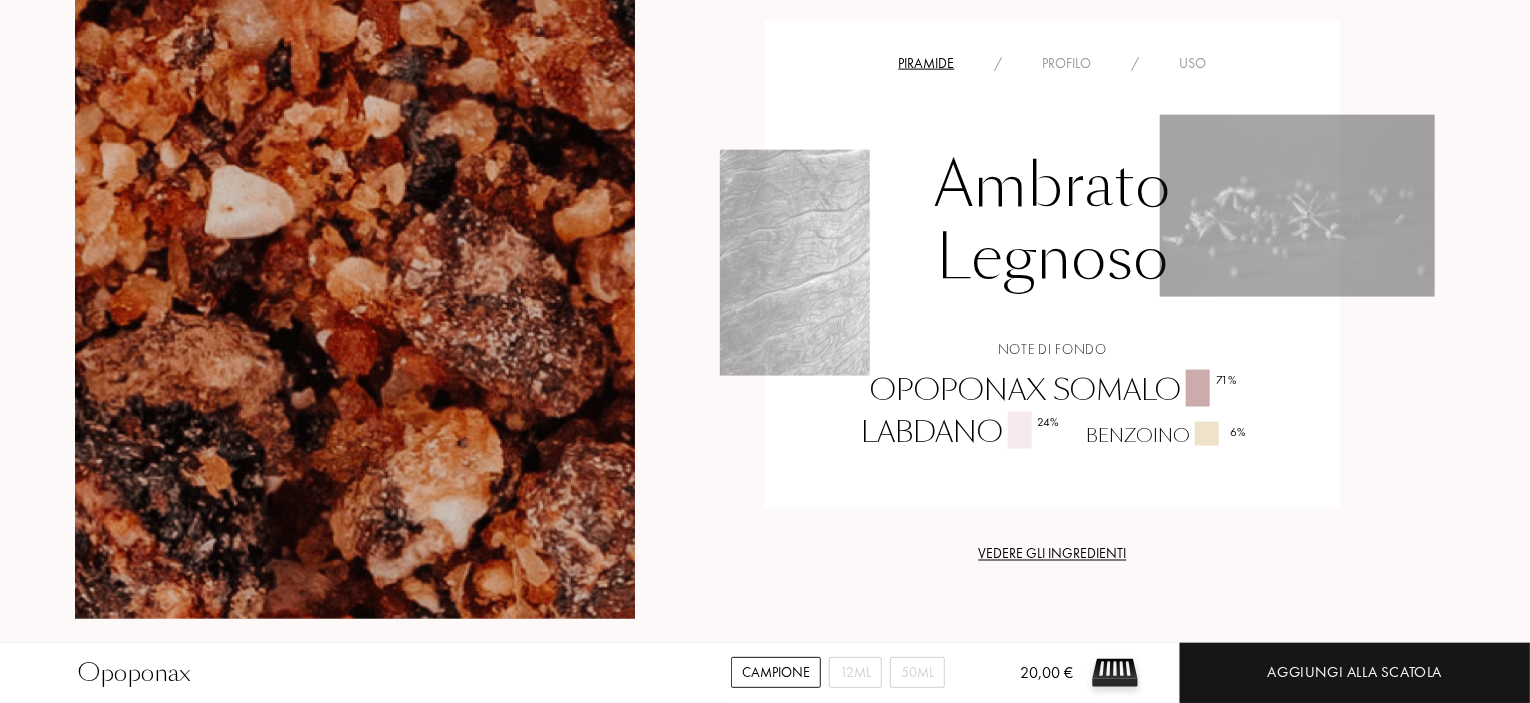 scroll, scrollTop: 1400, scrollLeft: 0, axis: vertical 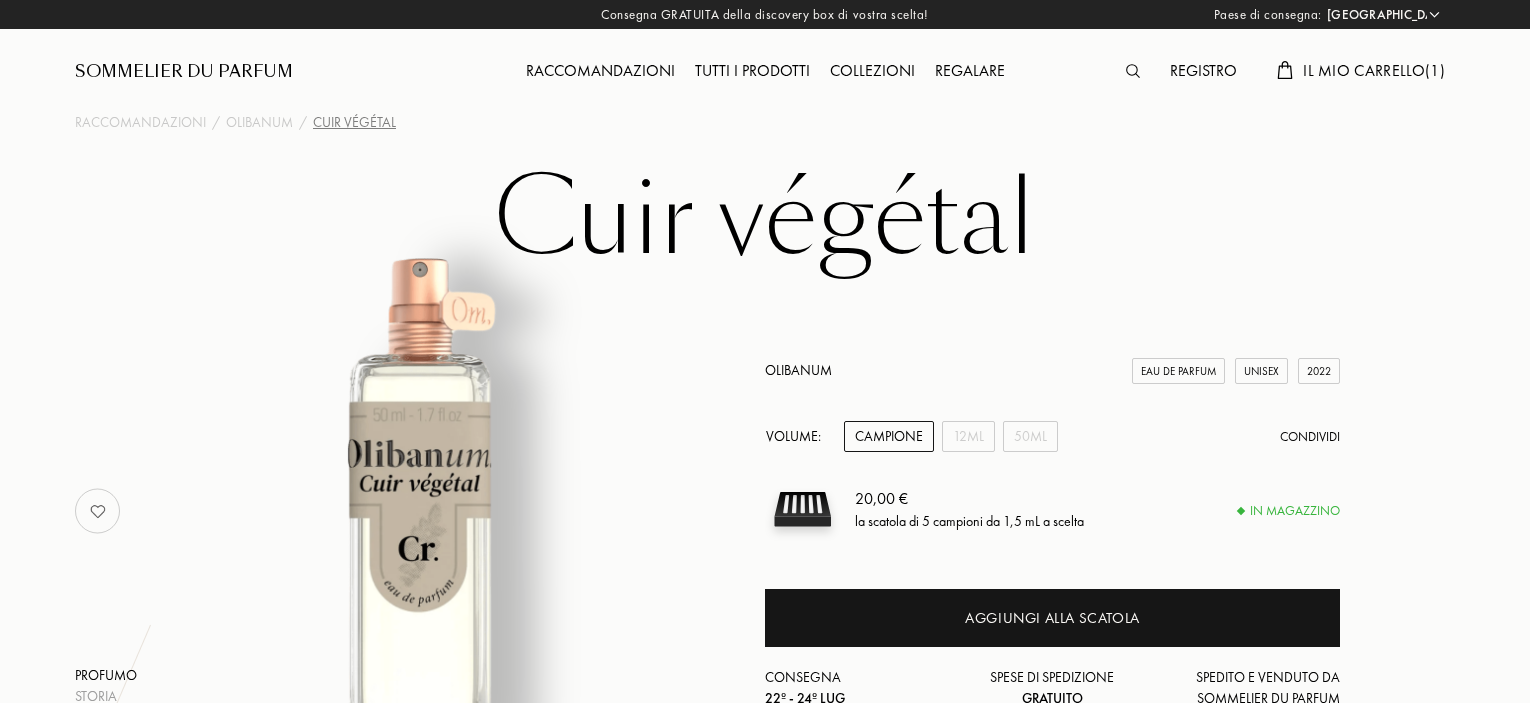 select on "IT" 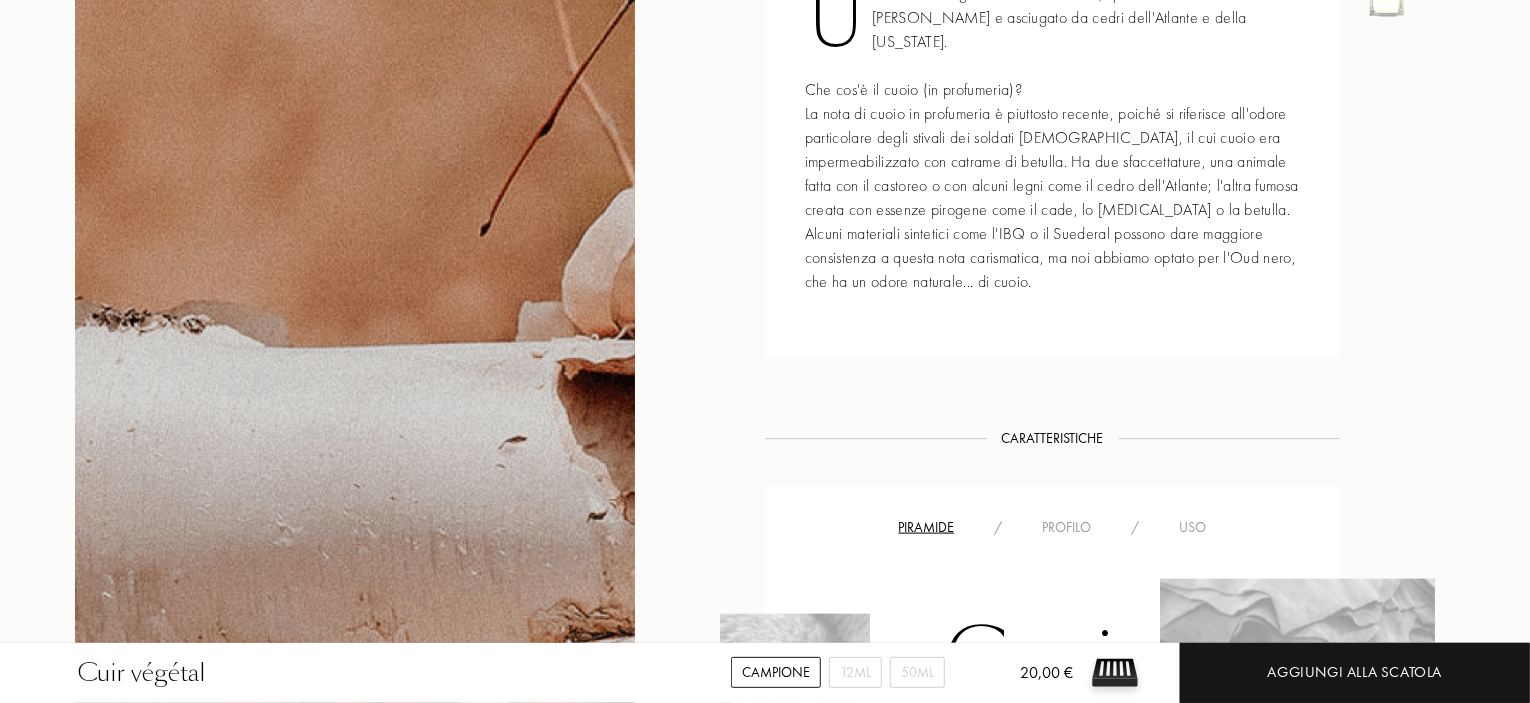 scroll, scrollTop: 1400, scrollLeft: 0, axis: vertical 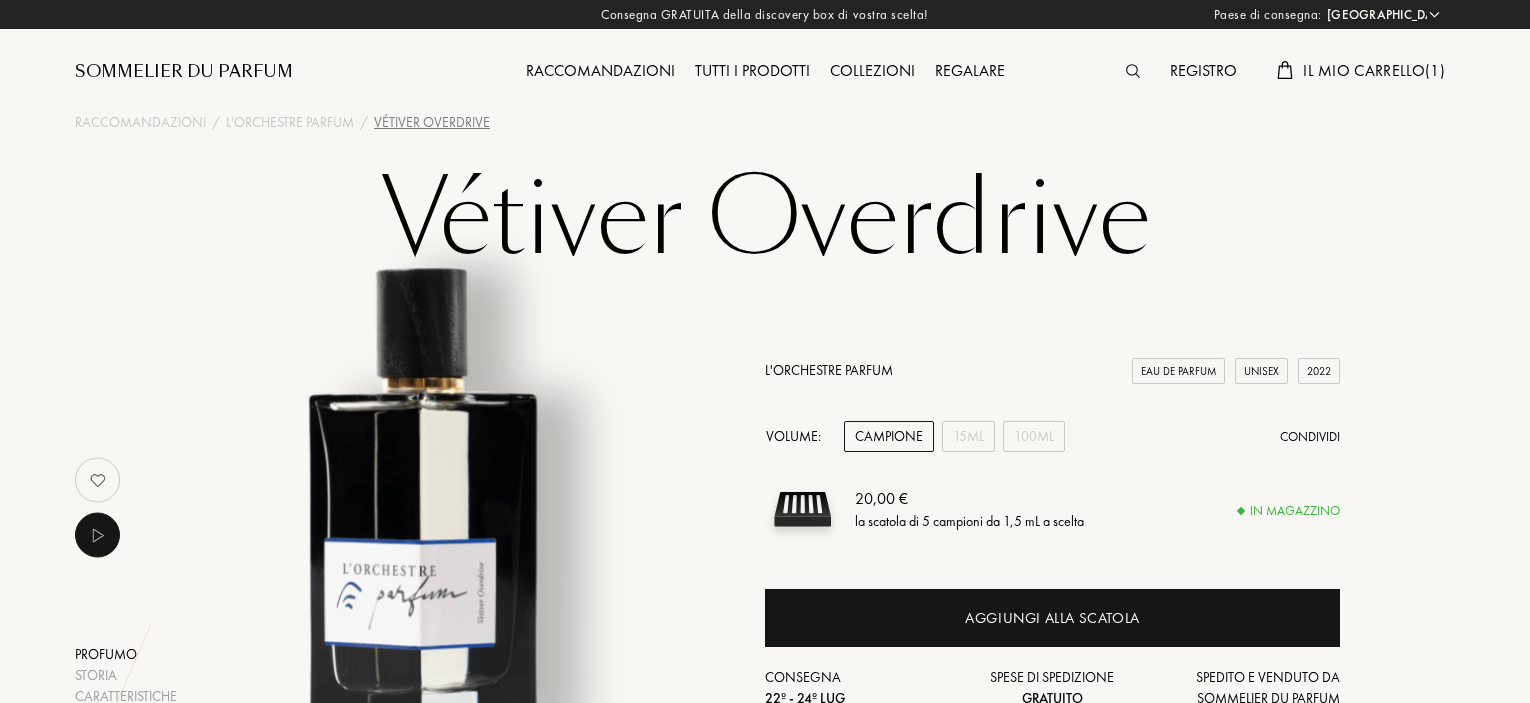 select on "IT" 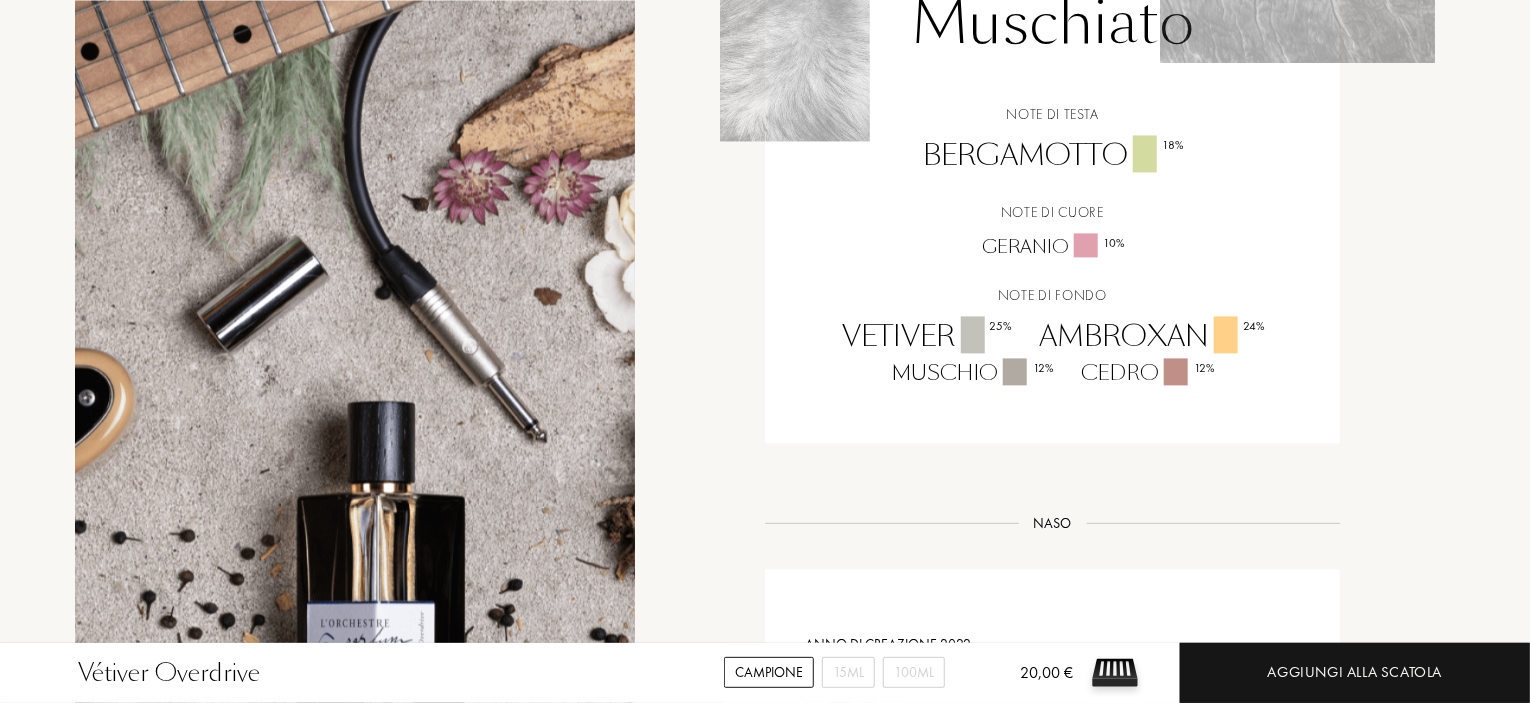 scroll, scrollTop: 2000, scrollLeft: 0, axis: vertical 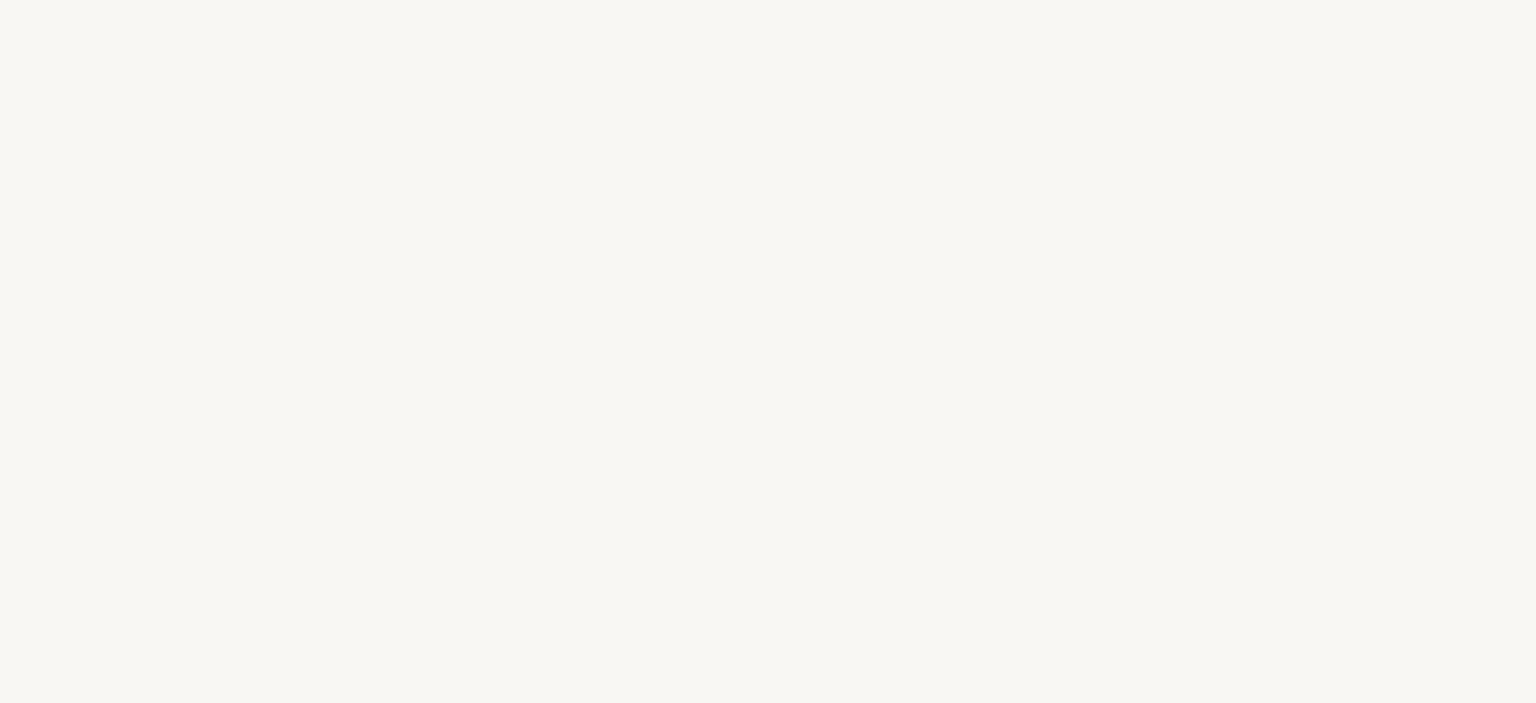 select on "IT" 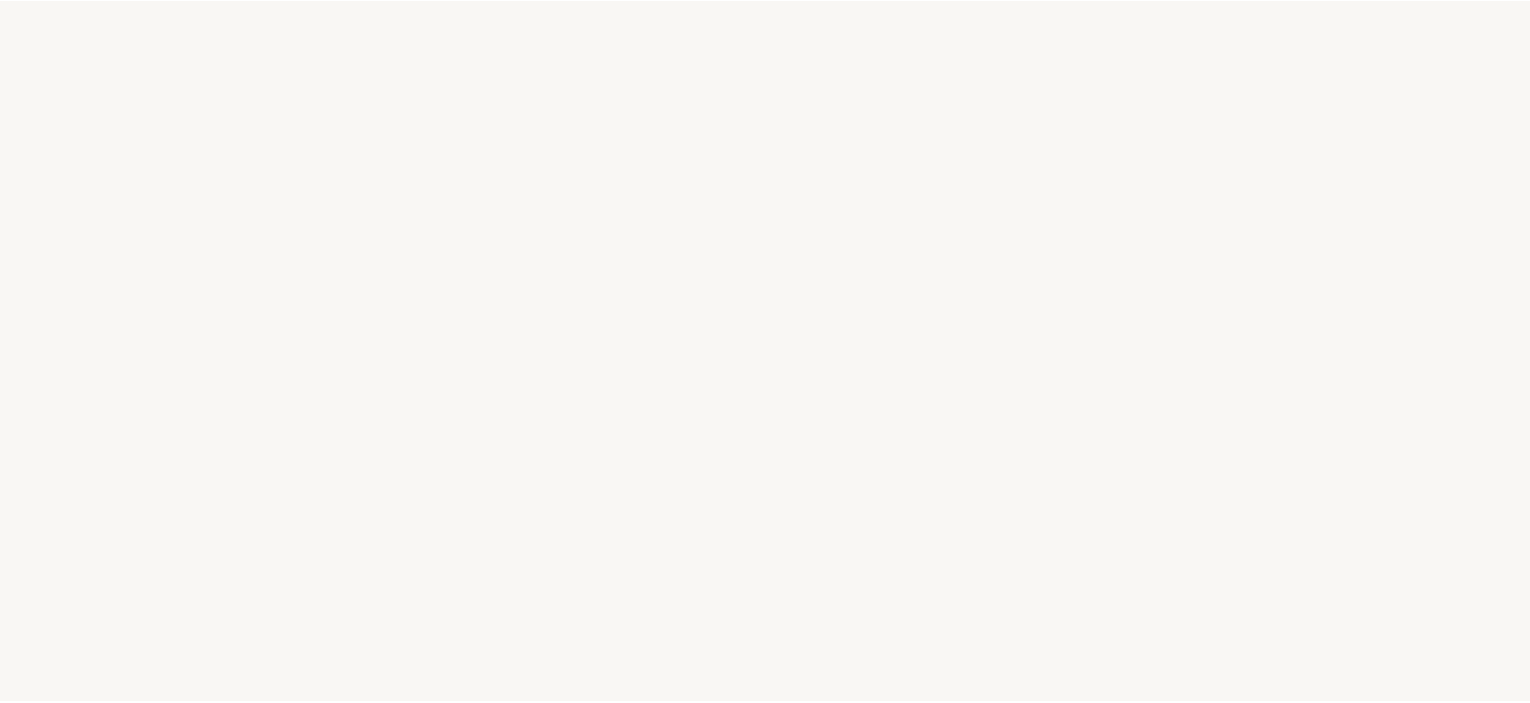 scroll, scrollTop: 0, scrollLeft: 0, axis: both 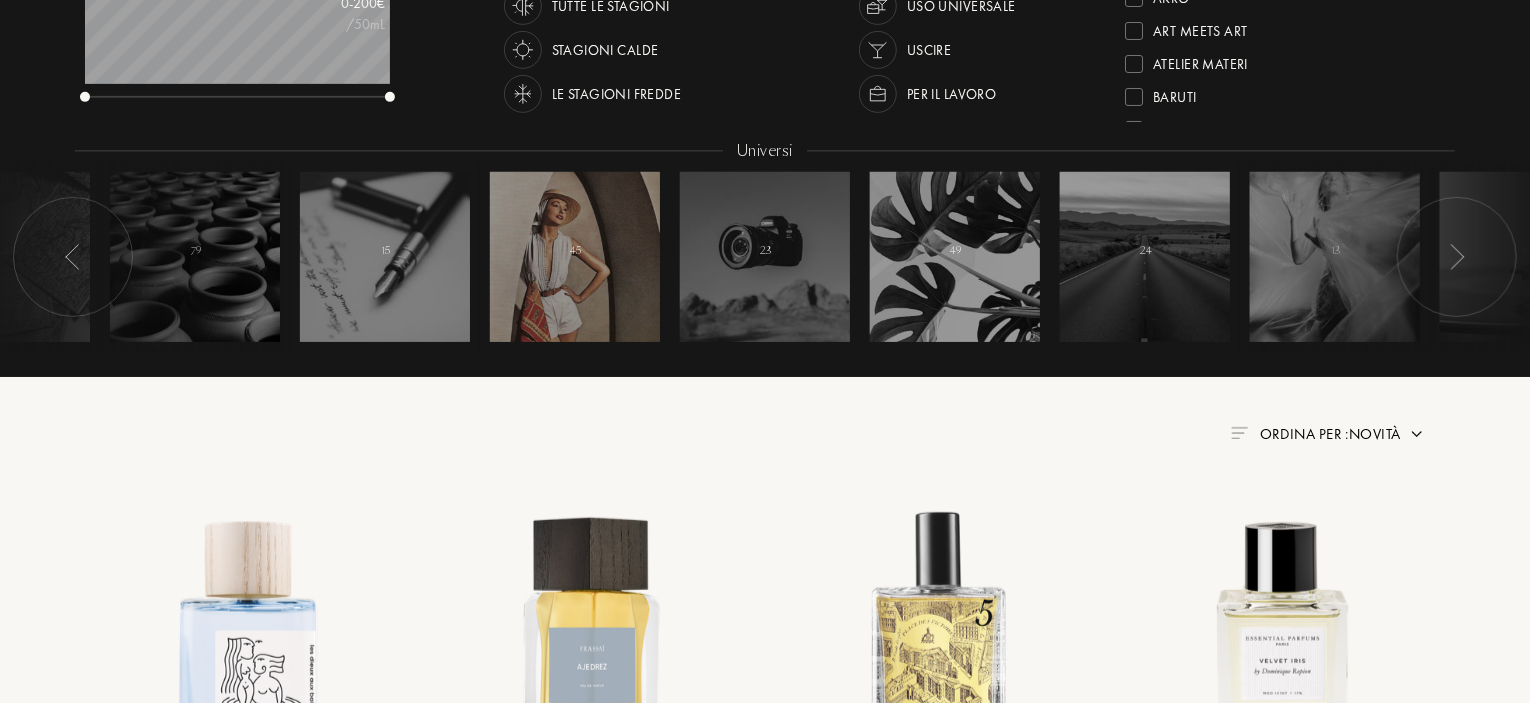drag, startPoint x: 1240, startPoint y: 281, endPoint x: 595, endPoint y: 286, distance: 645.0194 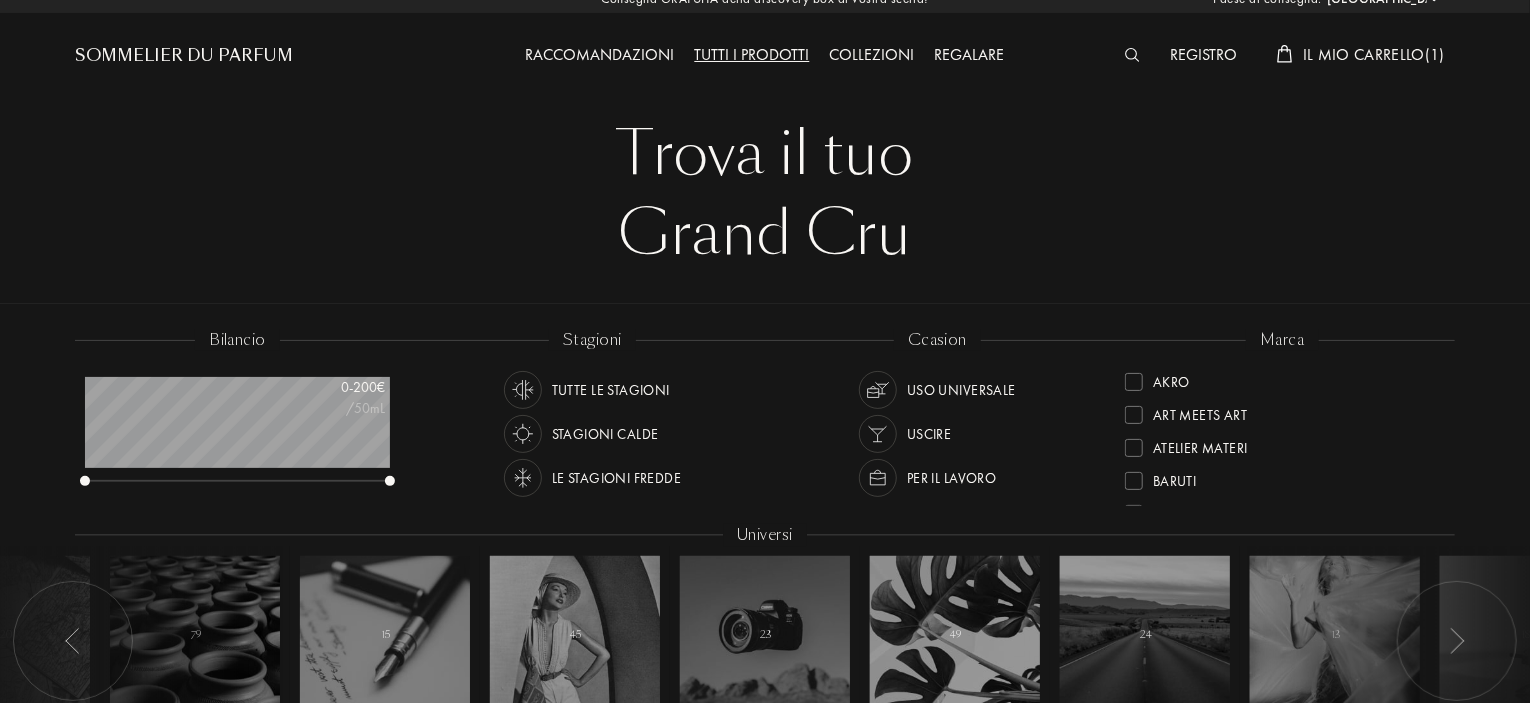 scroll, scrollTop: 0, scrollLeft: 0, axis: both 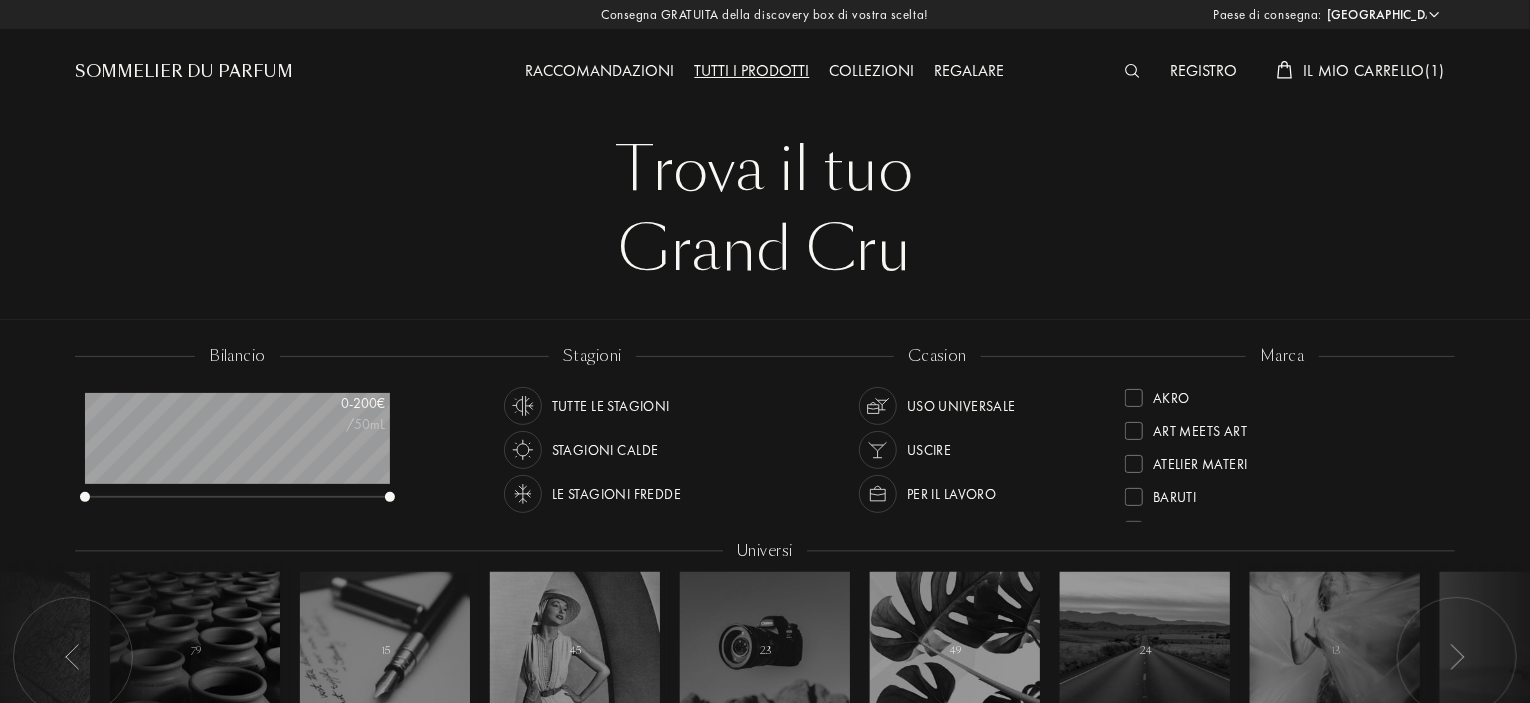click on "Collezioni" at bounding box center [872, 72] 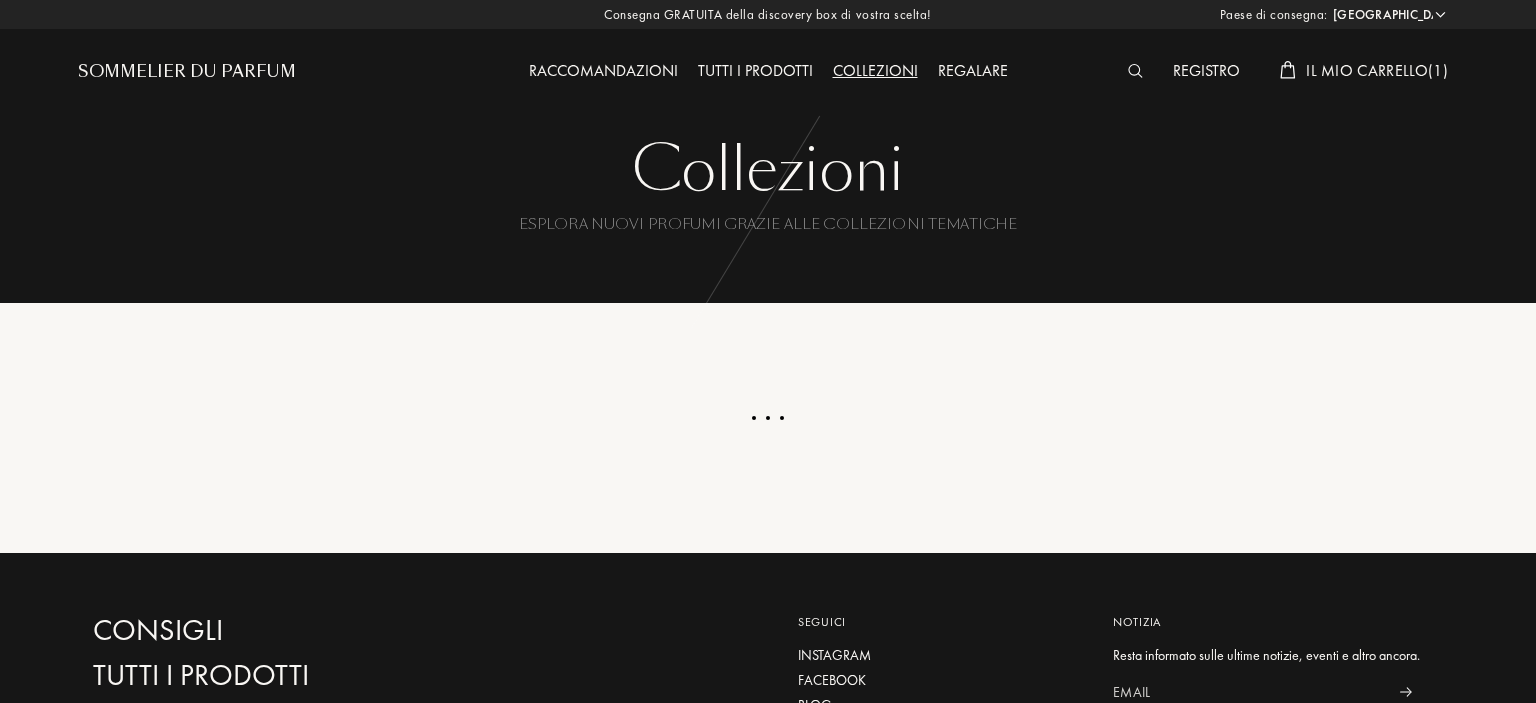 select on "IT" 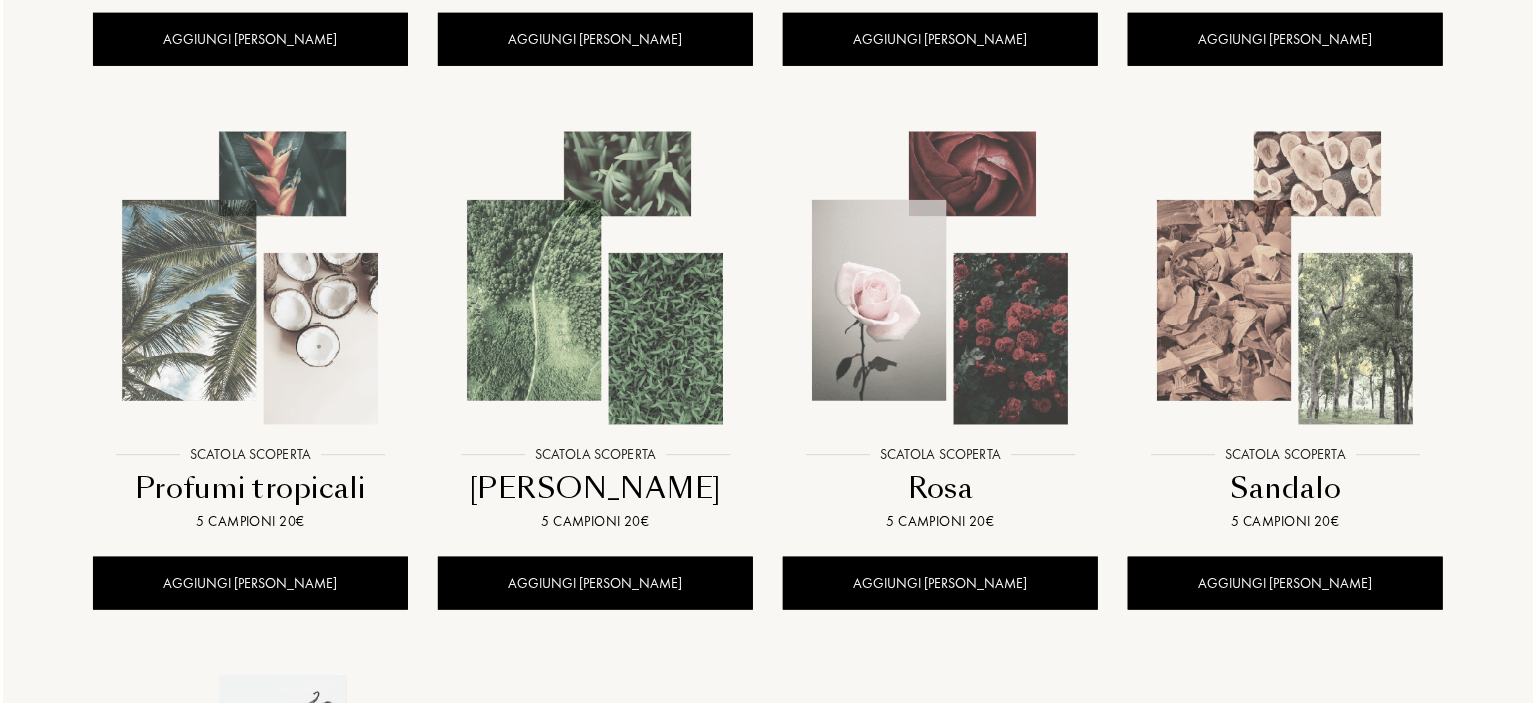 scroll, scrollTop: 500, scrollLeft: 0, axis: vertical 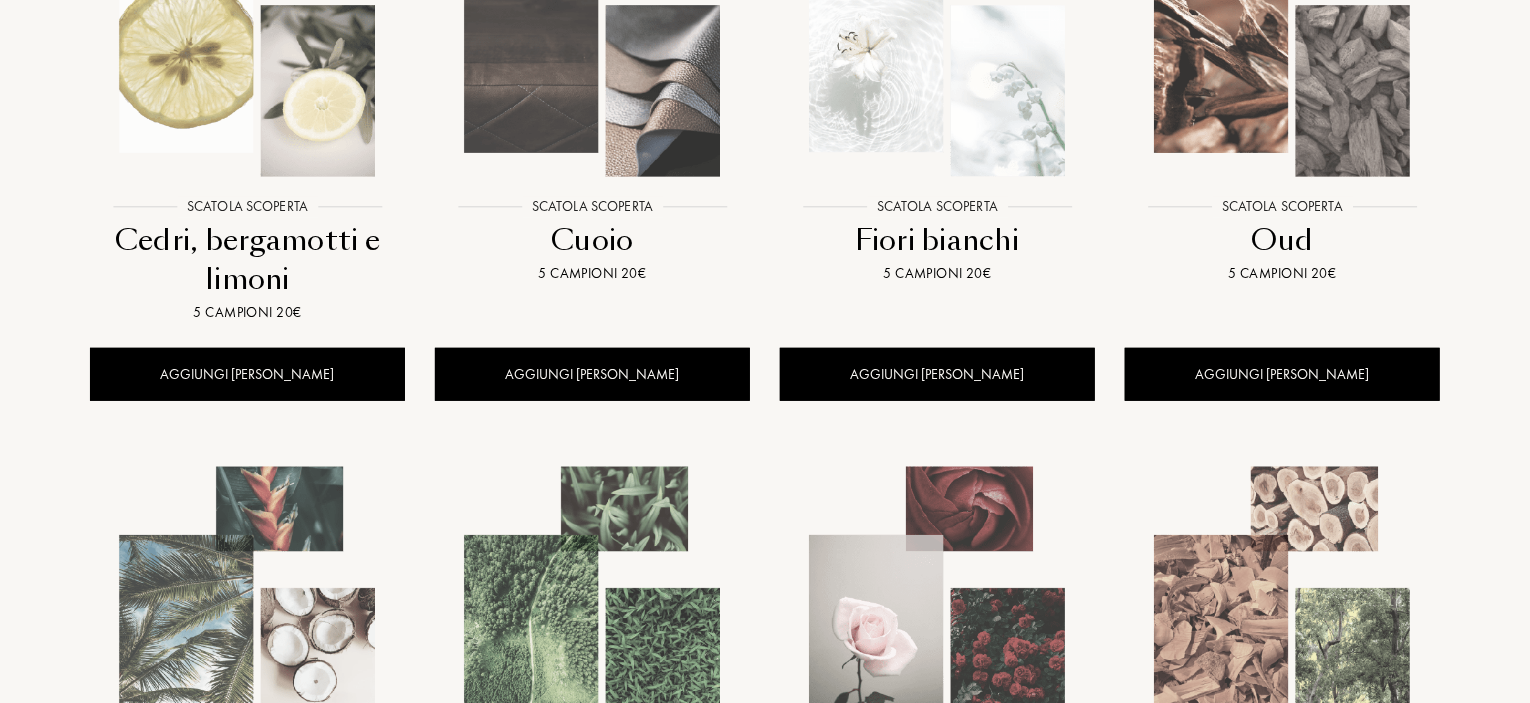 click at bounding box center [592, 30] 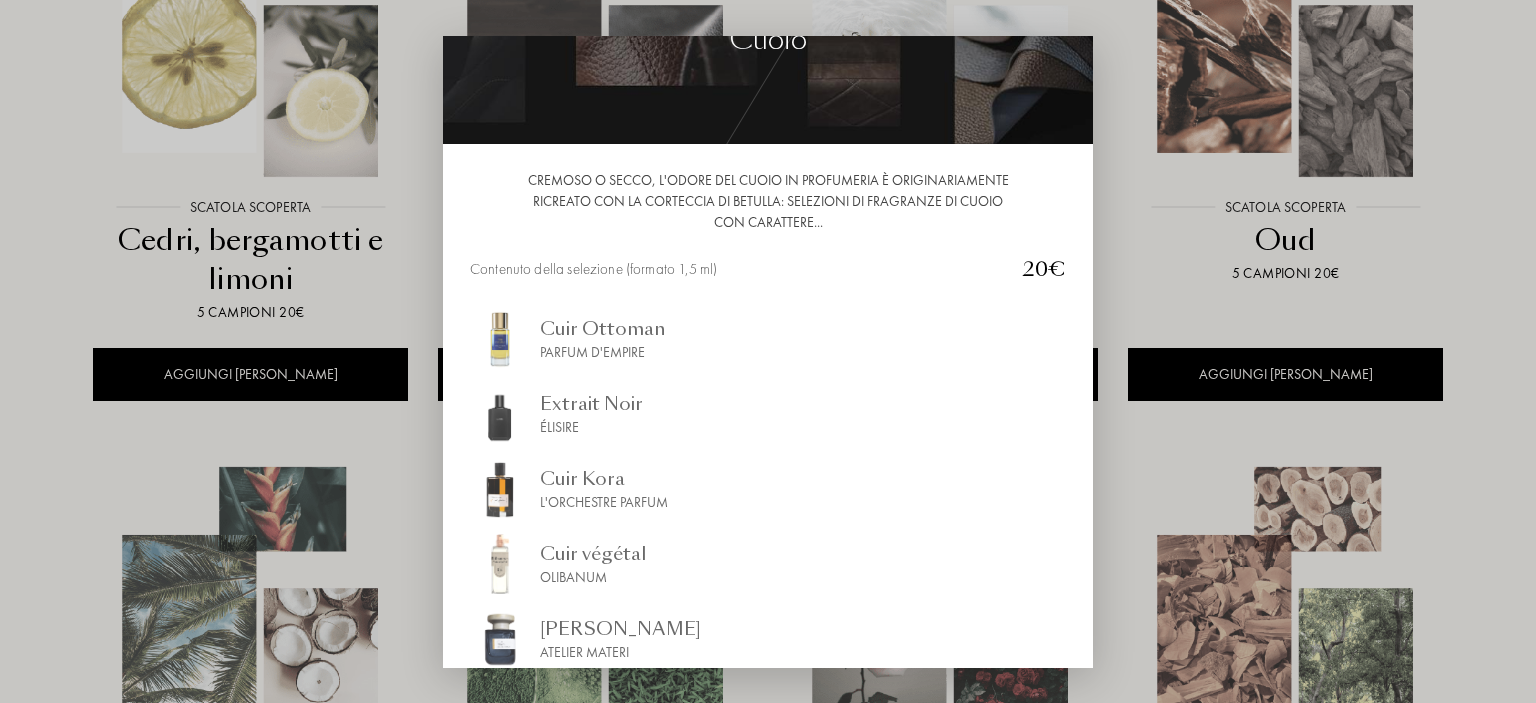 scroll, scrollTop: 200, scrollLeft: 0, axis: vertical 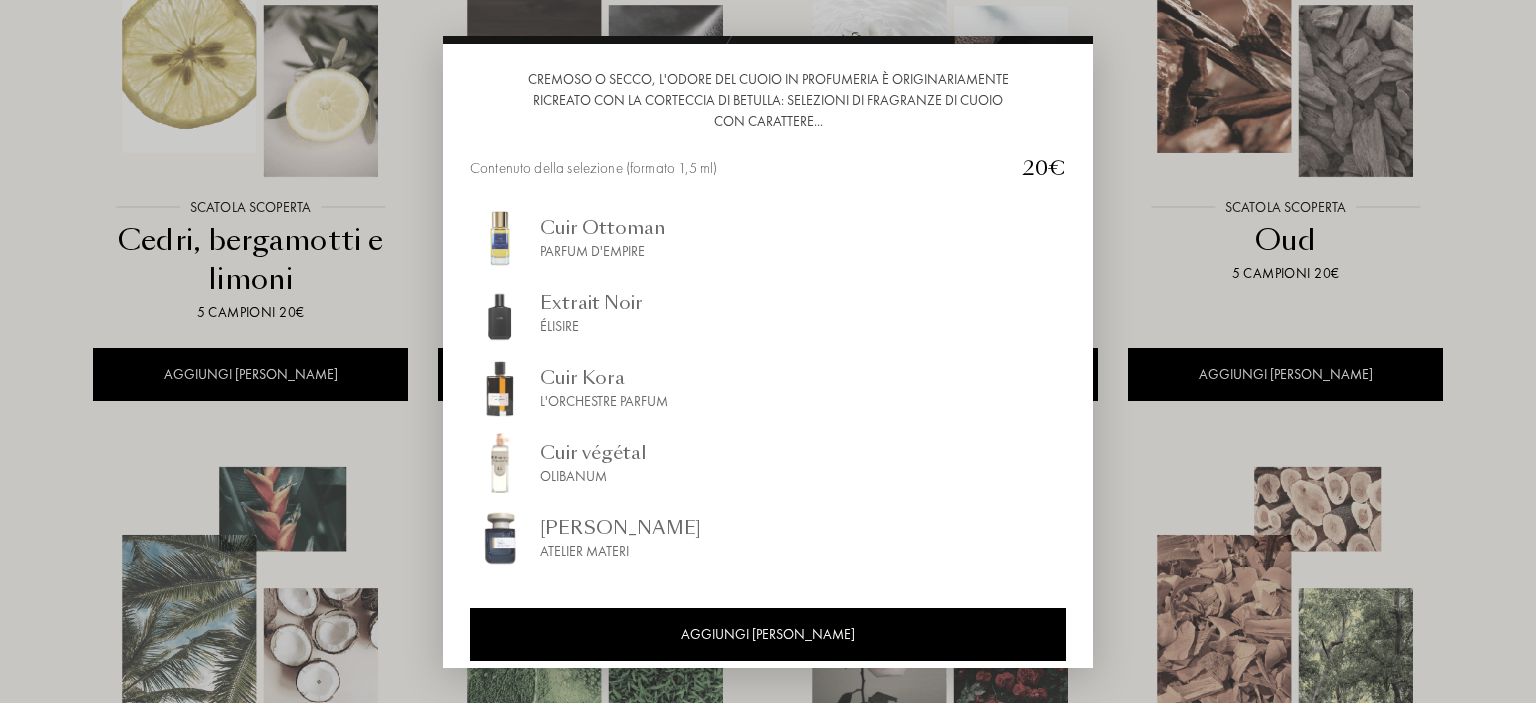 click at bounding box center (768, 351) 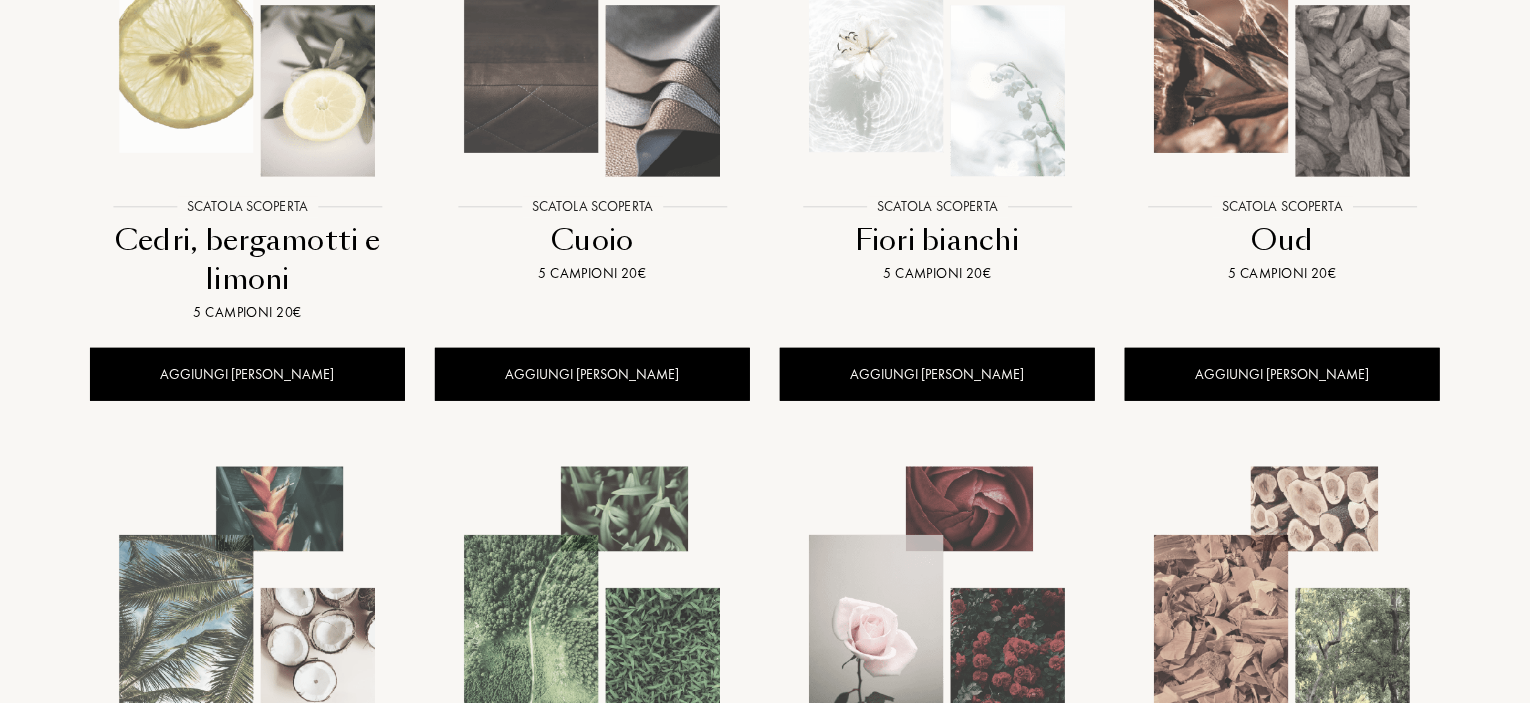 click at bounding box center (592, 30) 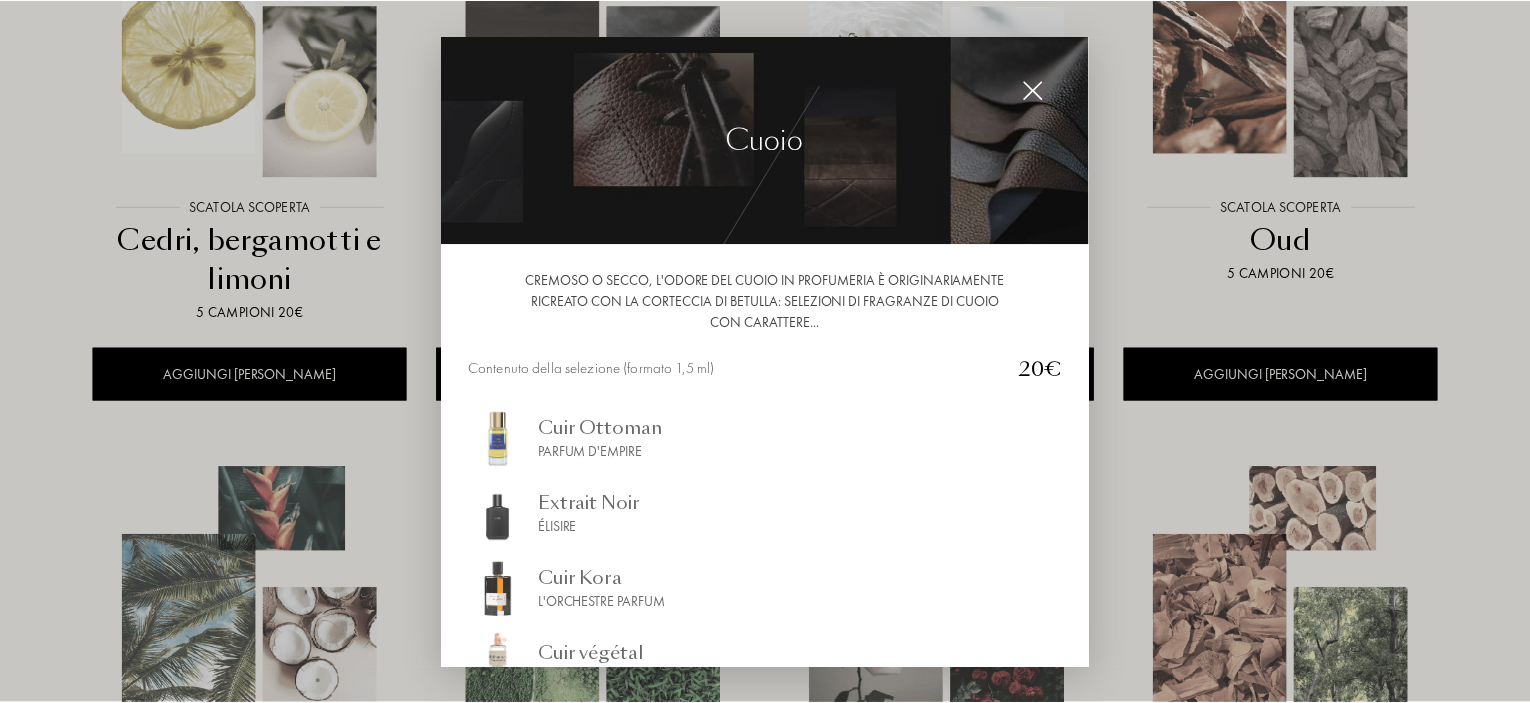 scroll, scrollTop: 217, scrollLeft: 0, axis: vertical 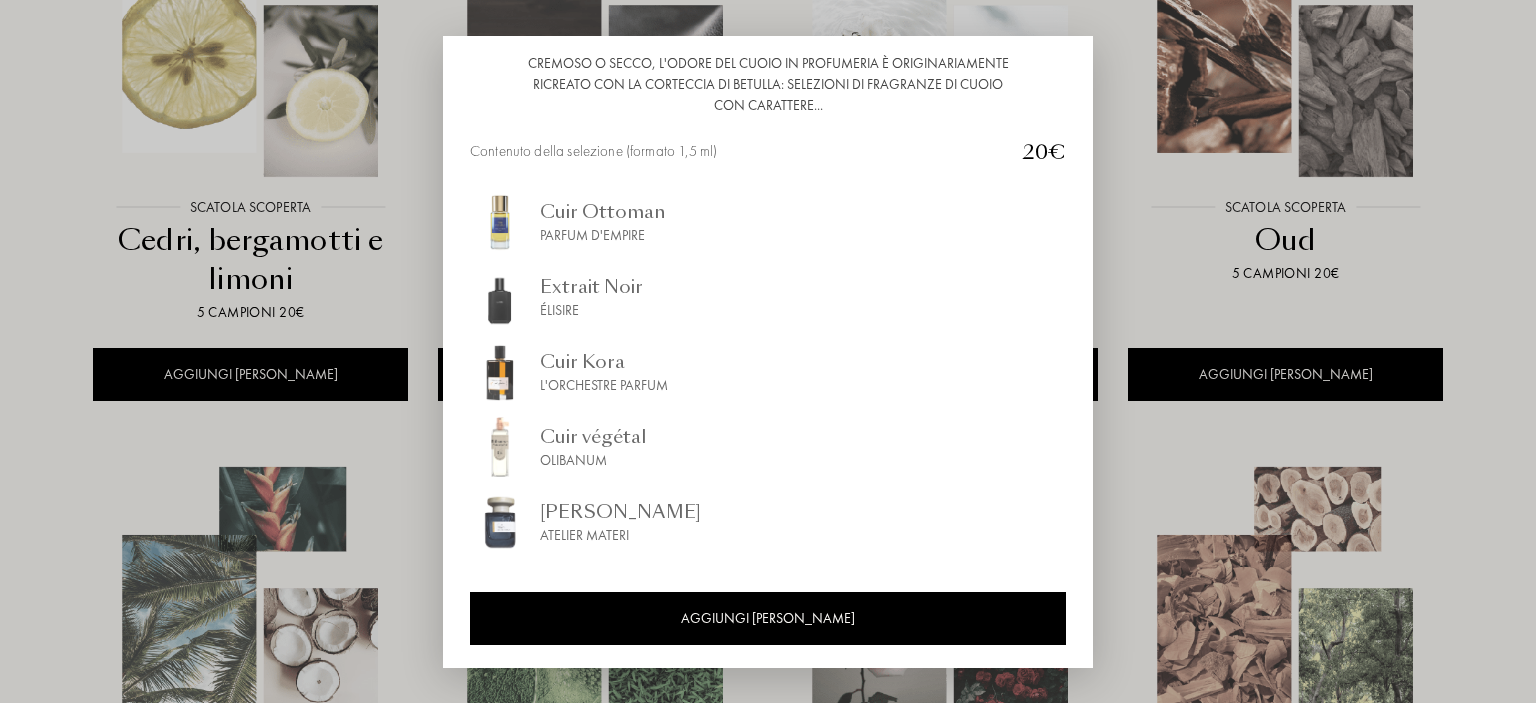 click on "Atelier Materi" at bounding box center [620, 534] 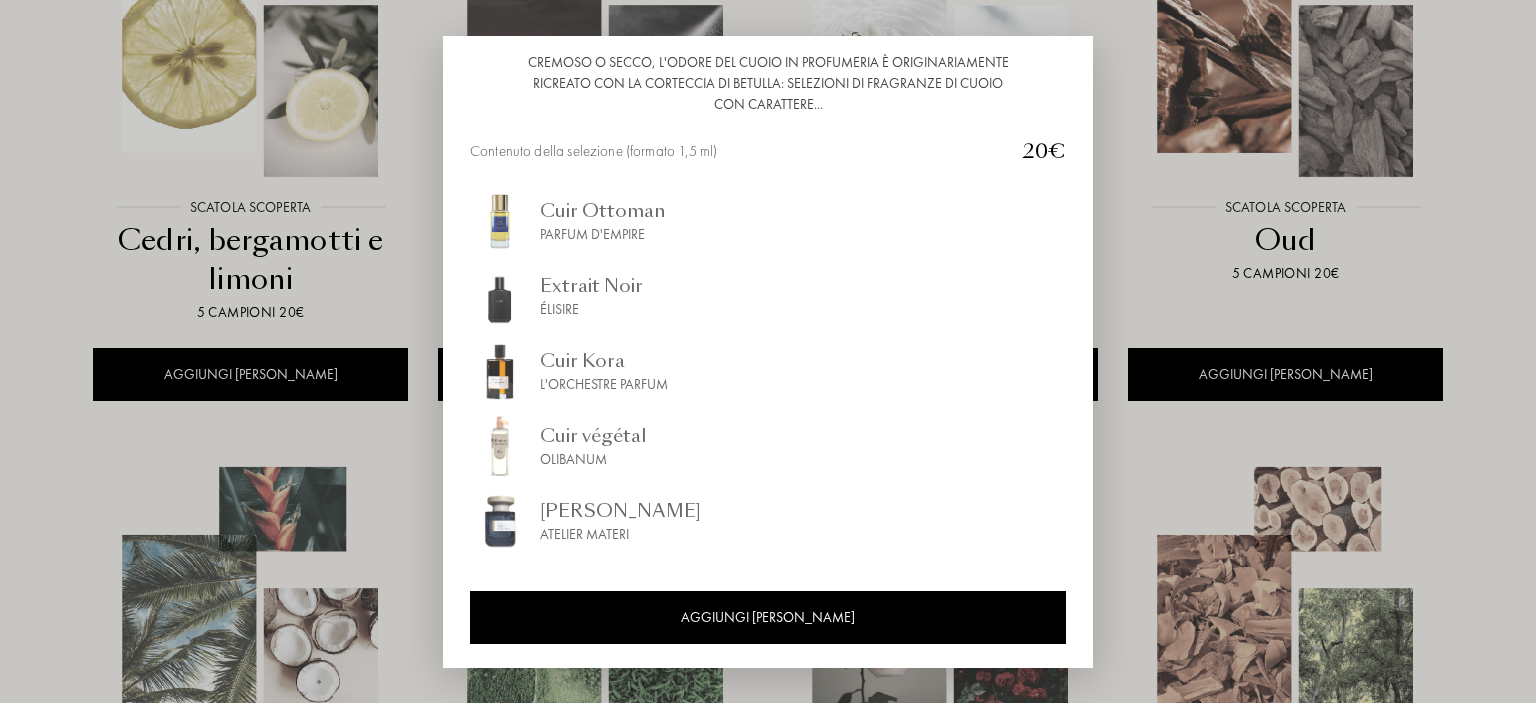 click at bounding box center [768, 351] 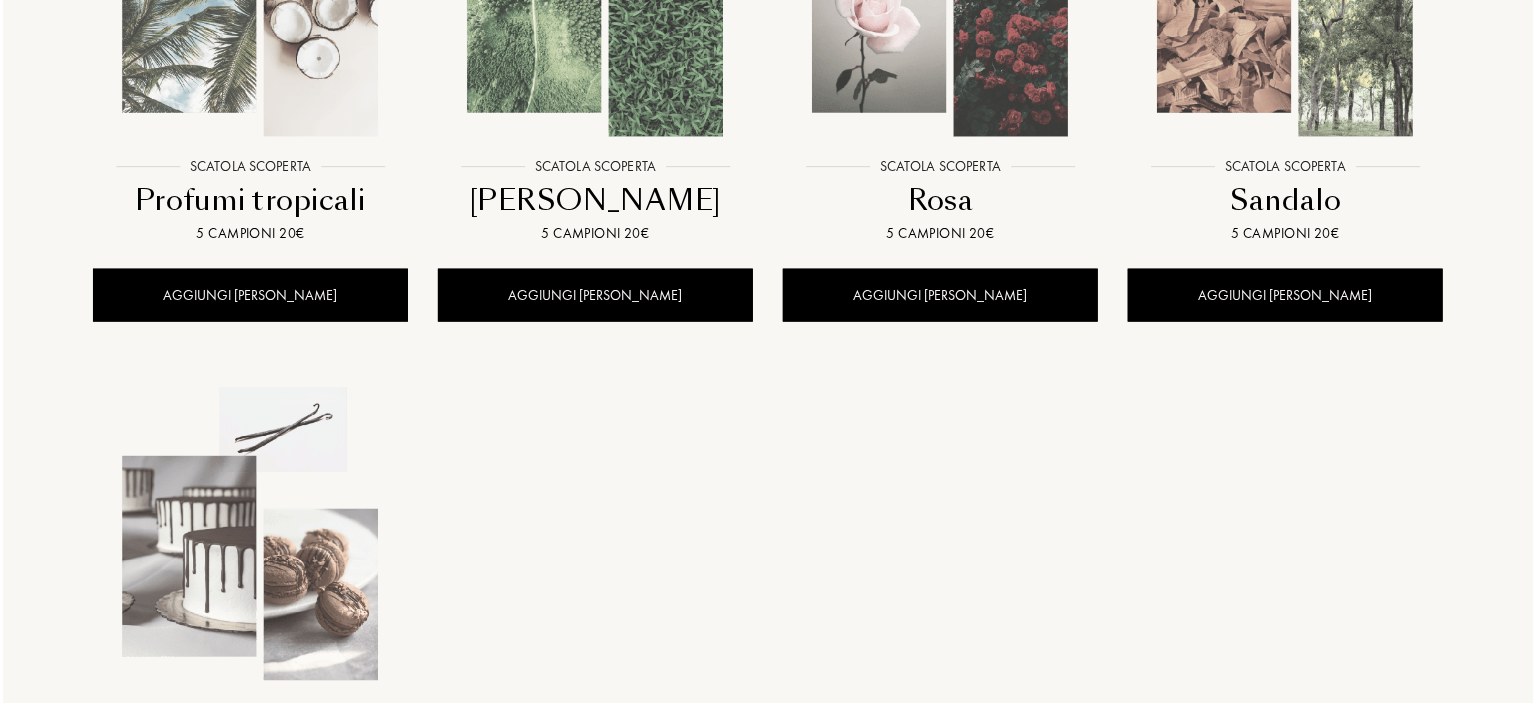 scroll, scrollTop: 1300, scrollLeft: 0, axis: vertical 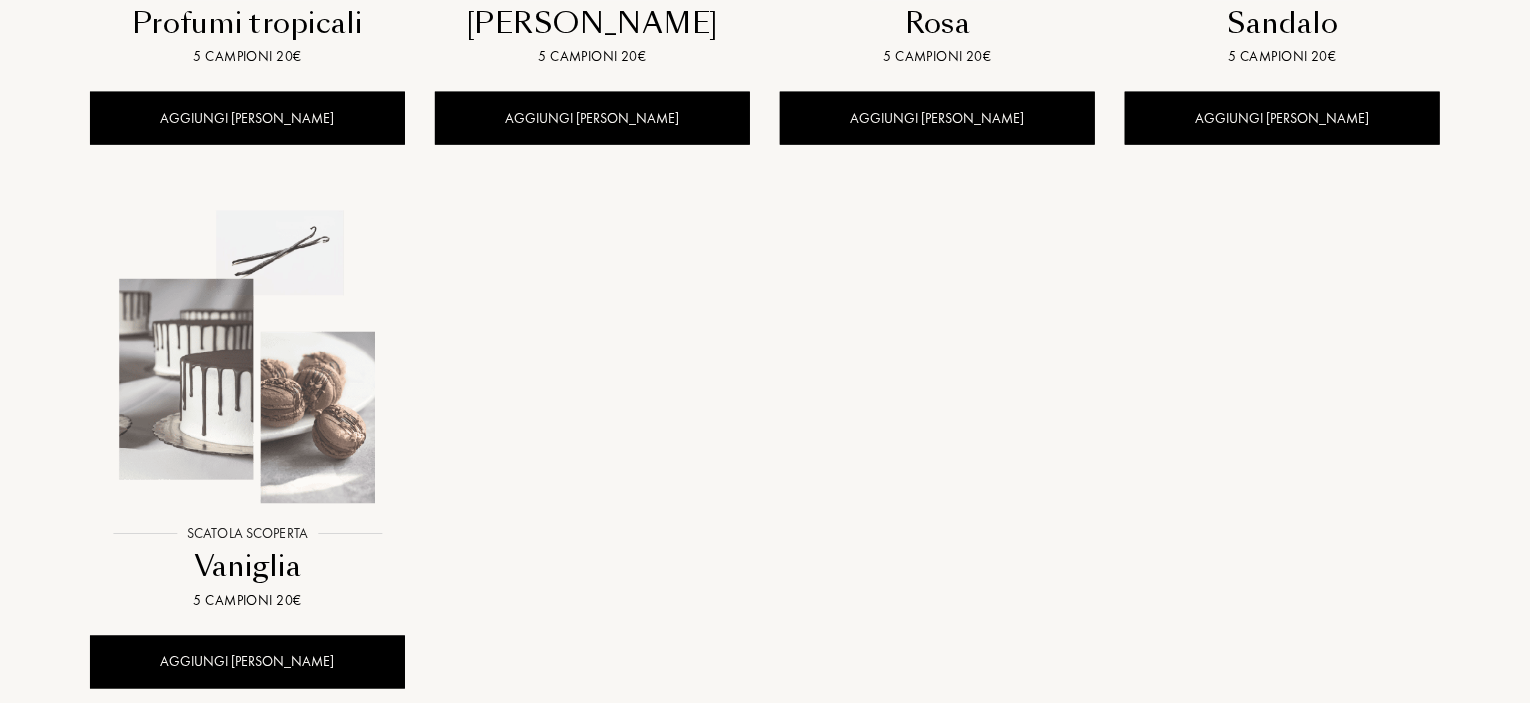 click at bounding box center [247, 357] 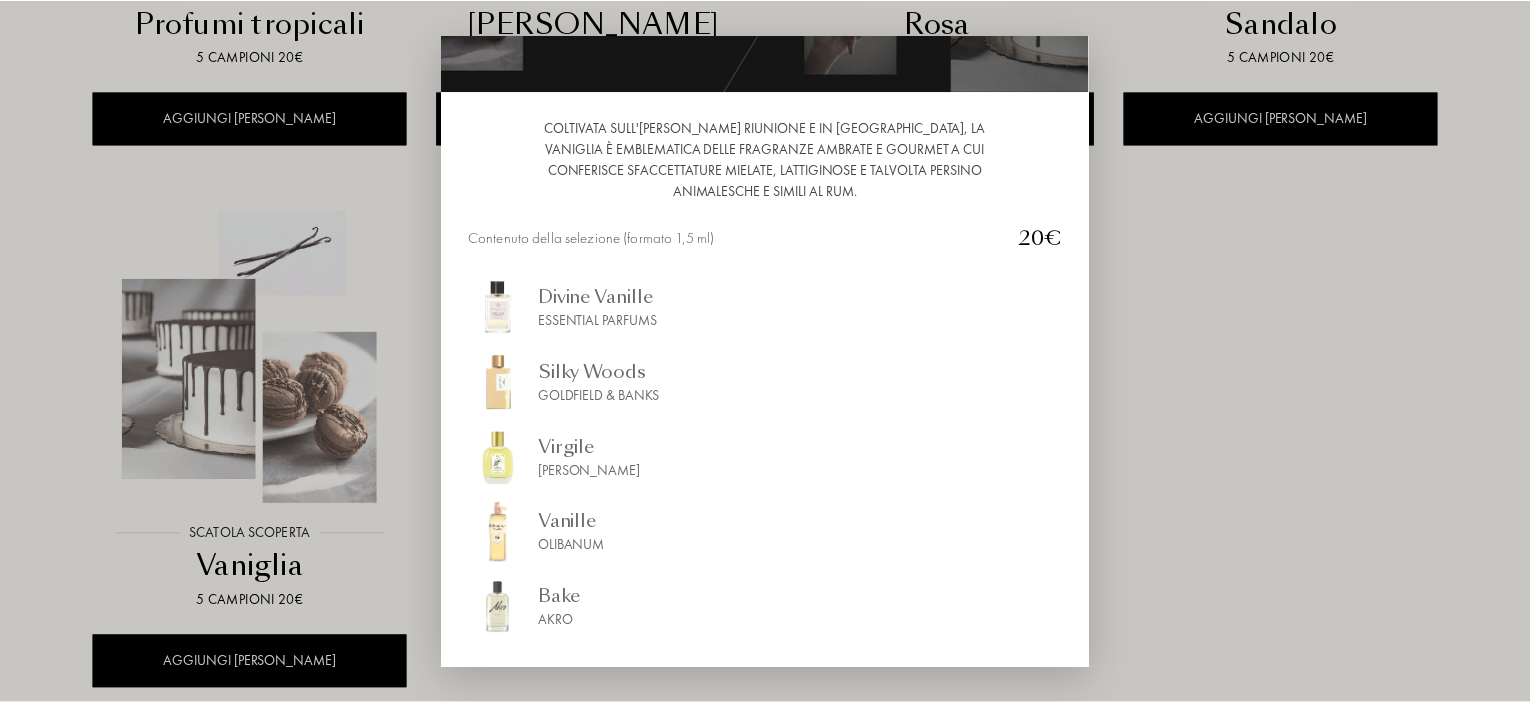 scroll, scrollTop: 200, scrollLeft: 0, axis: vertical 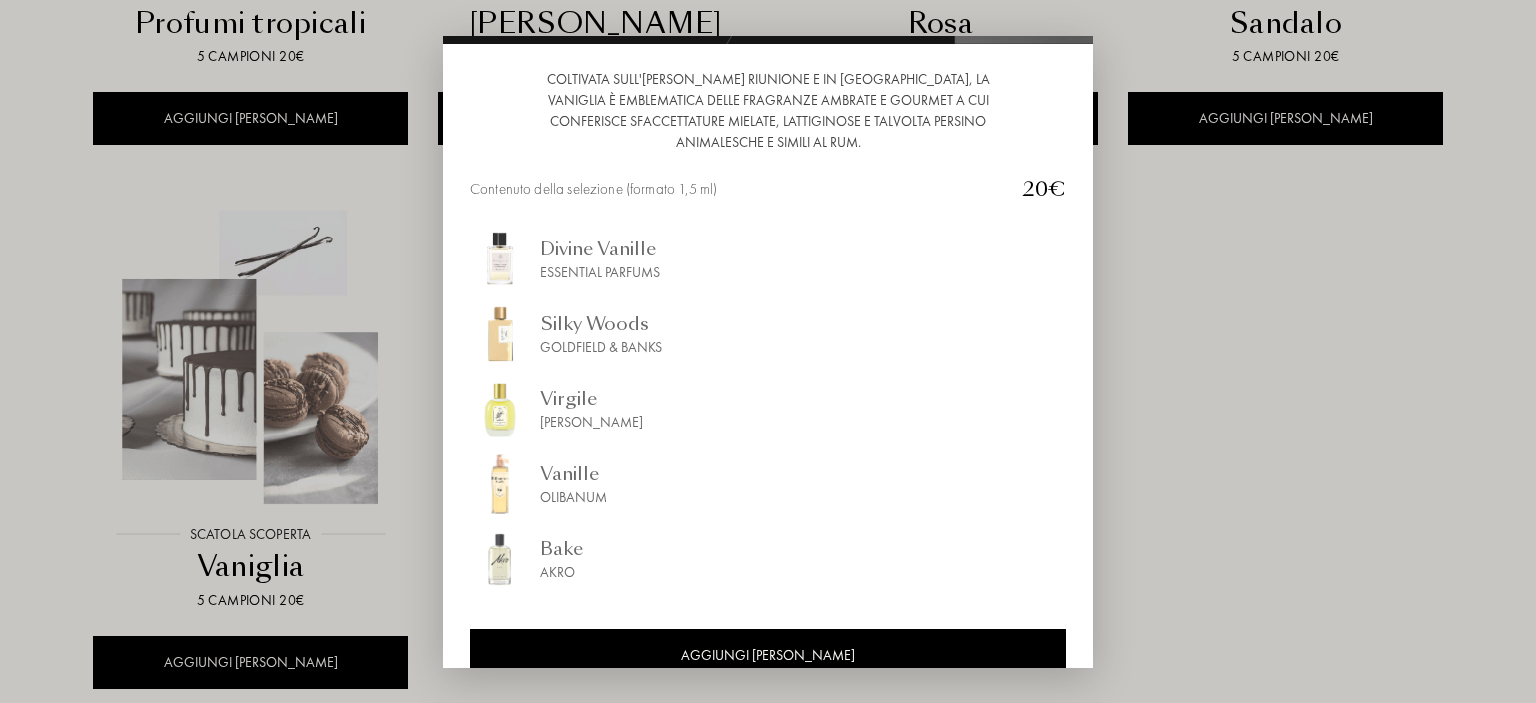 click at bounding box center (768, 351) 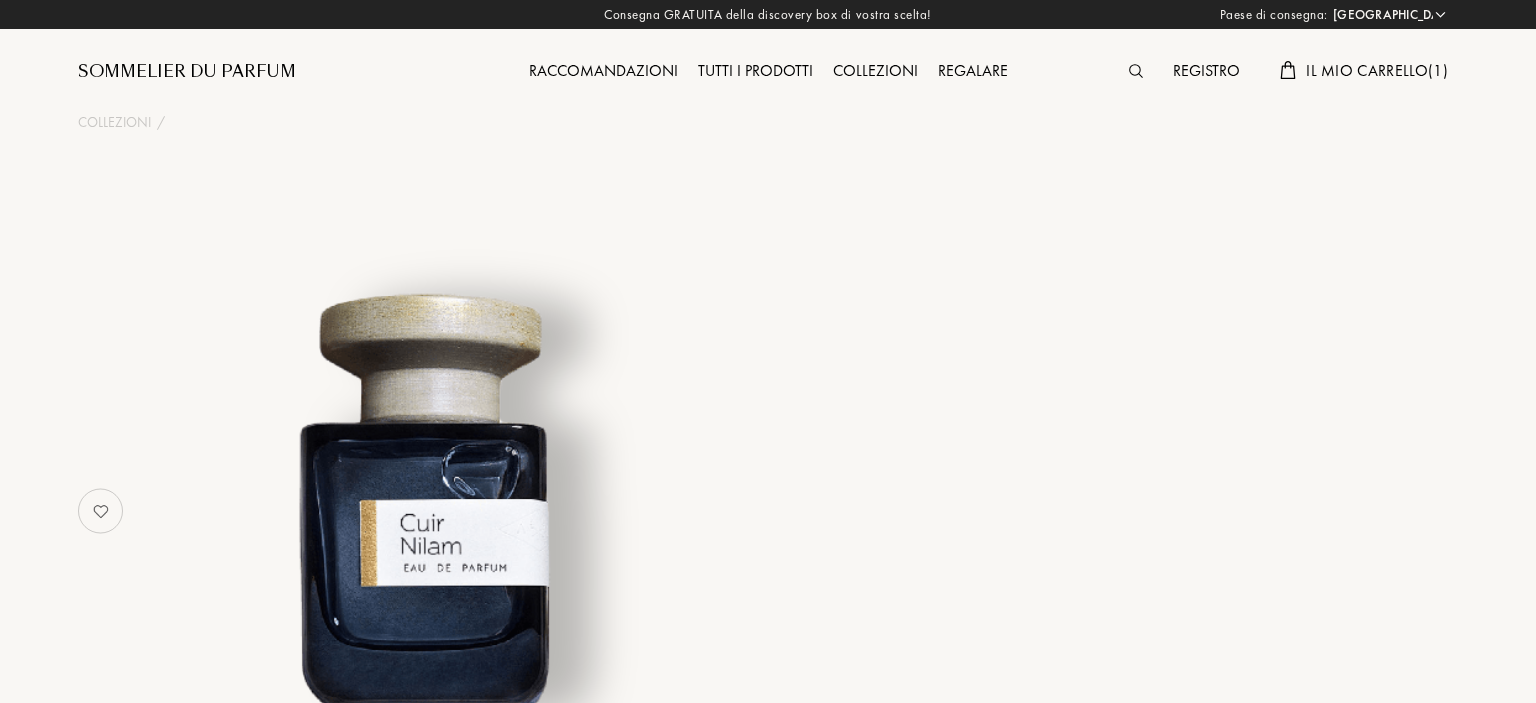 select on "IT" 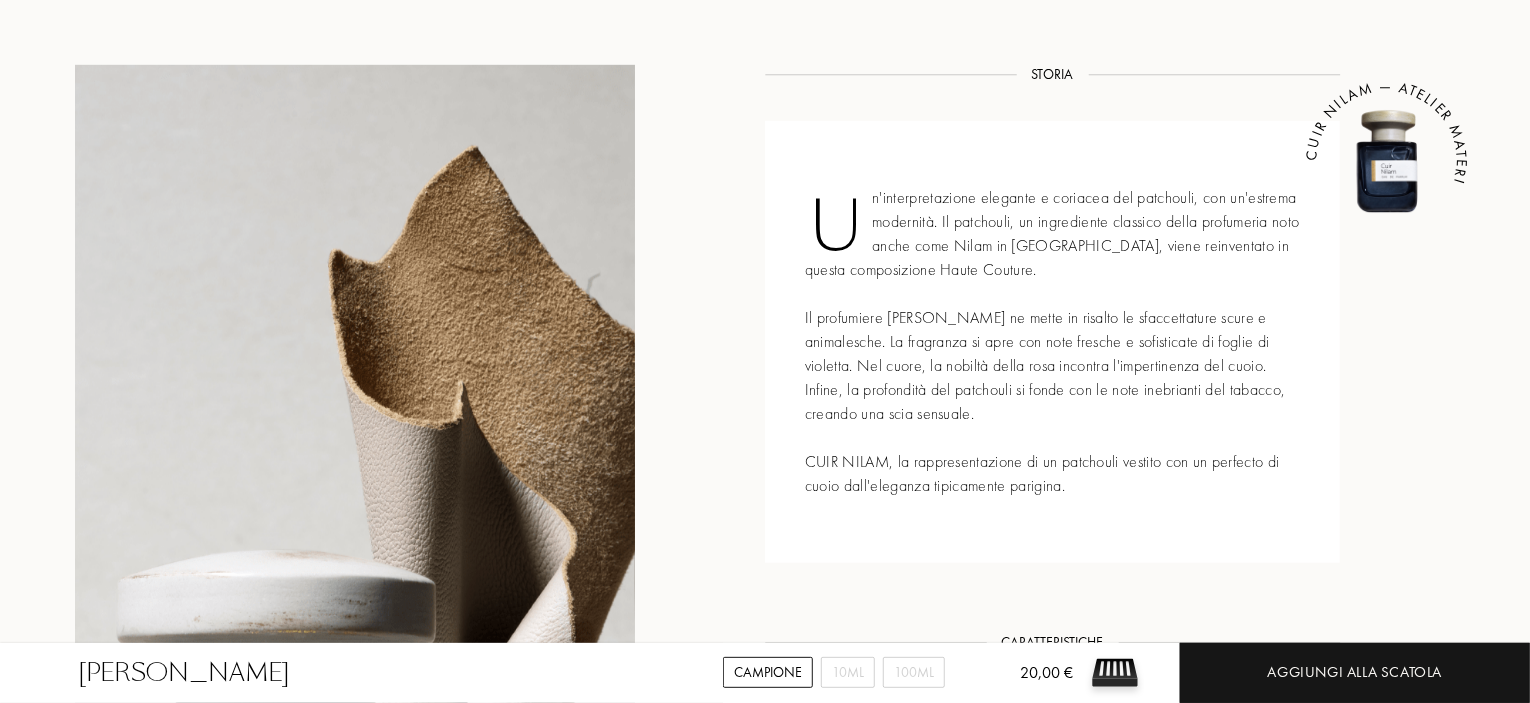 scroll, scrollTop: 800, scrollLeft: 0, axis: vertical 